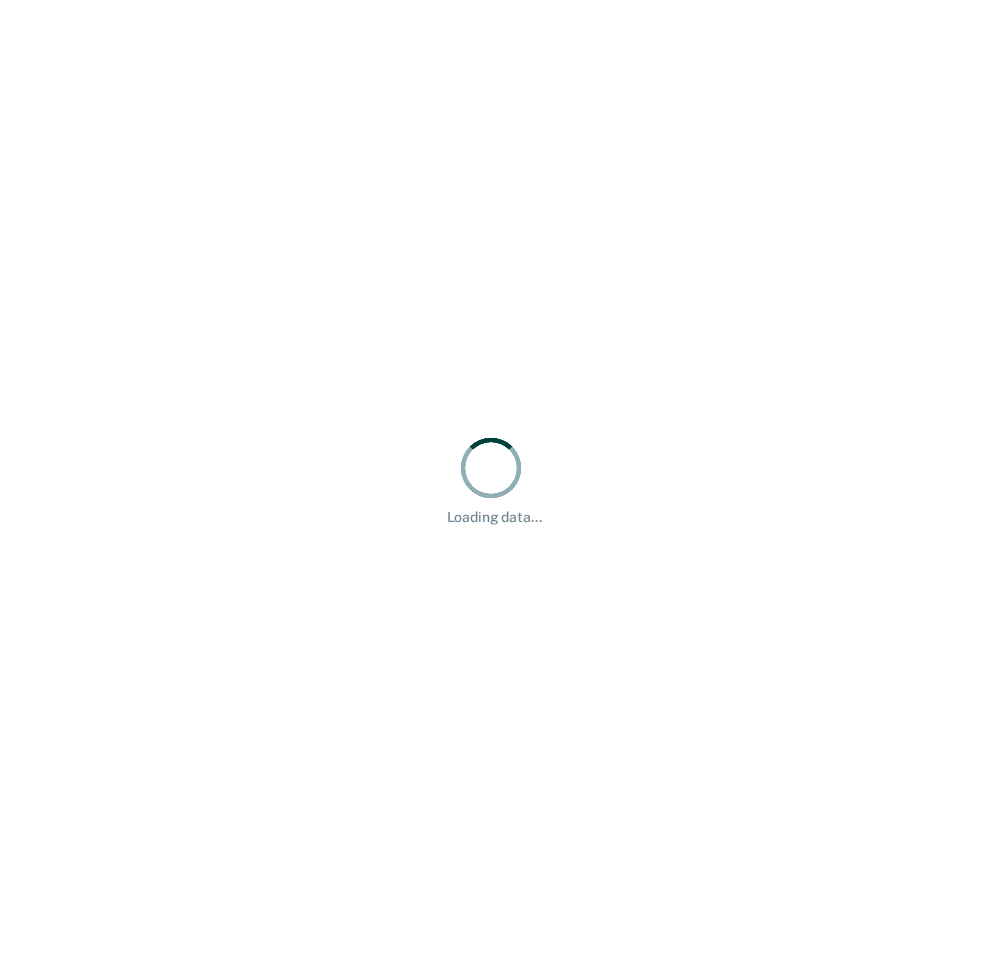 scroll, scrollTop: 0, scrollLeft: 0, axis: both 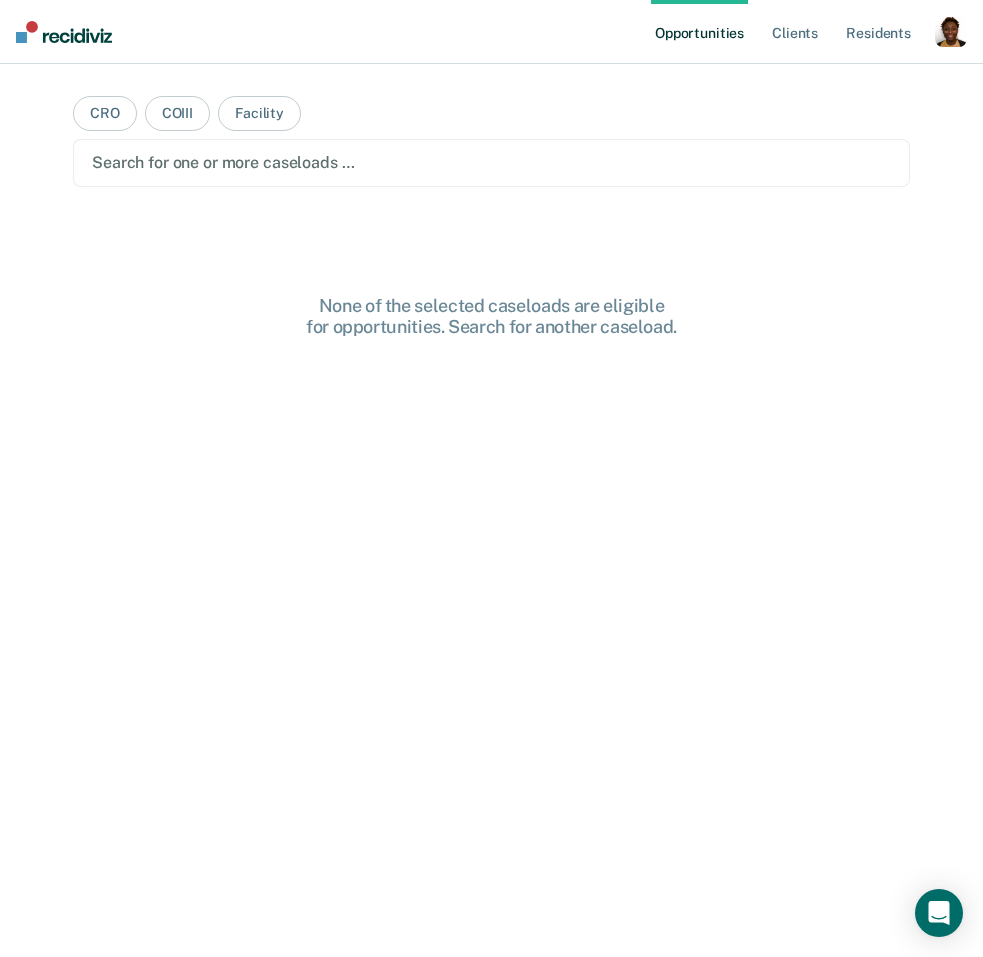 click at bounding box center [951, 31] 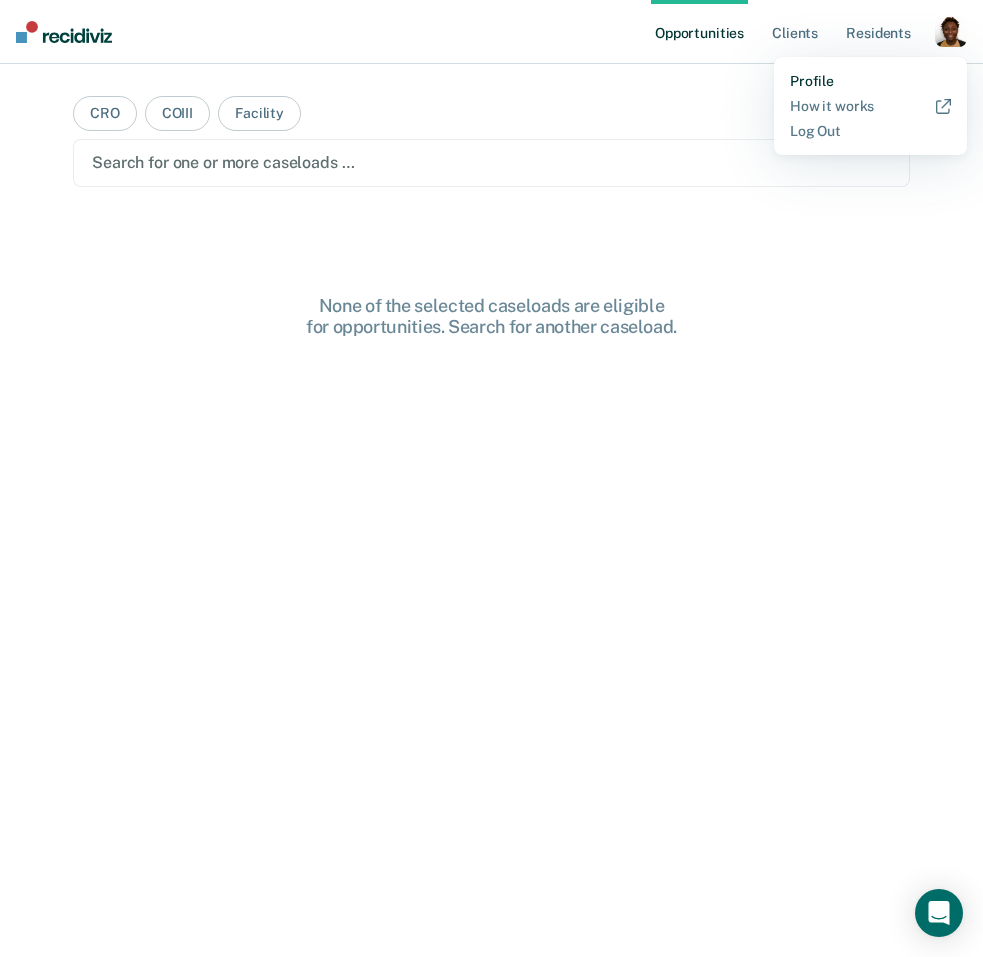 click on "Profile" at bounding box center (870, 81) 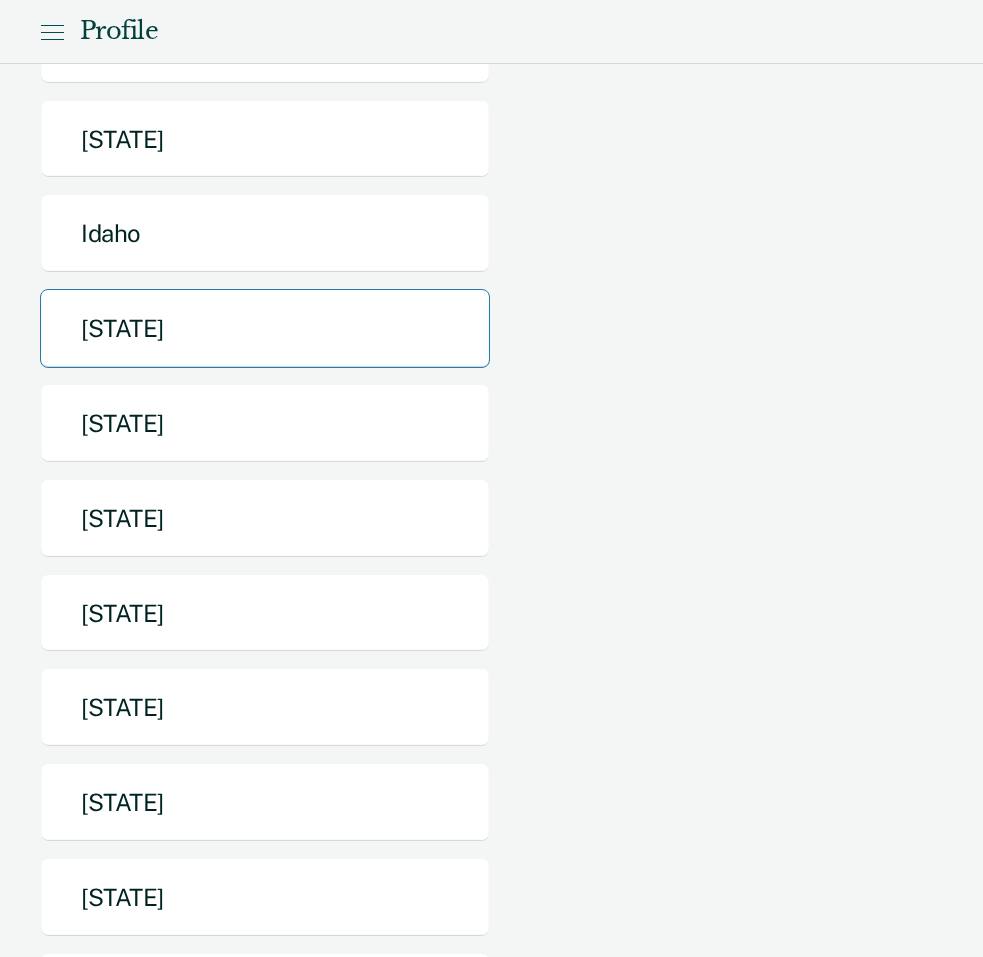 scroll, scrollTop: 1005, scrollLeft: 0, axis: vertical 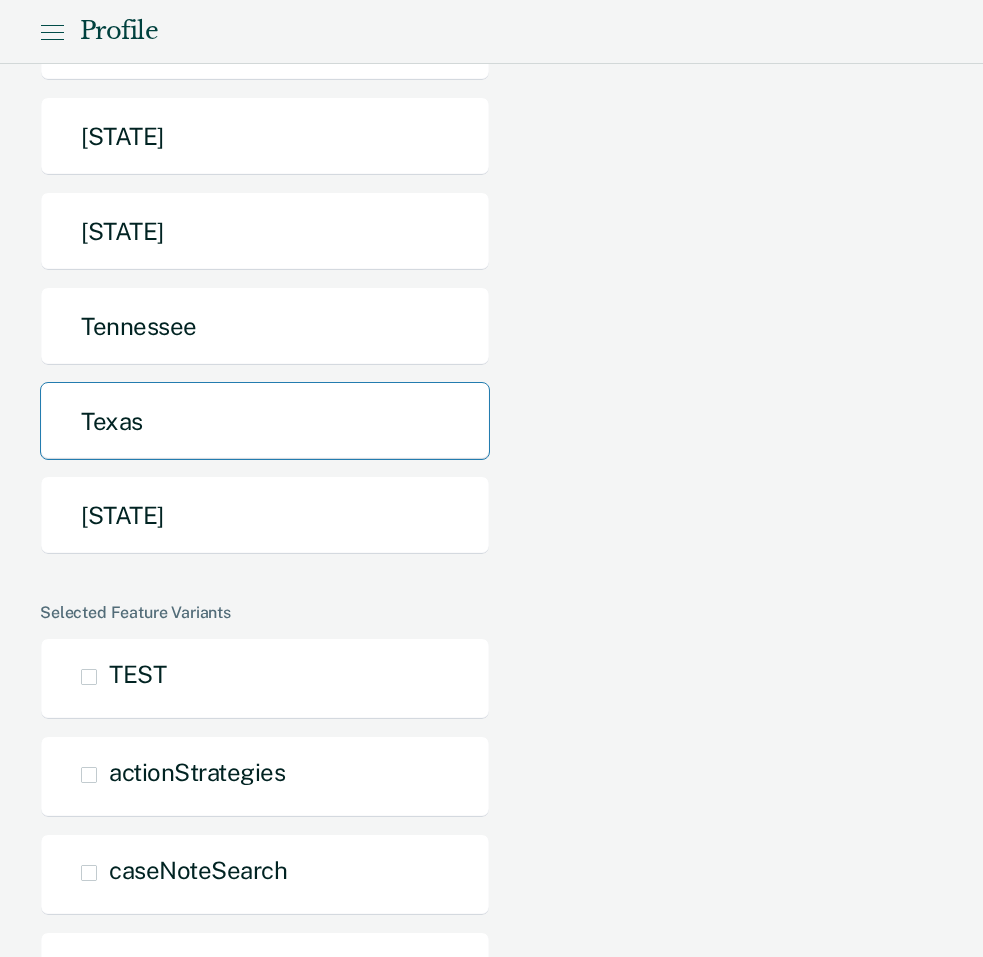 click on "Texas" at bounding box center (265, 421) 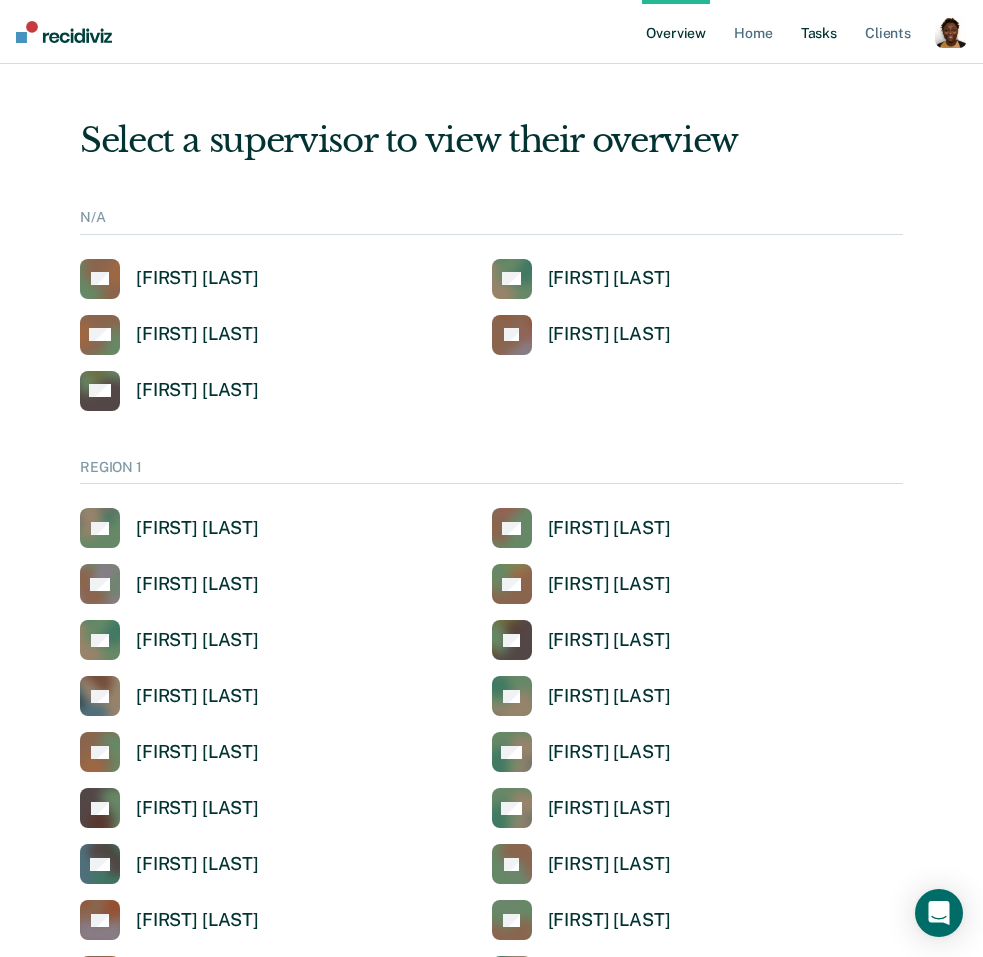 click on "Tasks" at bounding box center (819, 32) 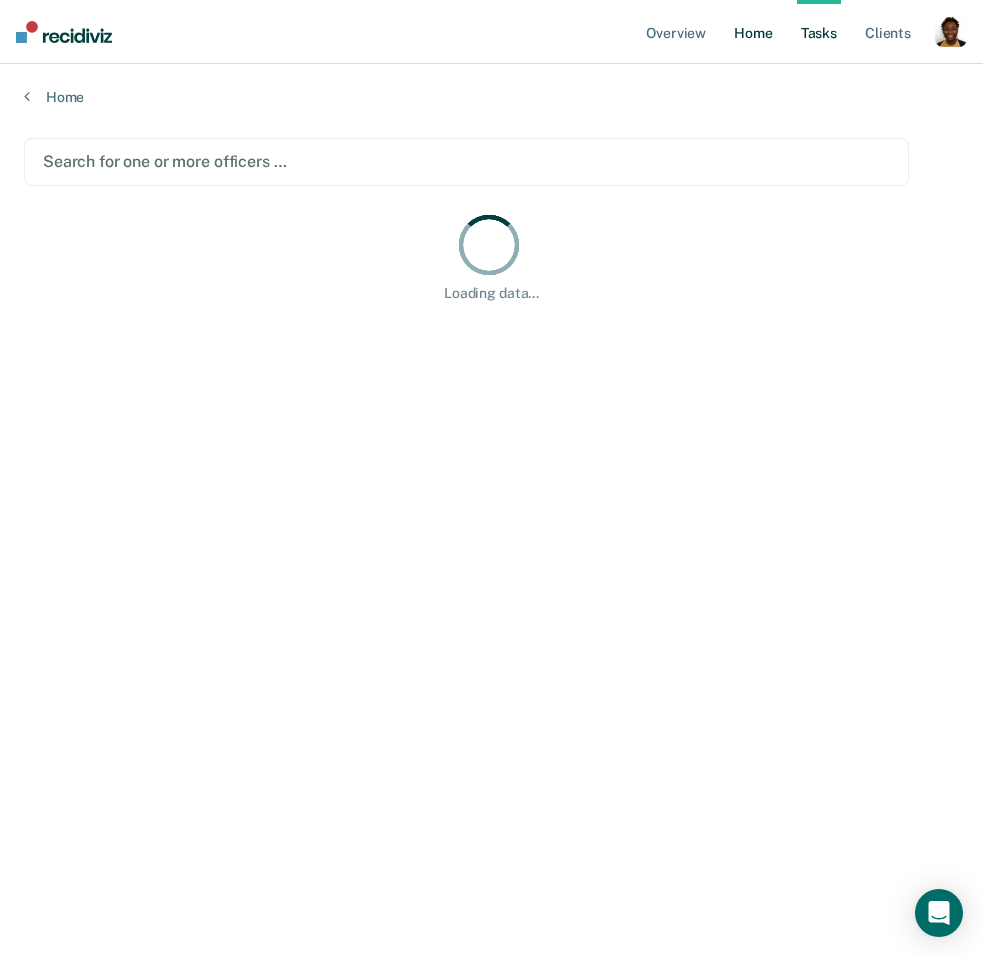 click on "Home" at bounding box center (753, 32) 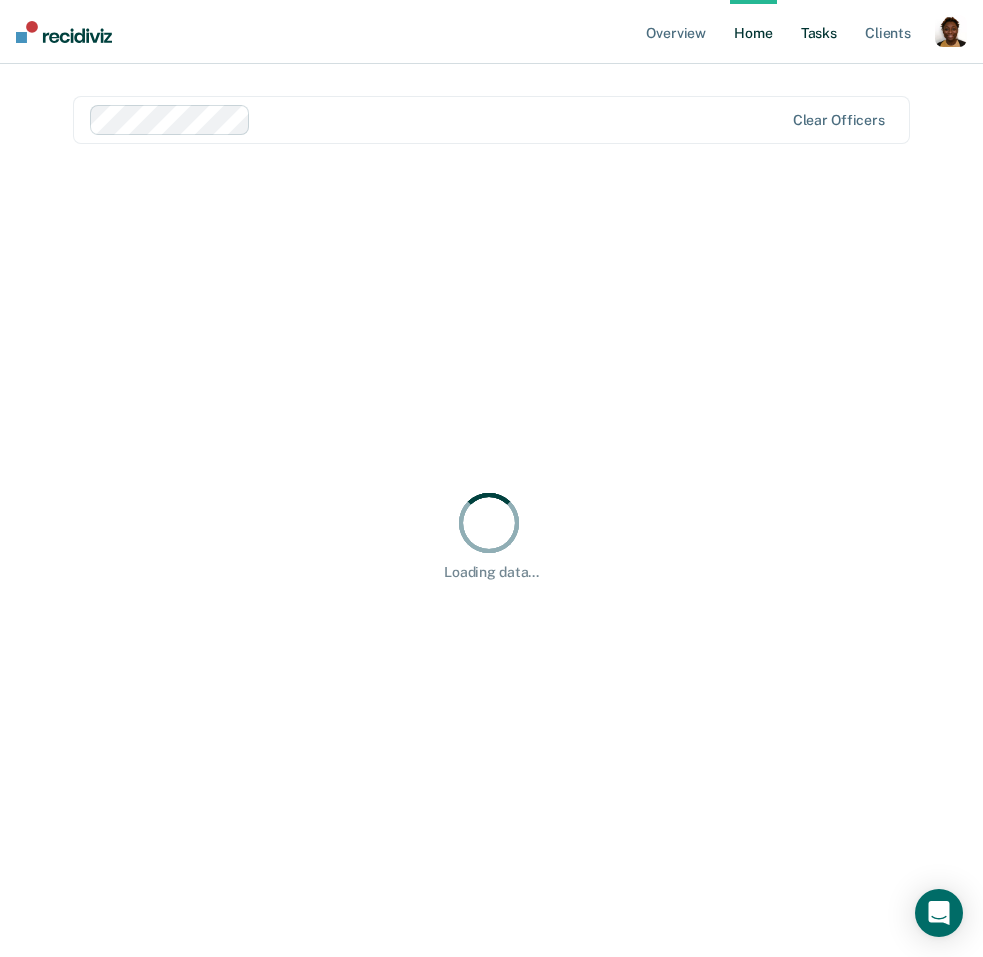 click on "Tasks" at bounding box center [819, 32] 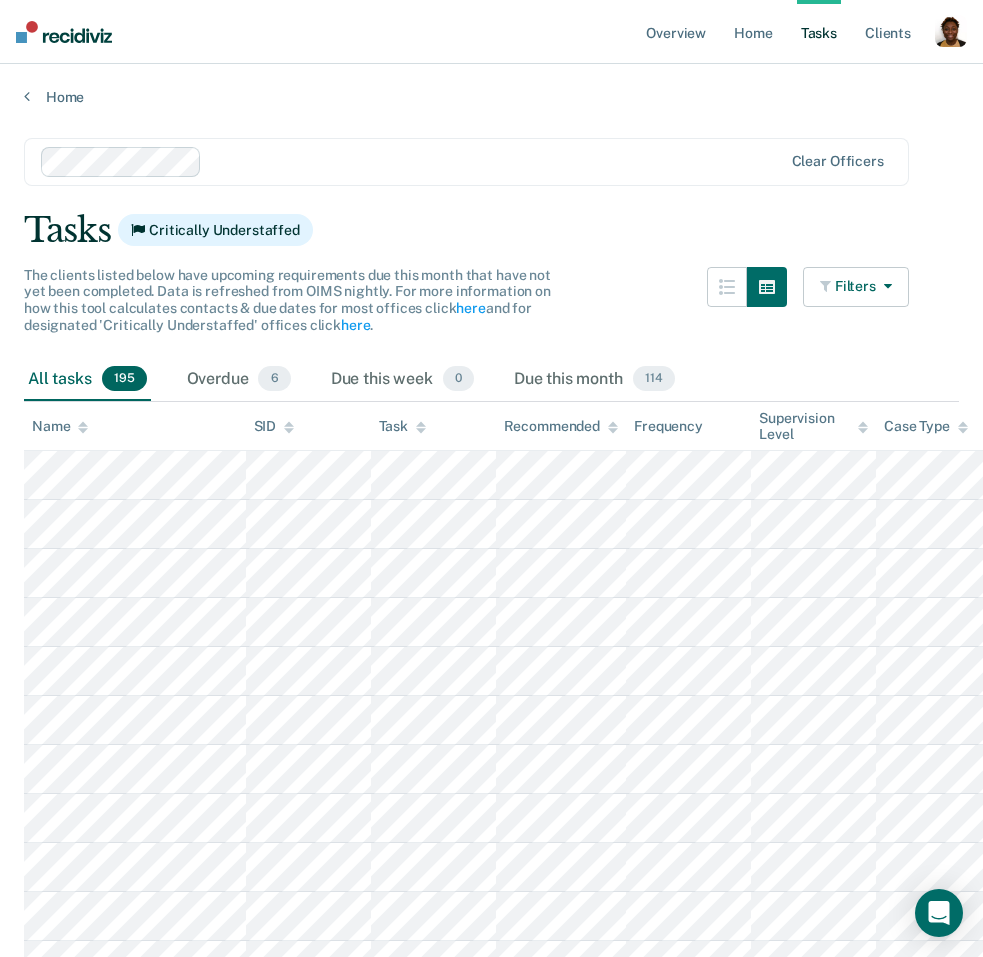 click at bounding box center (827, 286) 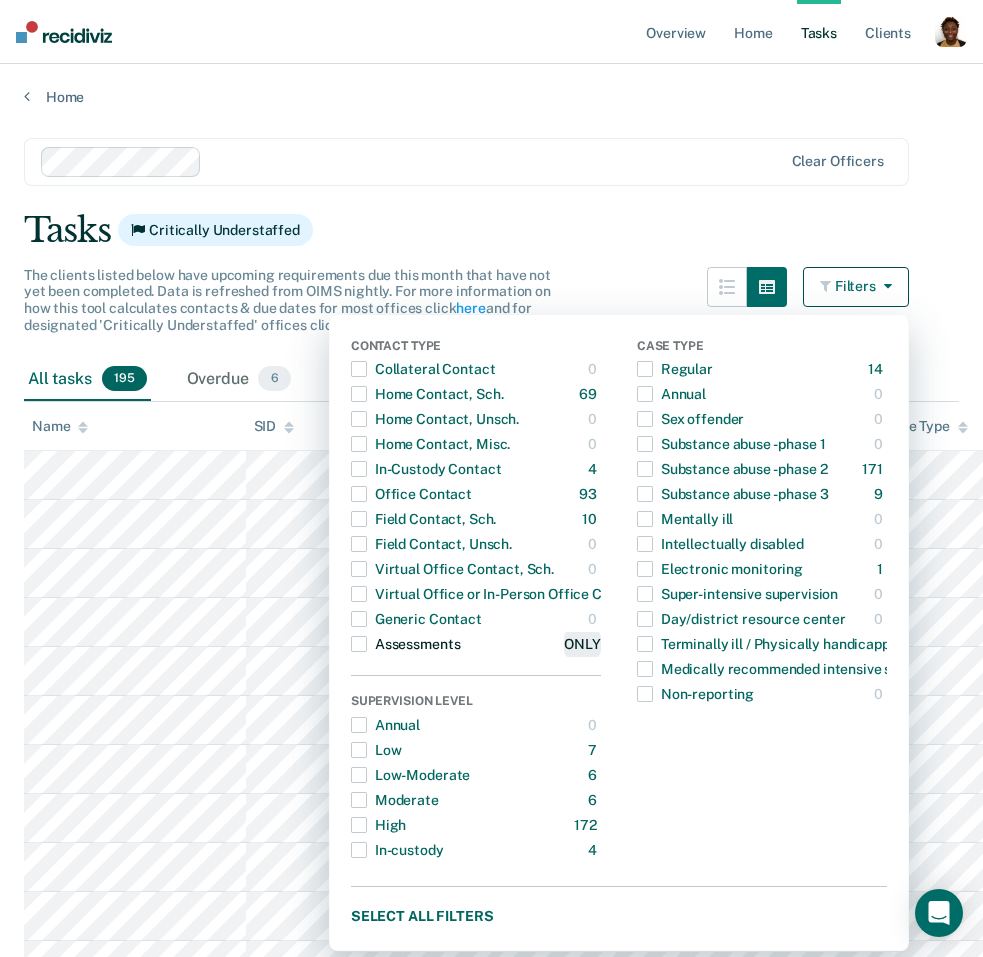click on "ONLY" at bounding box center [582, 644] 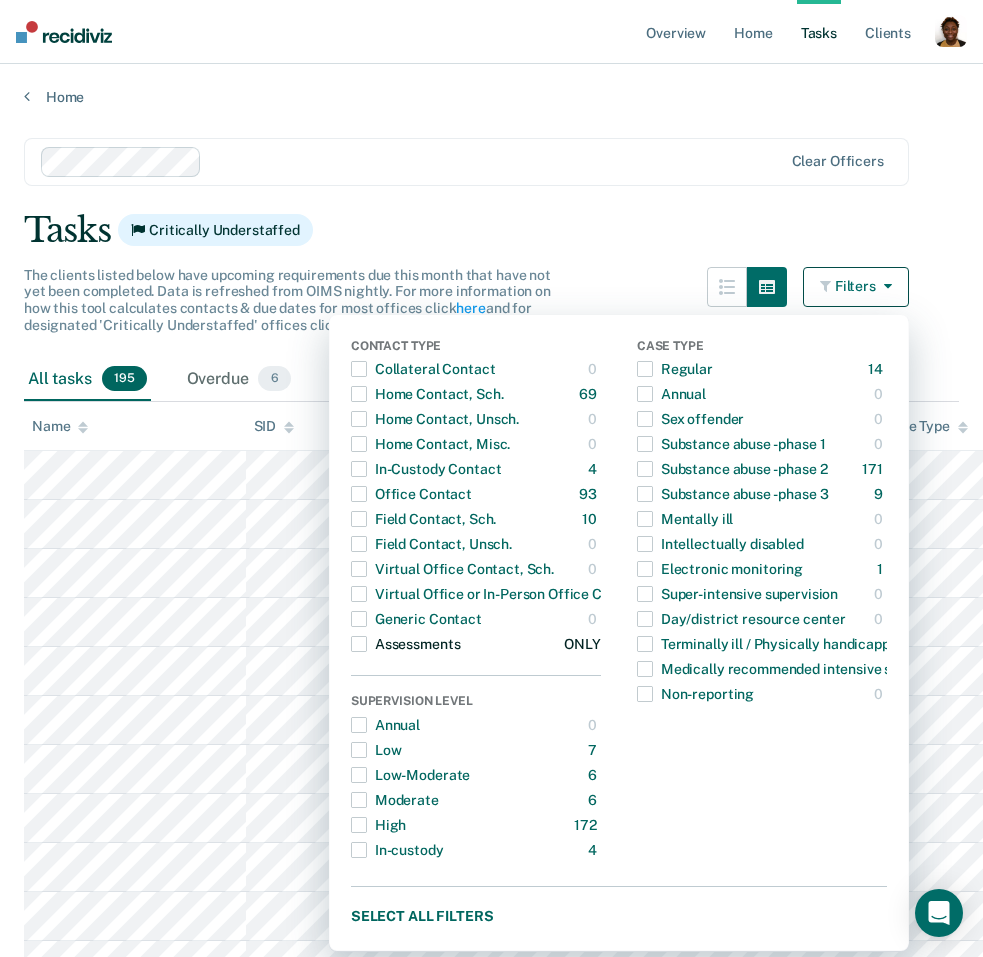drag, startPoint x: 583, startPoint y: 640, endPoint x: 554, endPoint y: 647, distance: 29.832869 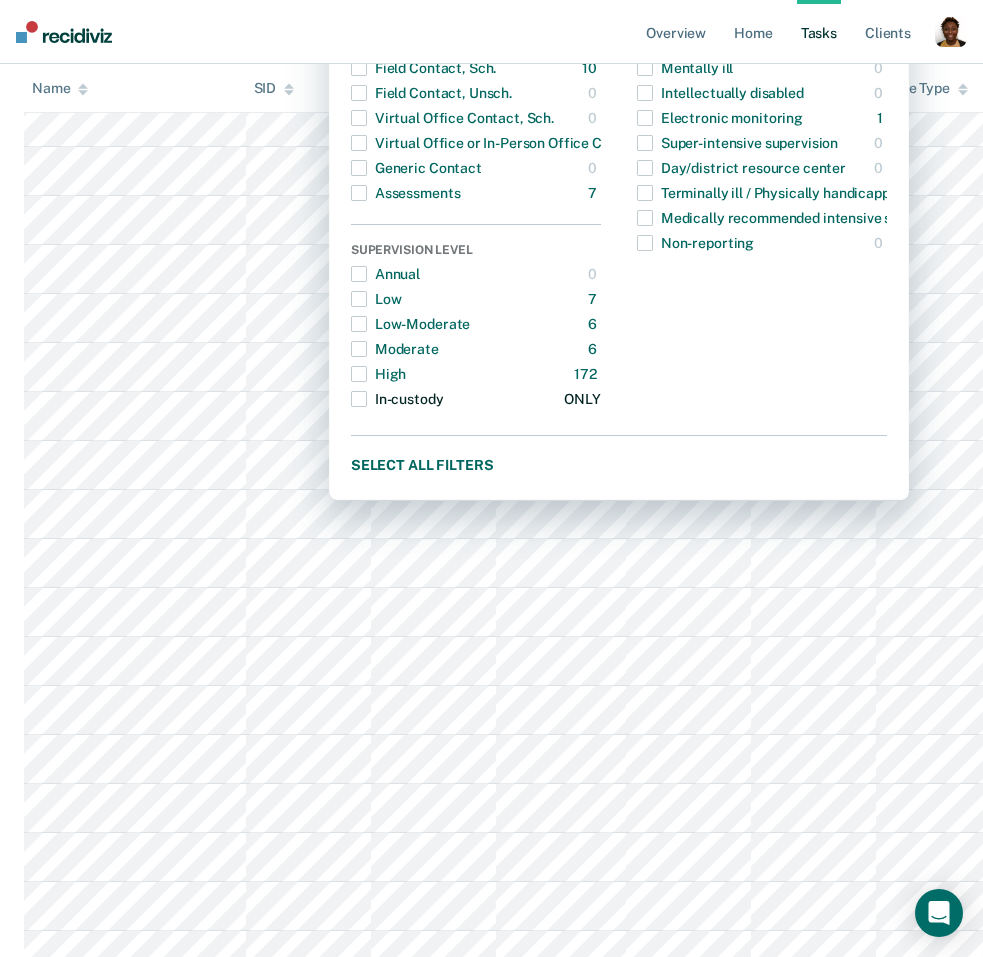 scroll, scrollTop: 452, scrollLeft: 0, axis: vertical 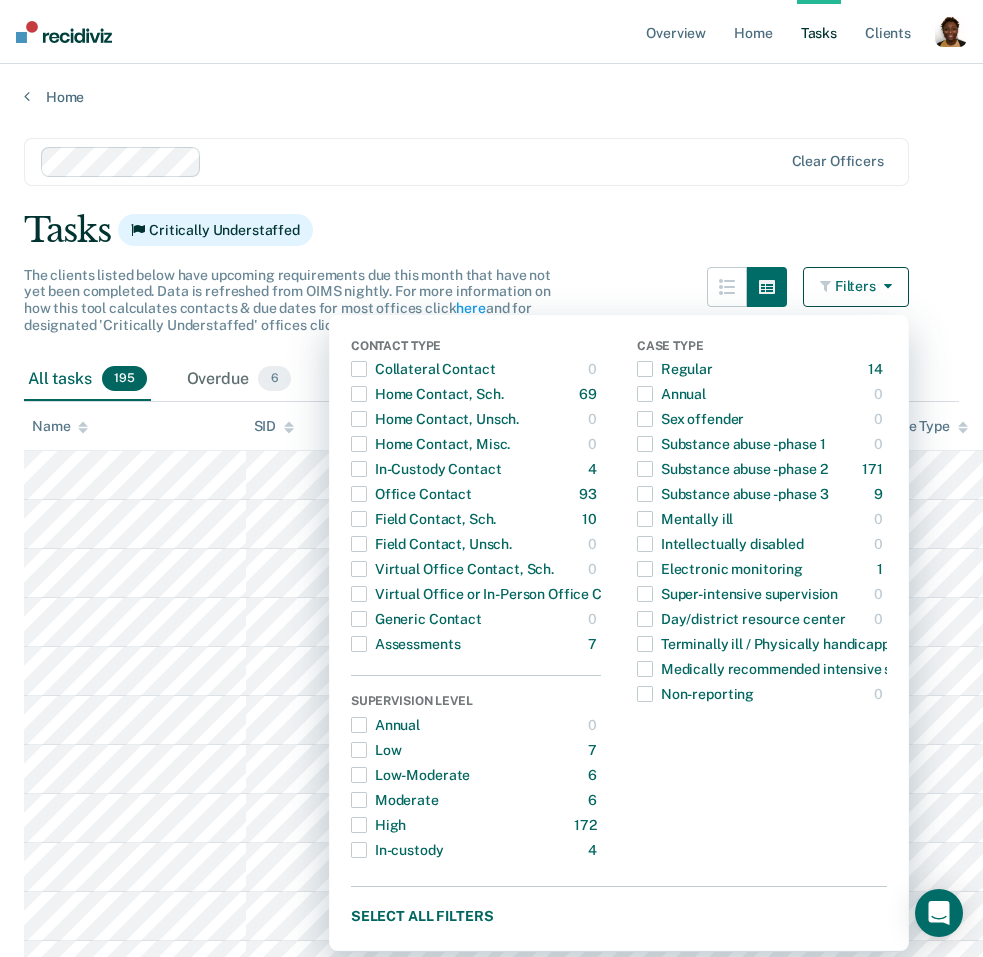 click on "Tasks Critically Understaffed" at bounding box center (491, 230) 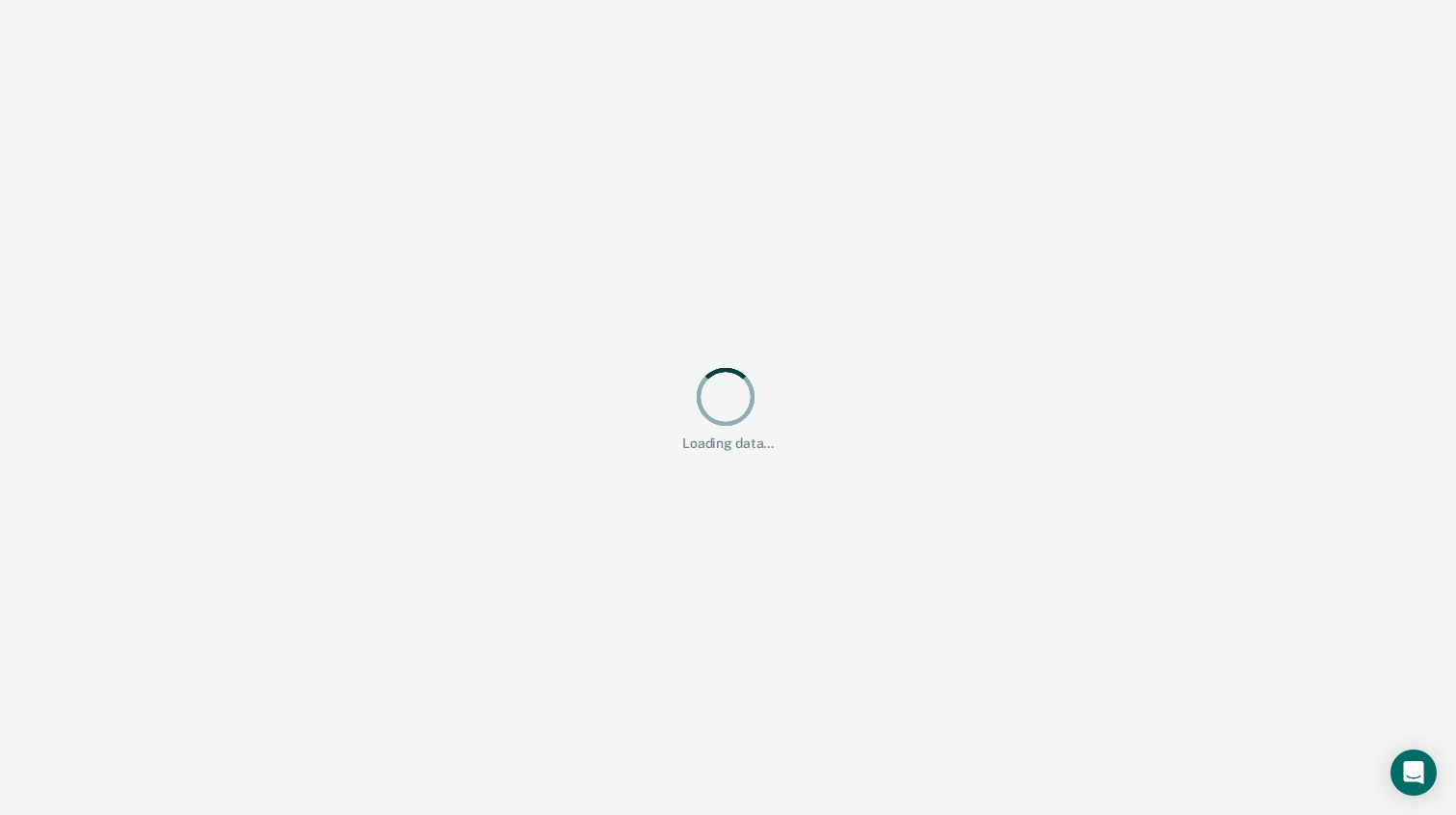 scroll, scrollTop: 0, scrollLeft: 0, axis: both 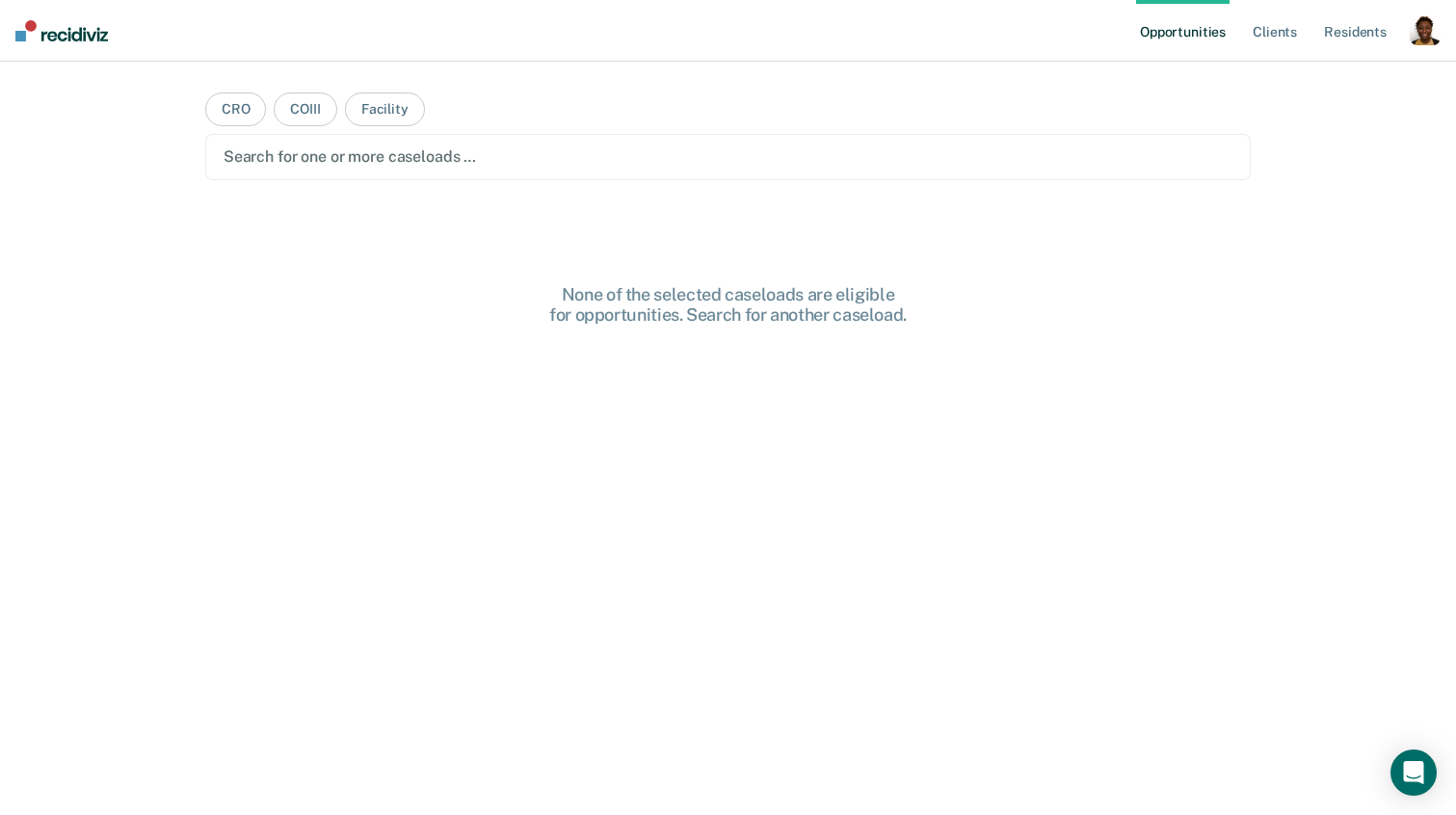 click on "Profile How it works Log Out" at bounding box center [1425, 33] 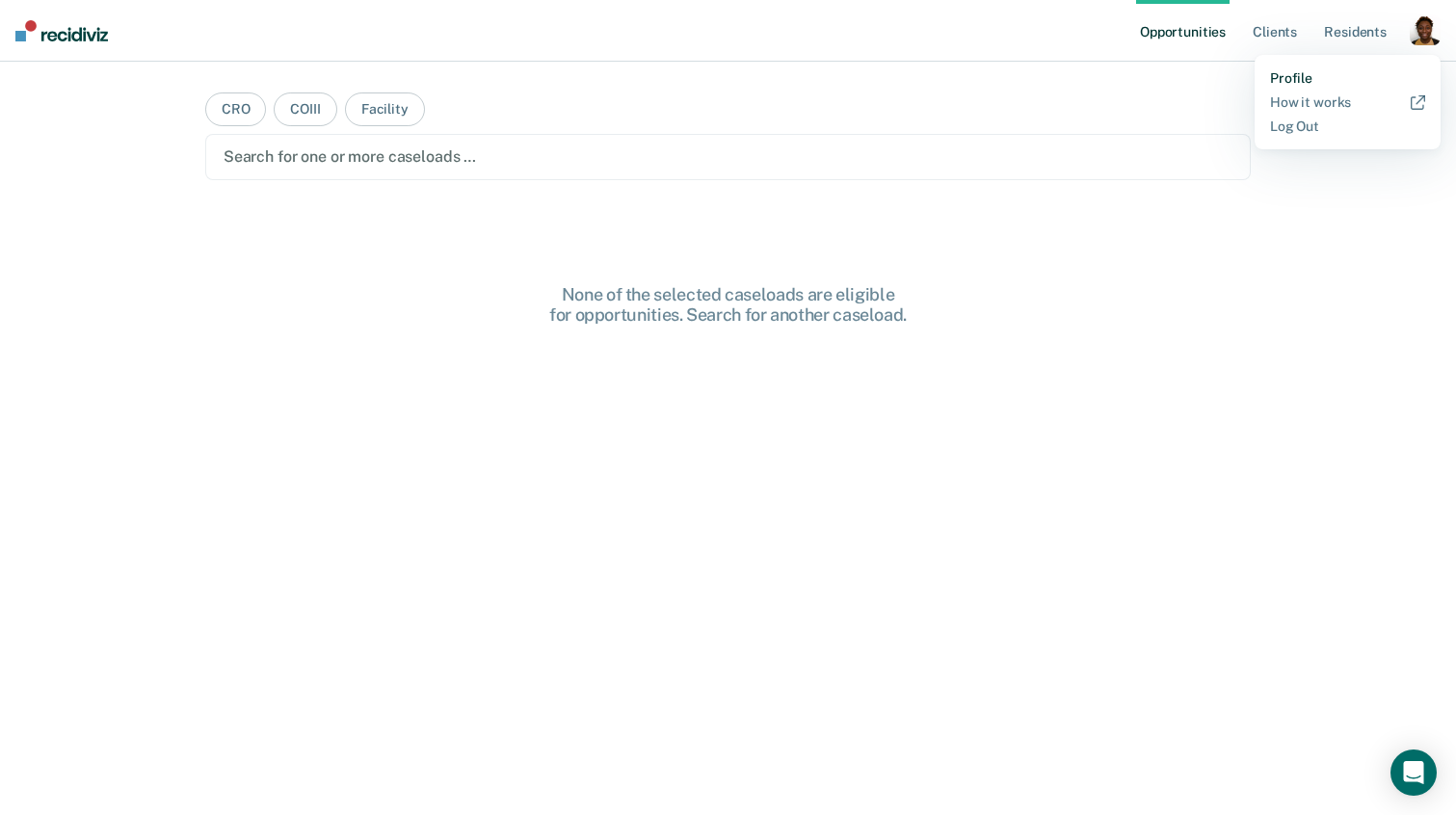 click on "Profile" at bounding box center [1347, 78] 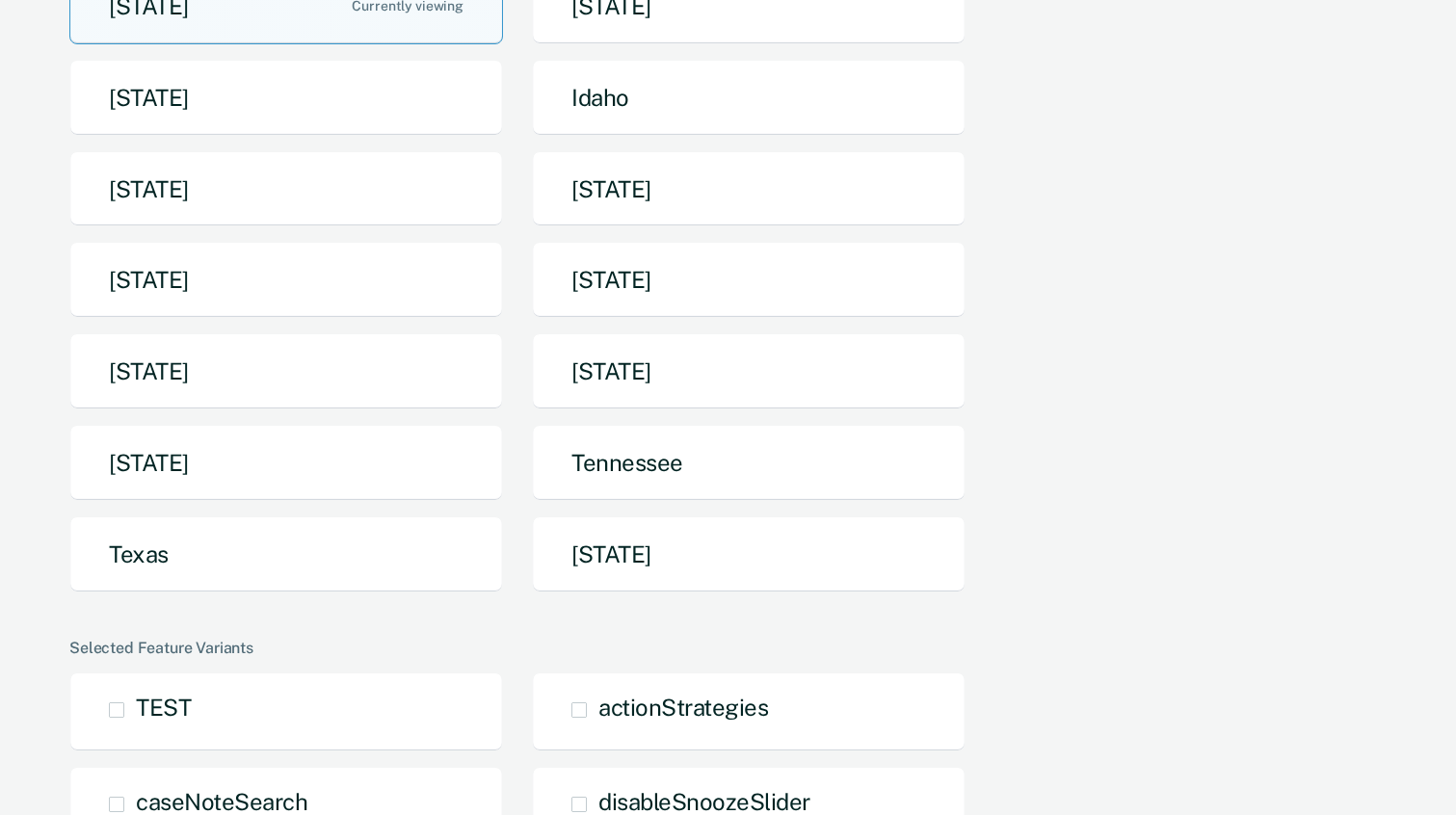 scroll, scrollTop: 571, scrollLeft: 0, axis: vertical 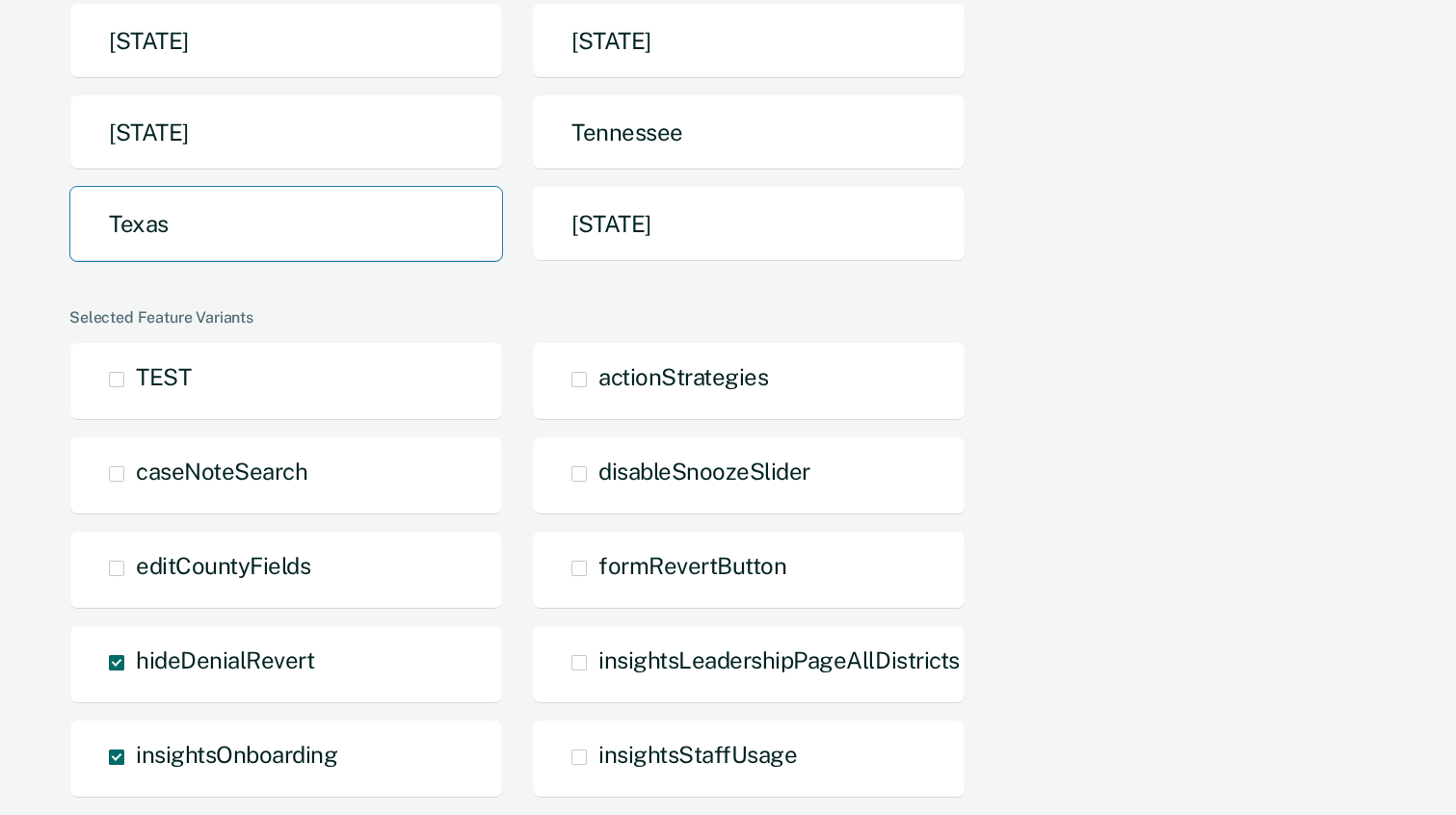 click on "Texas" at bounding box center [286, 223] 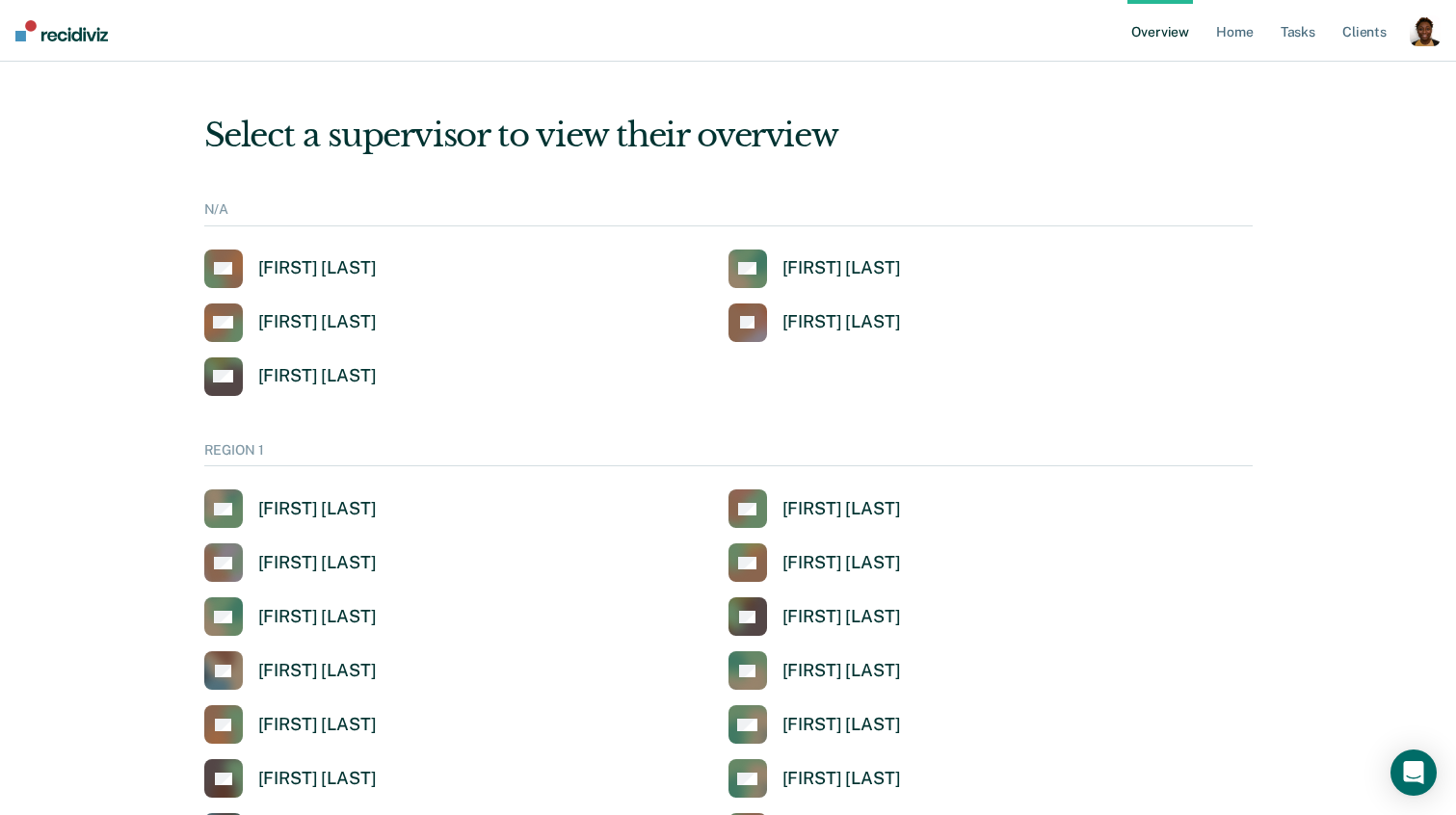 click at bounding box center (1425, 31) 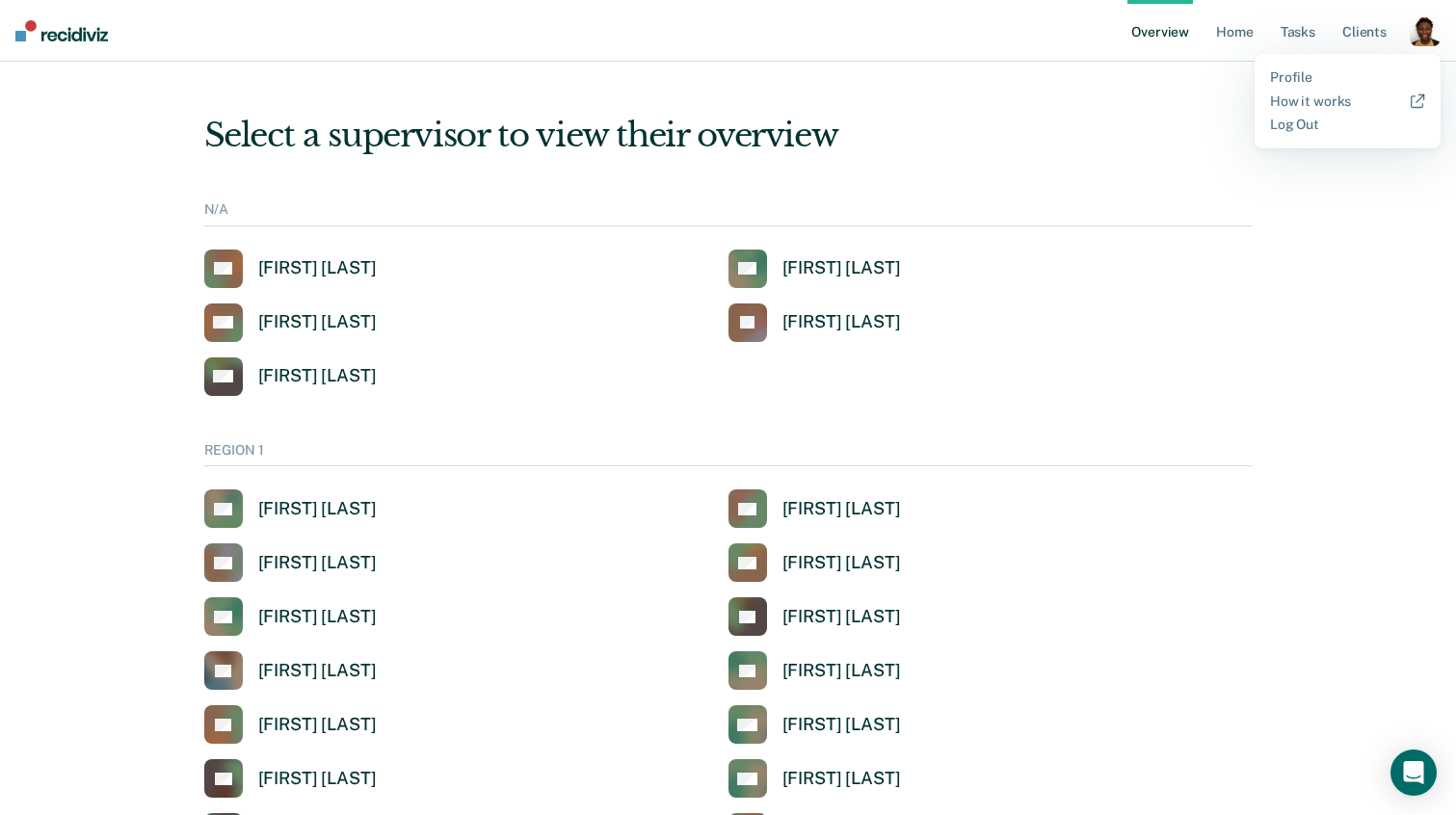 click at bounding box center [1425, 31] 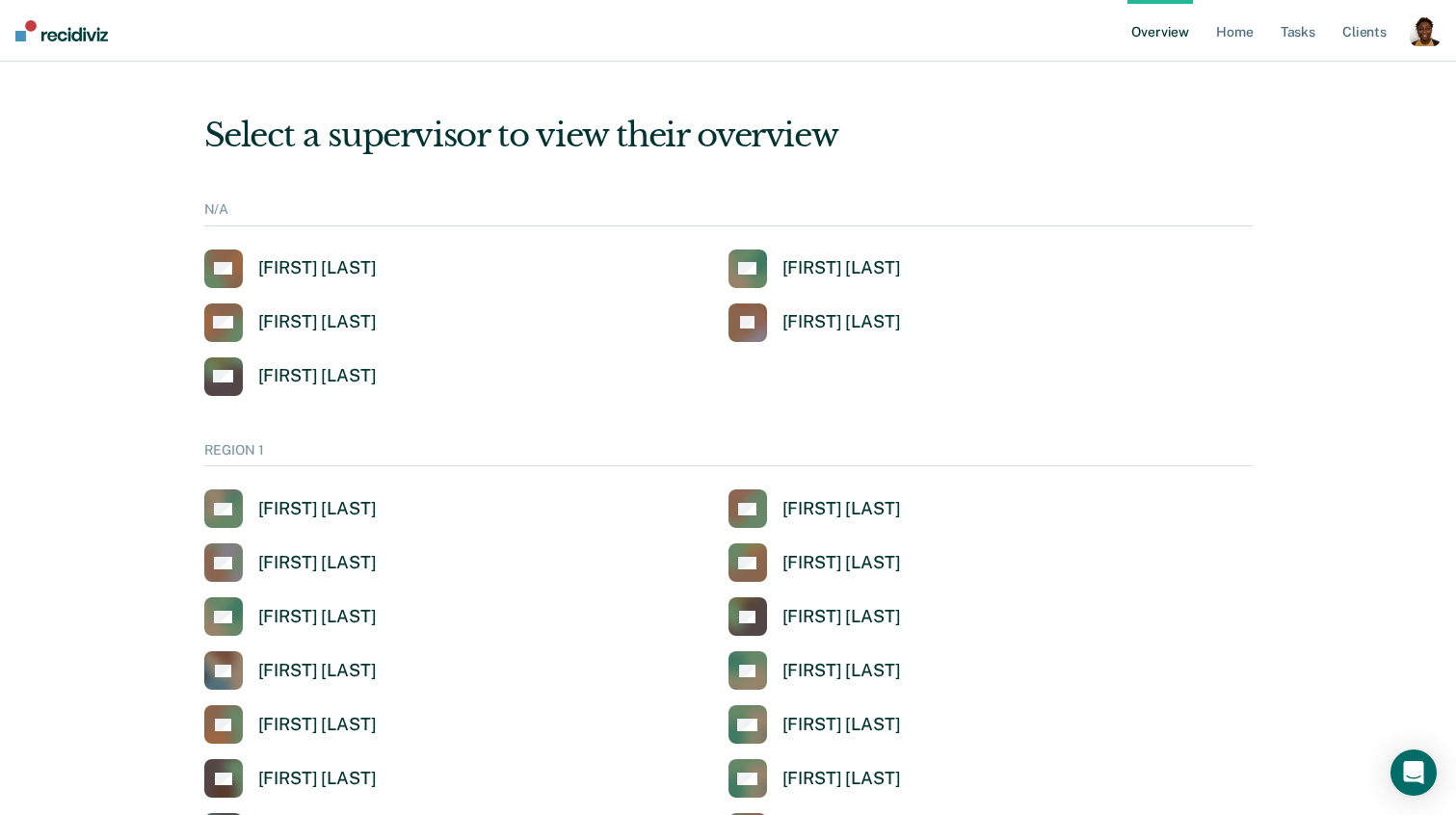 click at bounding box center [1425, 31] 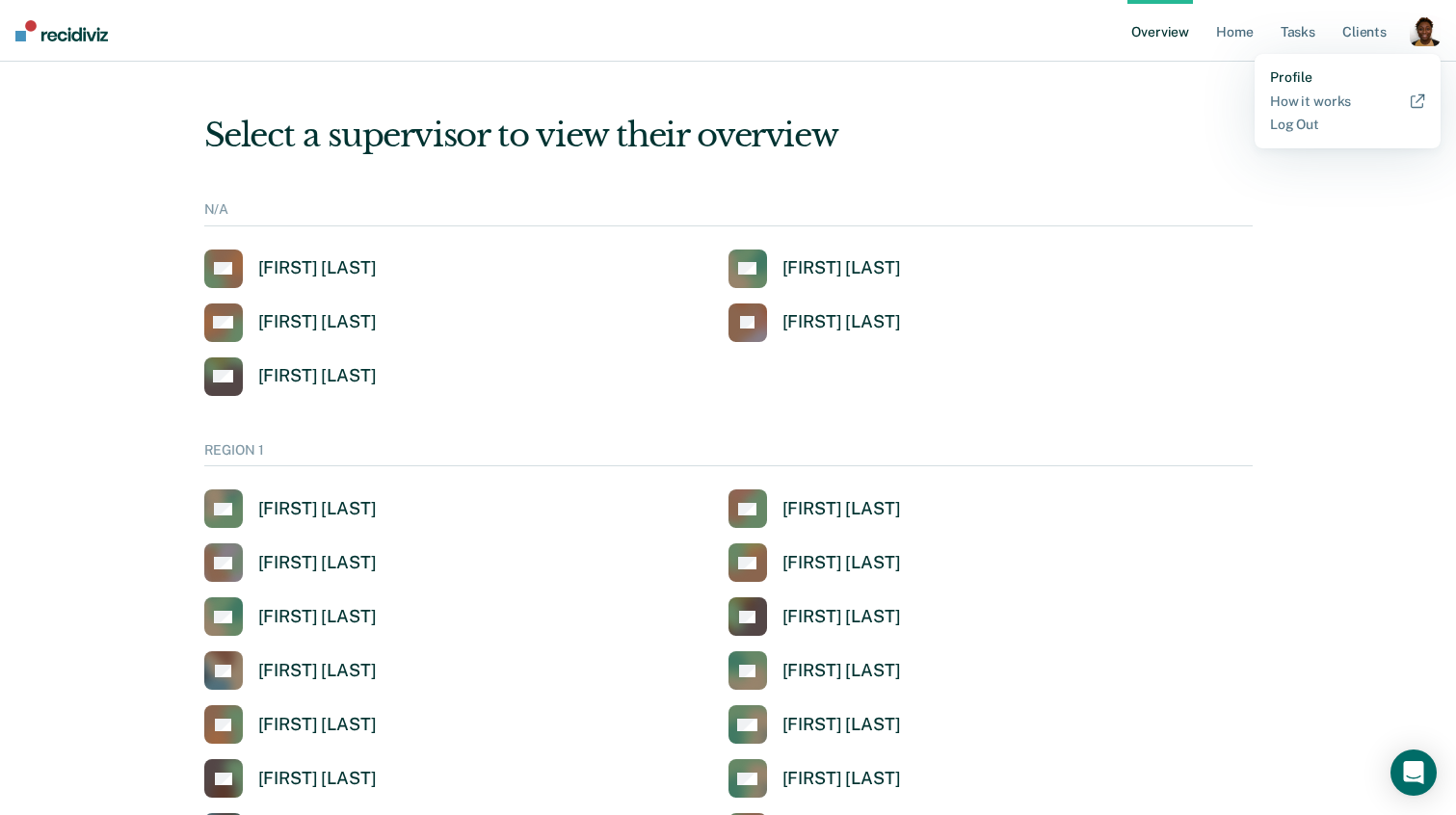 click on "Profile" at bounding box center [1347, 77] 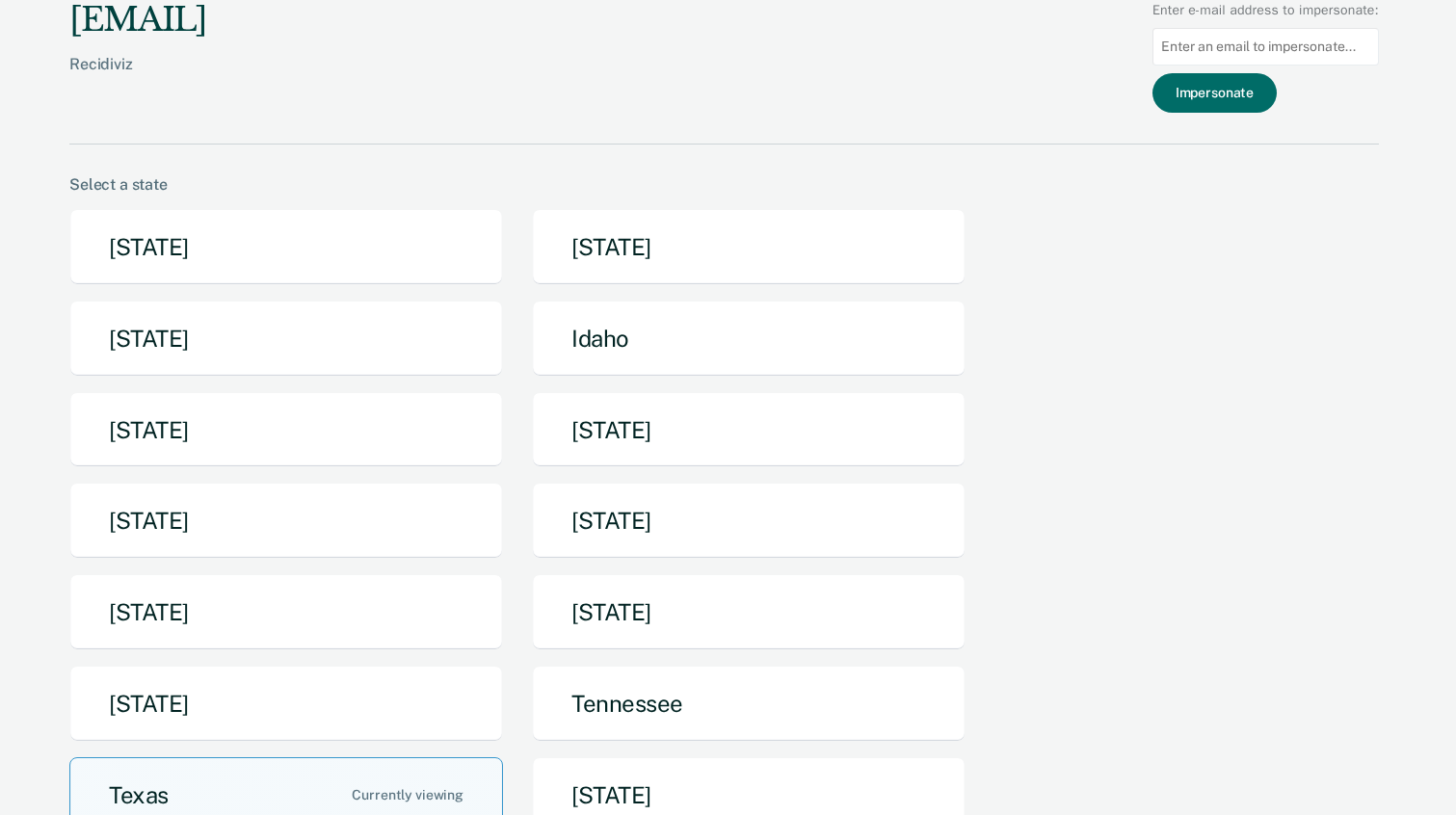 click at bounding box center (1265, 46) 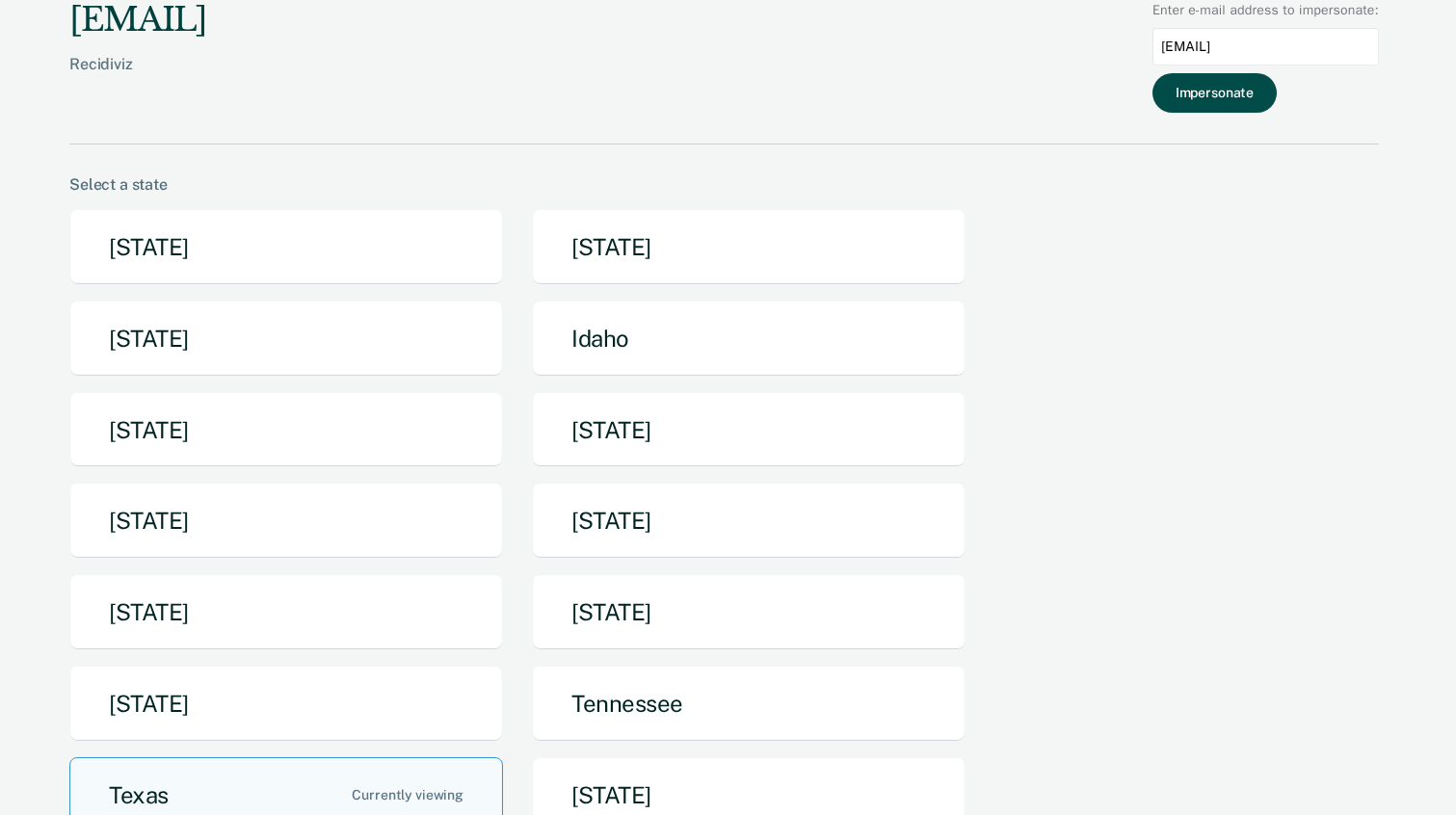 type on "lashonda.lynch@tdcj.texas.gov" 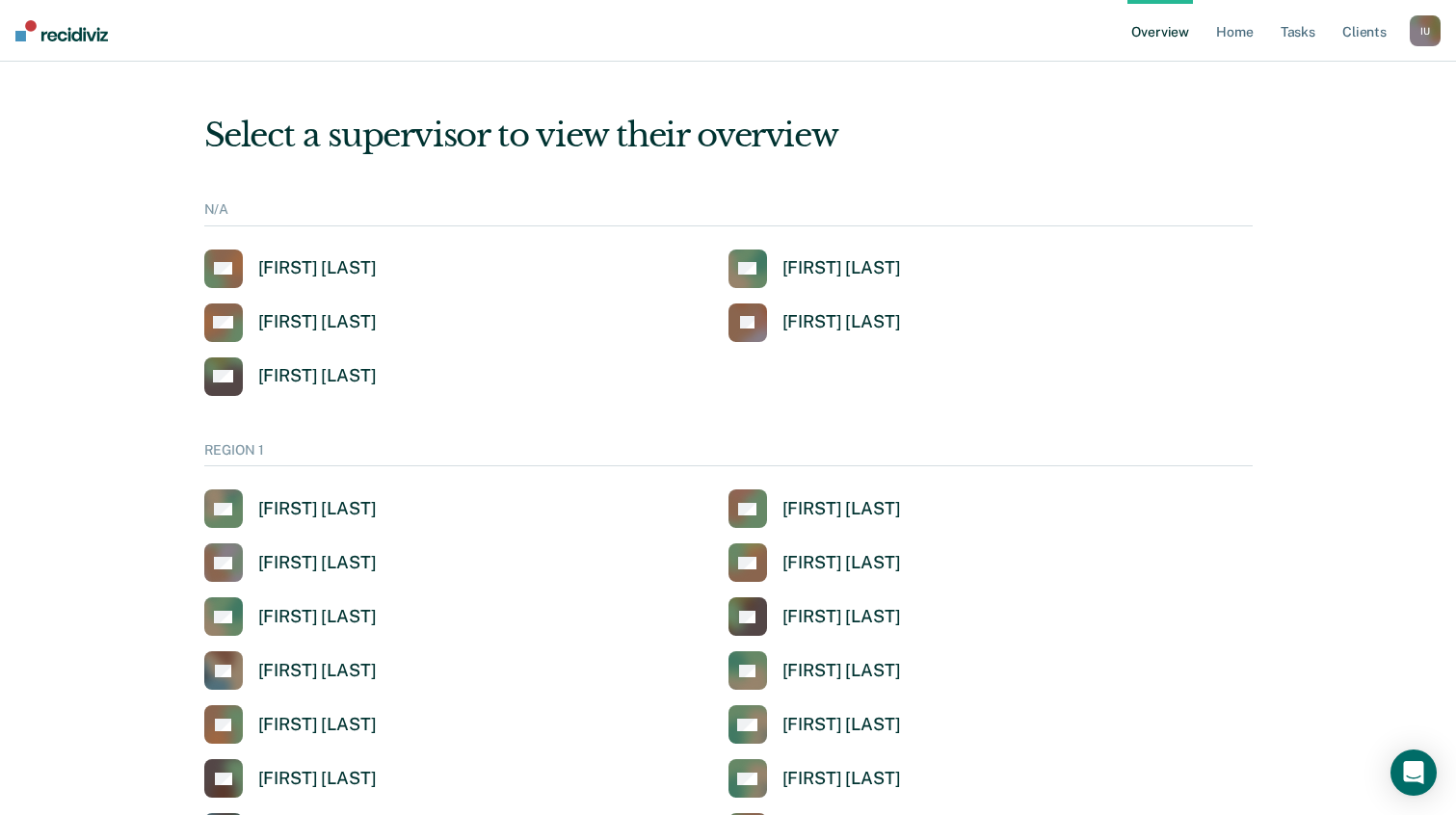 scroll, scrollTop: 2499, scrollLeft: 0, axis: vertical 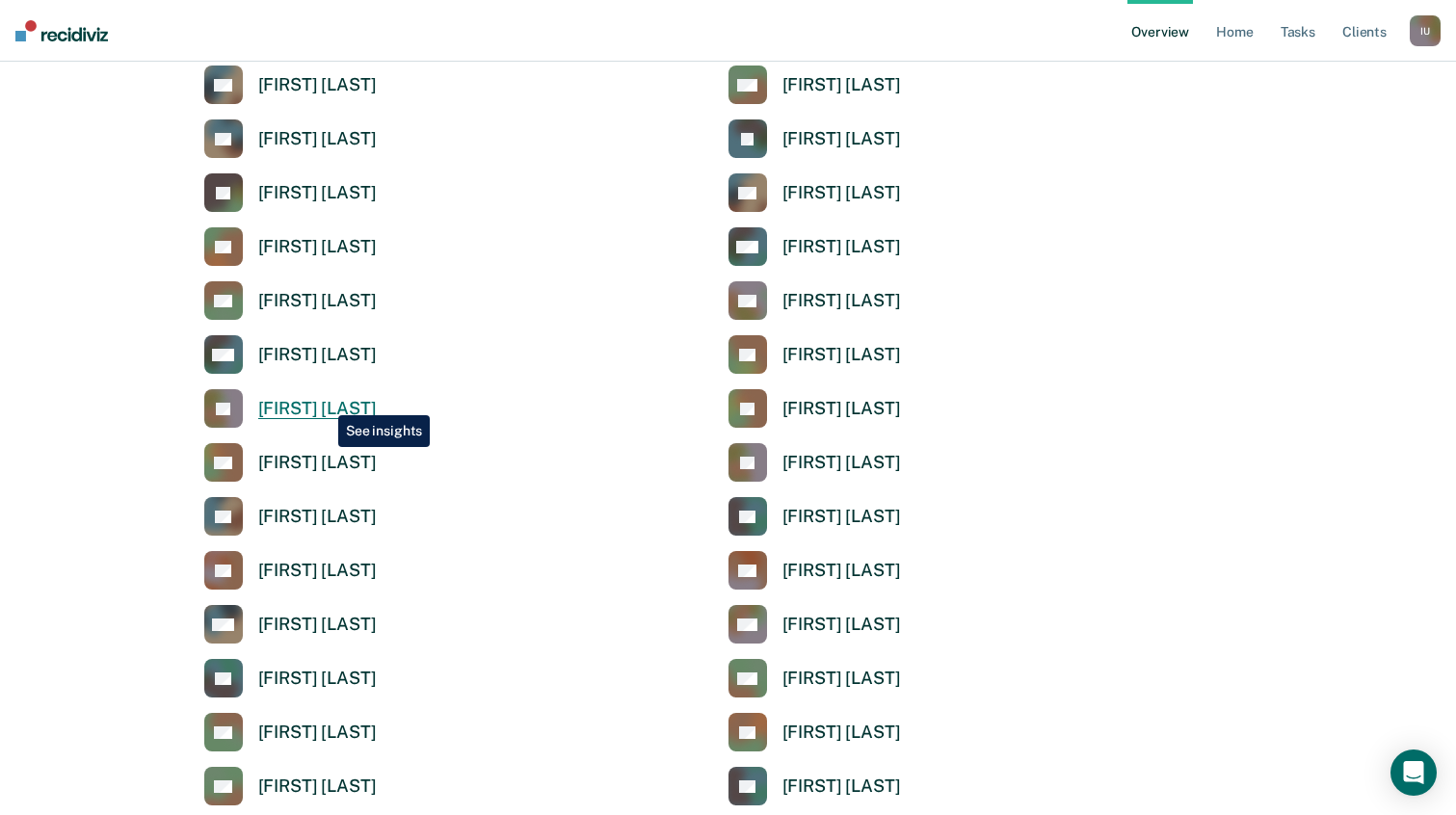 click on "Lashonda Lynch" at bounding box center (317, 408) 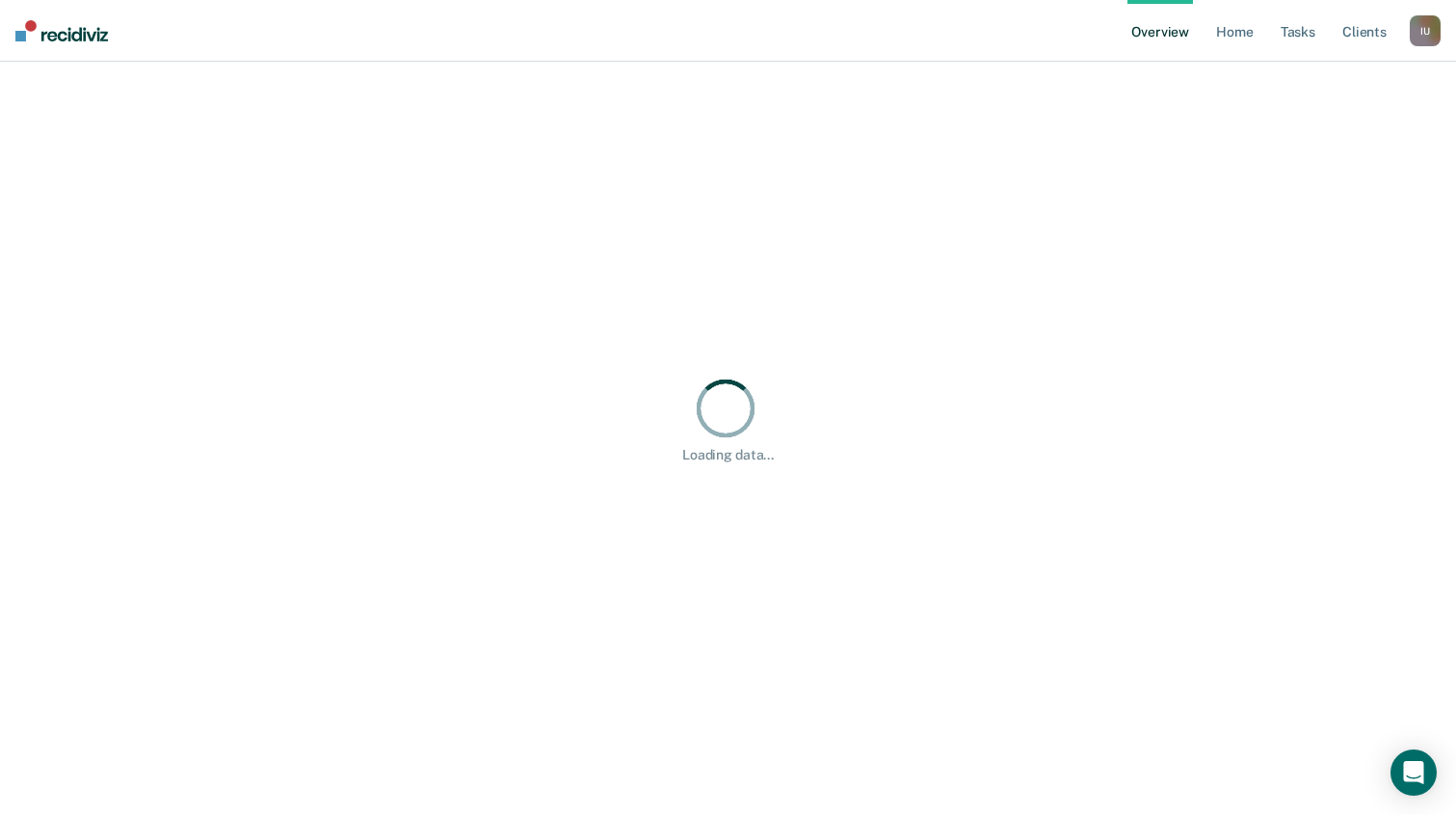 scroll, scrollTop: 0, scrollLeft: 0, axis: both 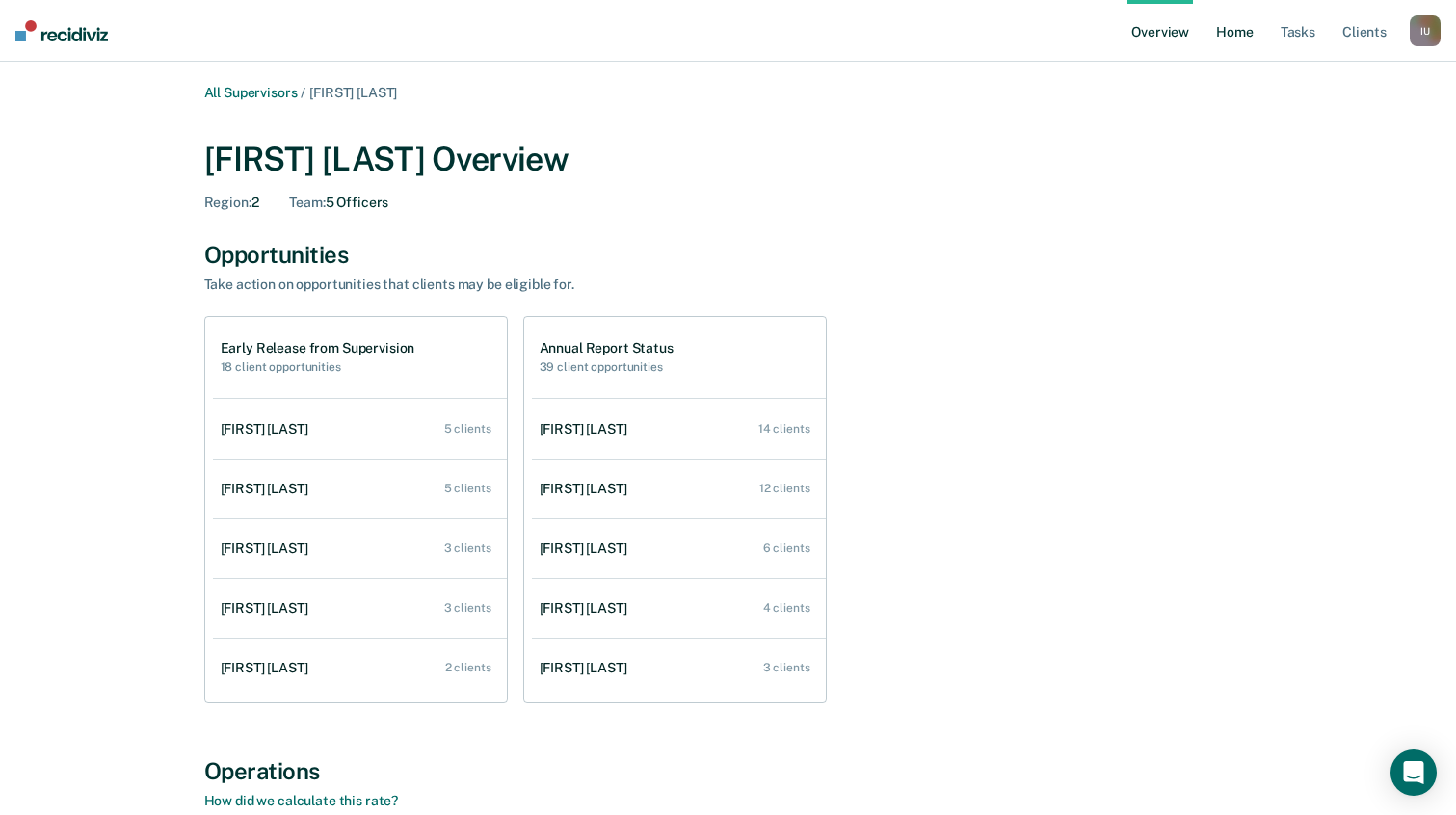 click on "Home" at bounding box center [1234, 31] 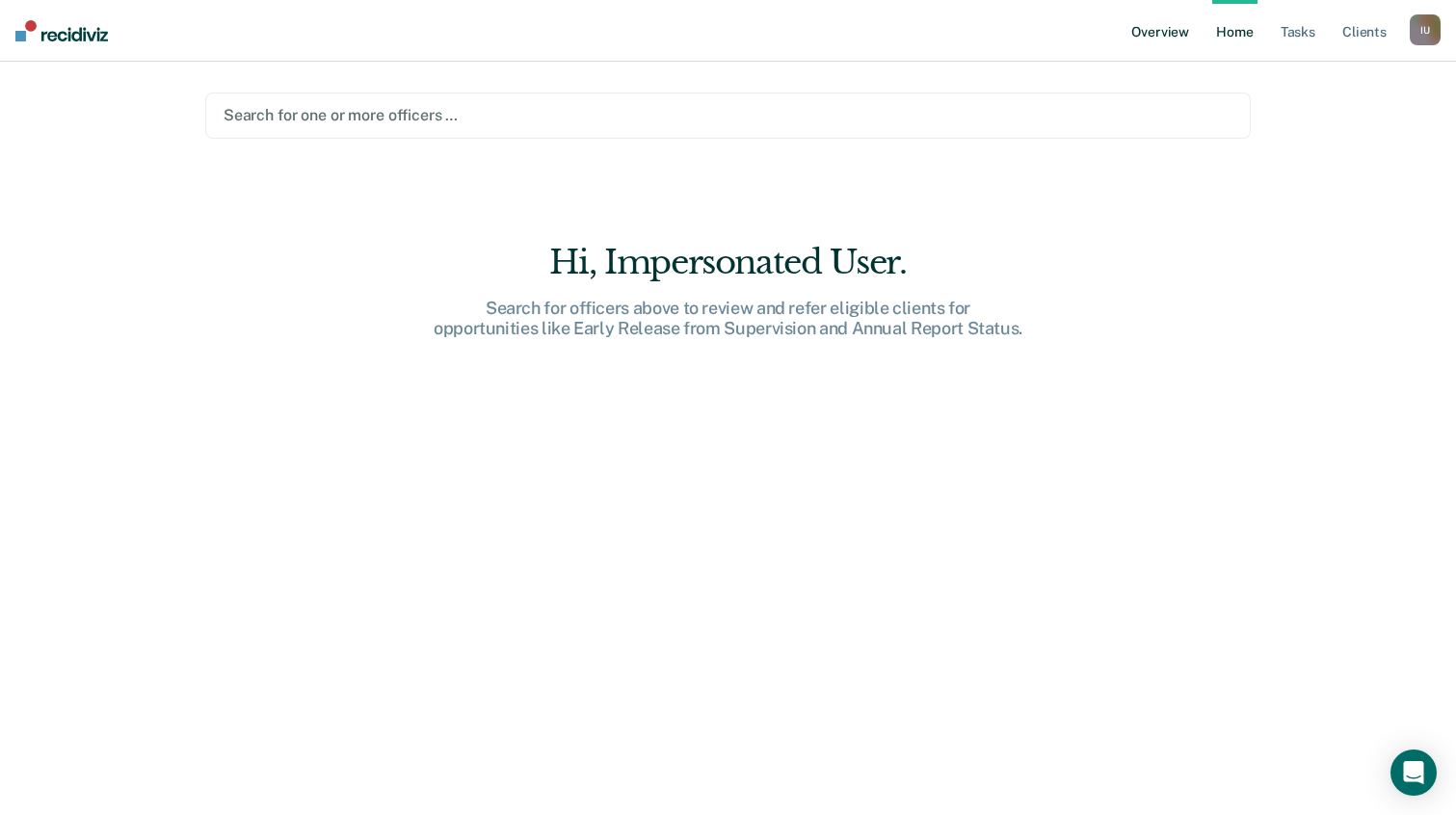 click on "Overview" at bounding box center (1160, 31) 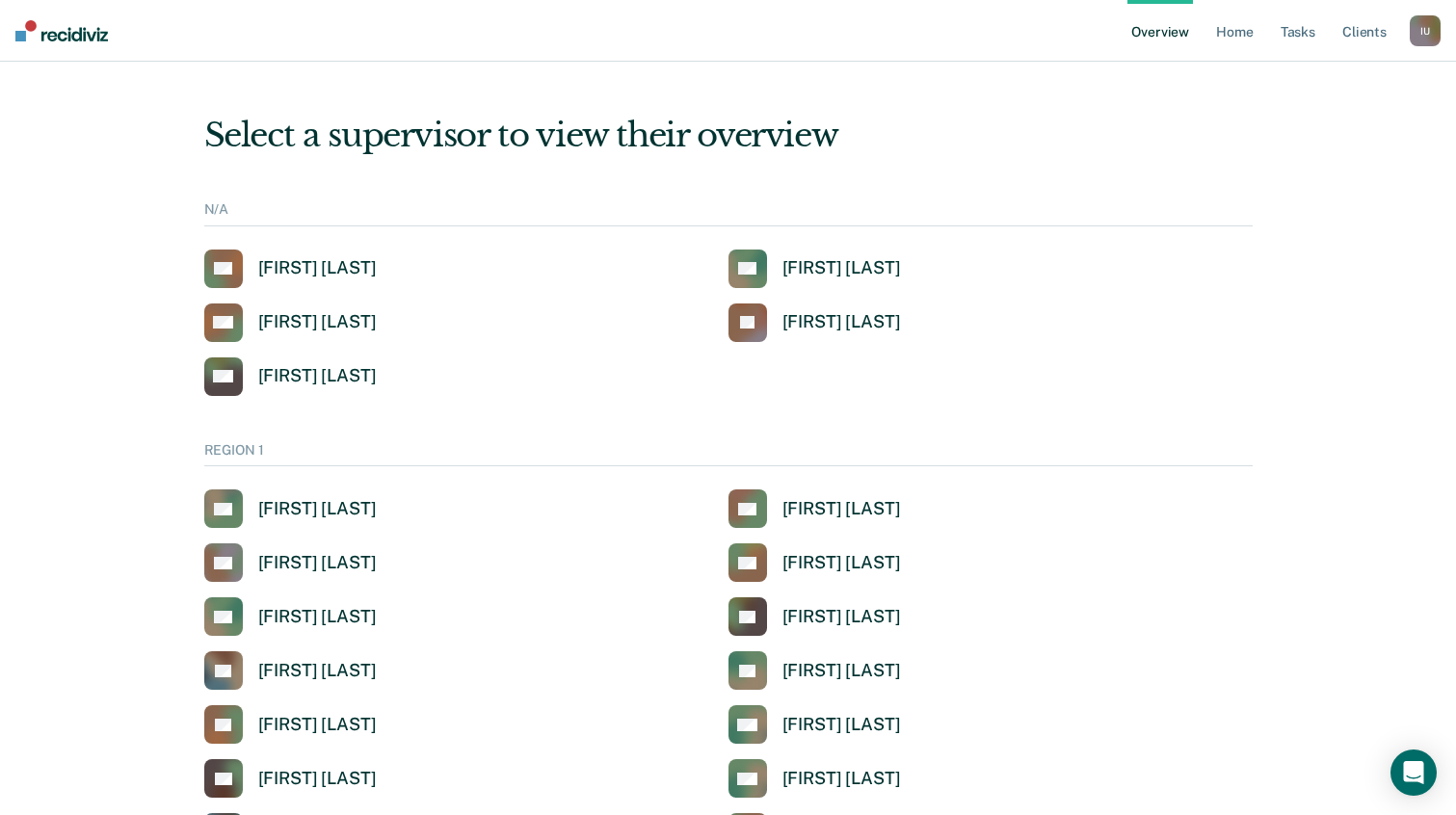 click on "I U" at bounding box center [1425, 31] 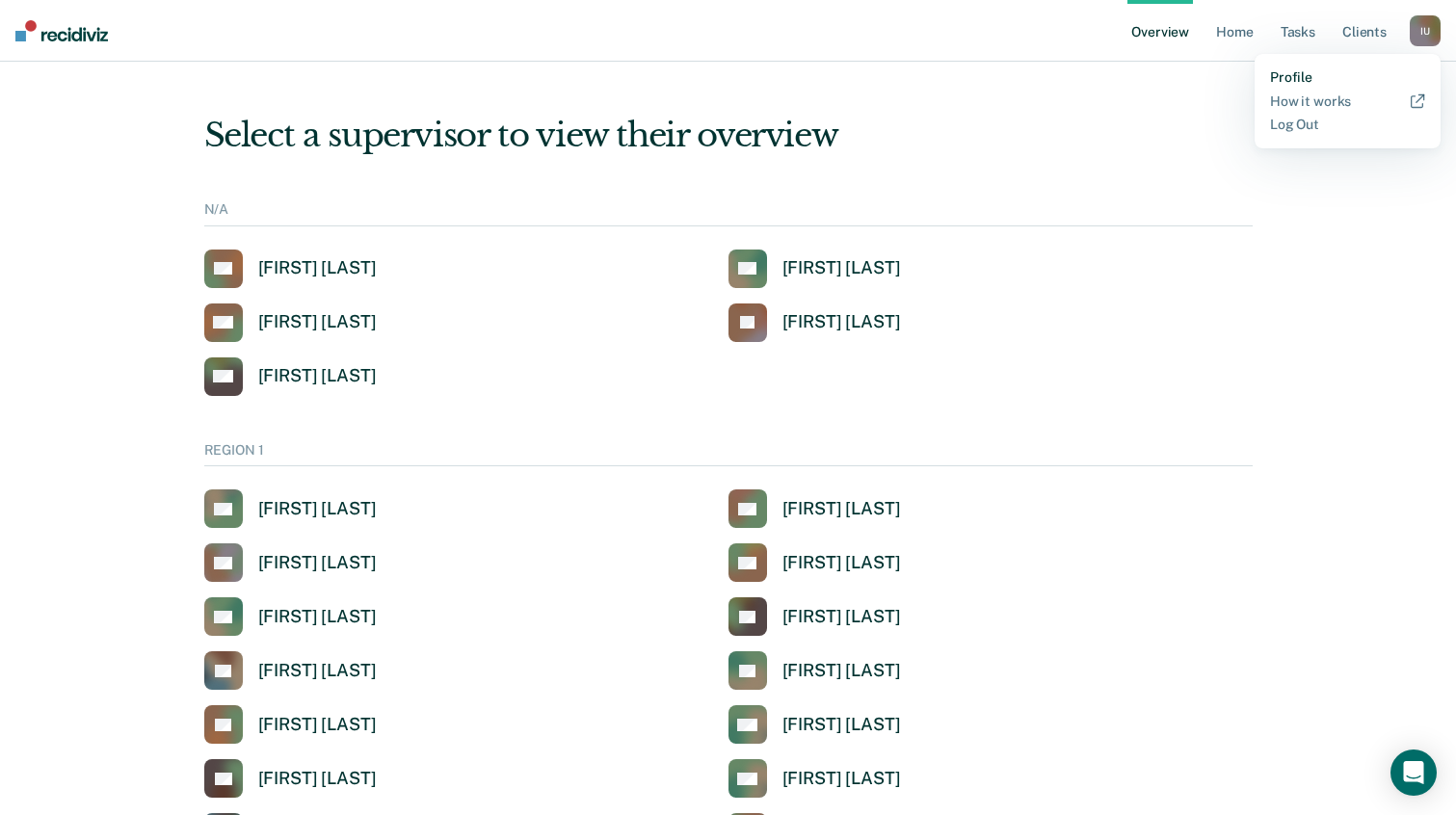 click on "Profile" at bounding box center [1347, 77] 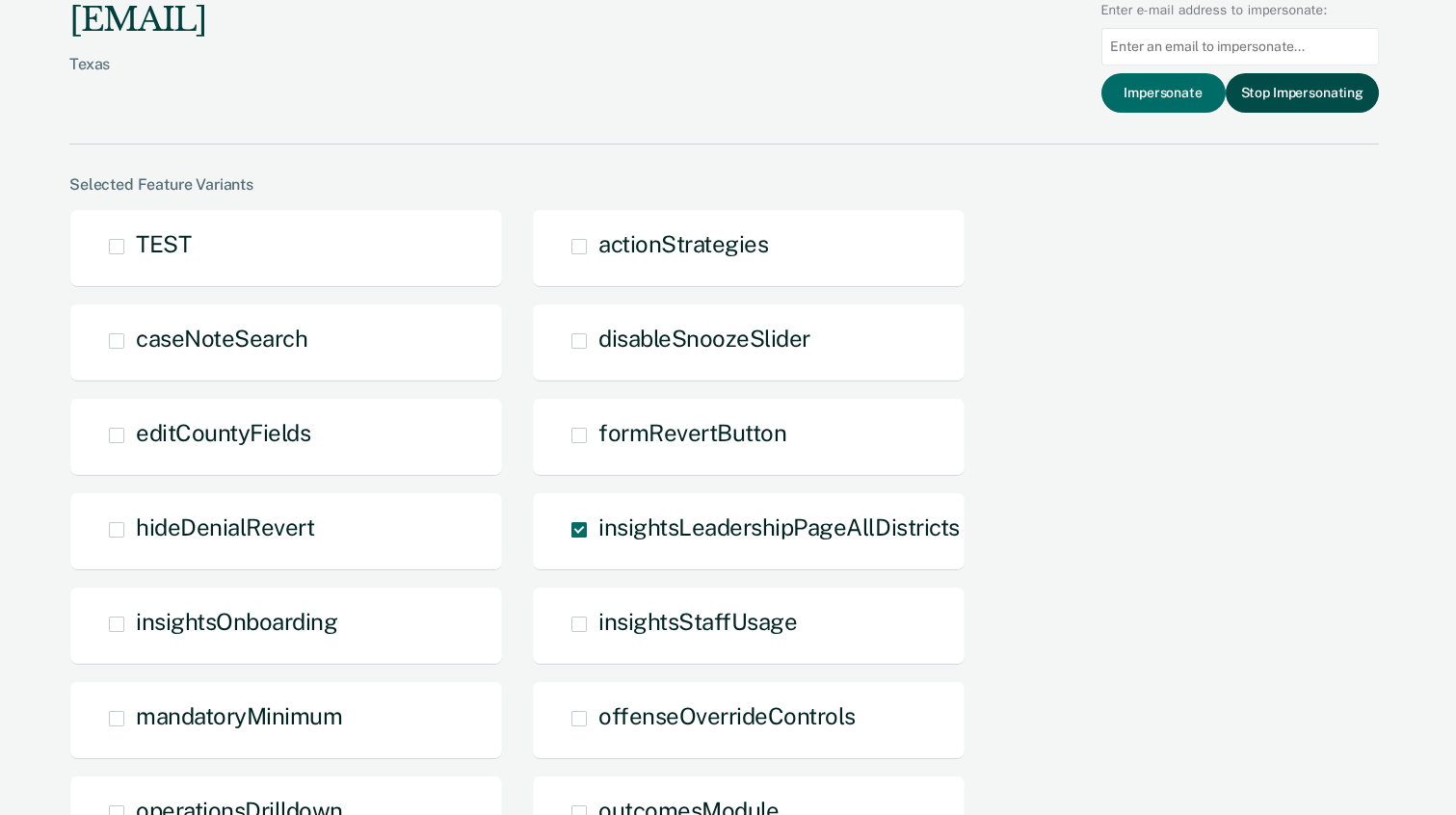 click on "Stop Impersonating" at bounding box center [1302, 92] 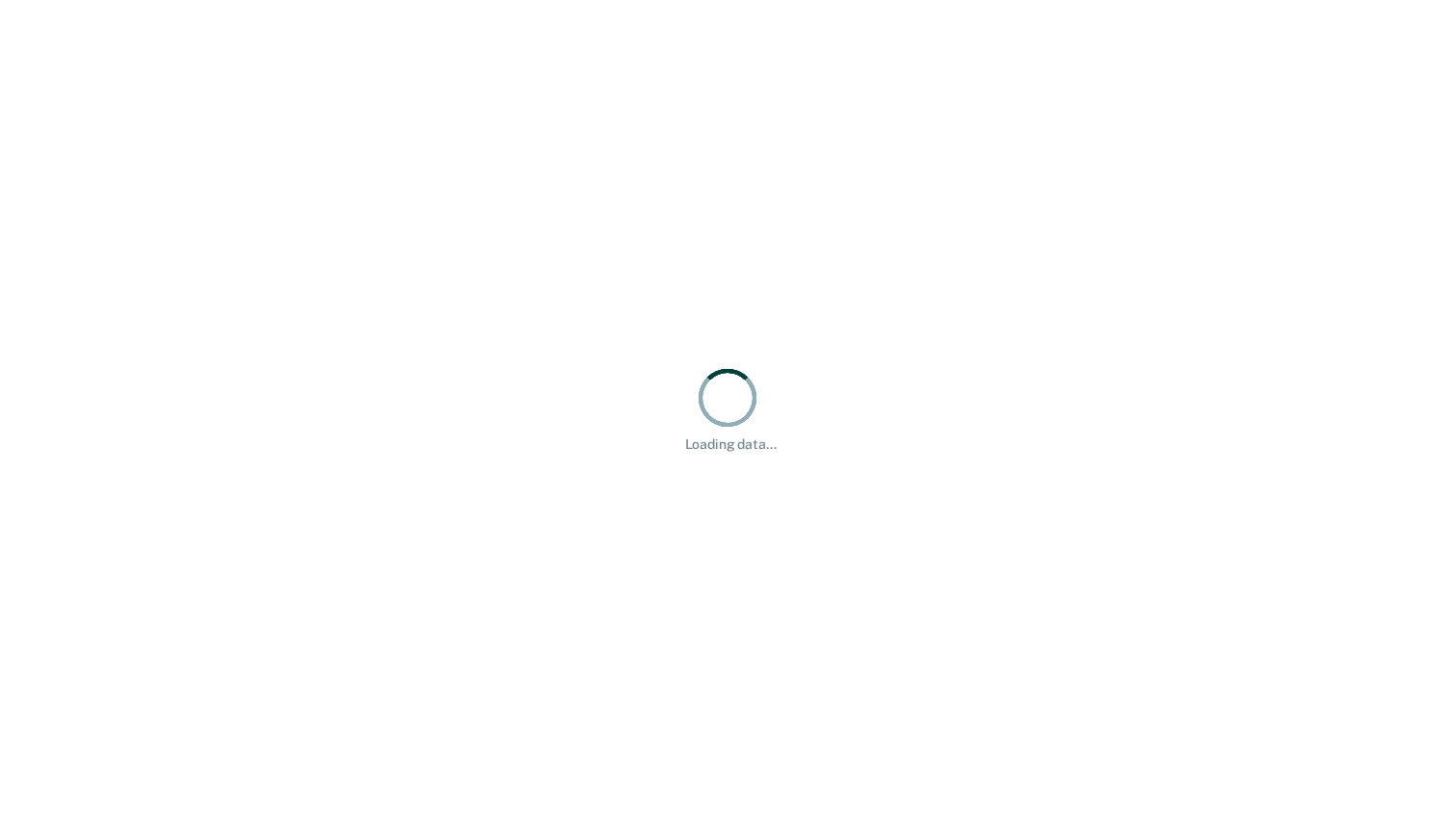 scroll, scrollTop: 0, scrollLeft: 0, axis: both 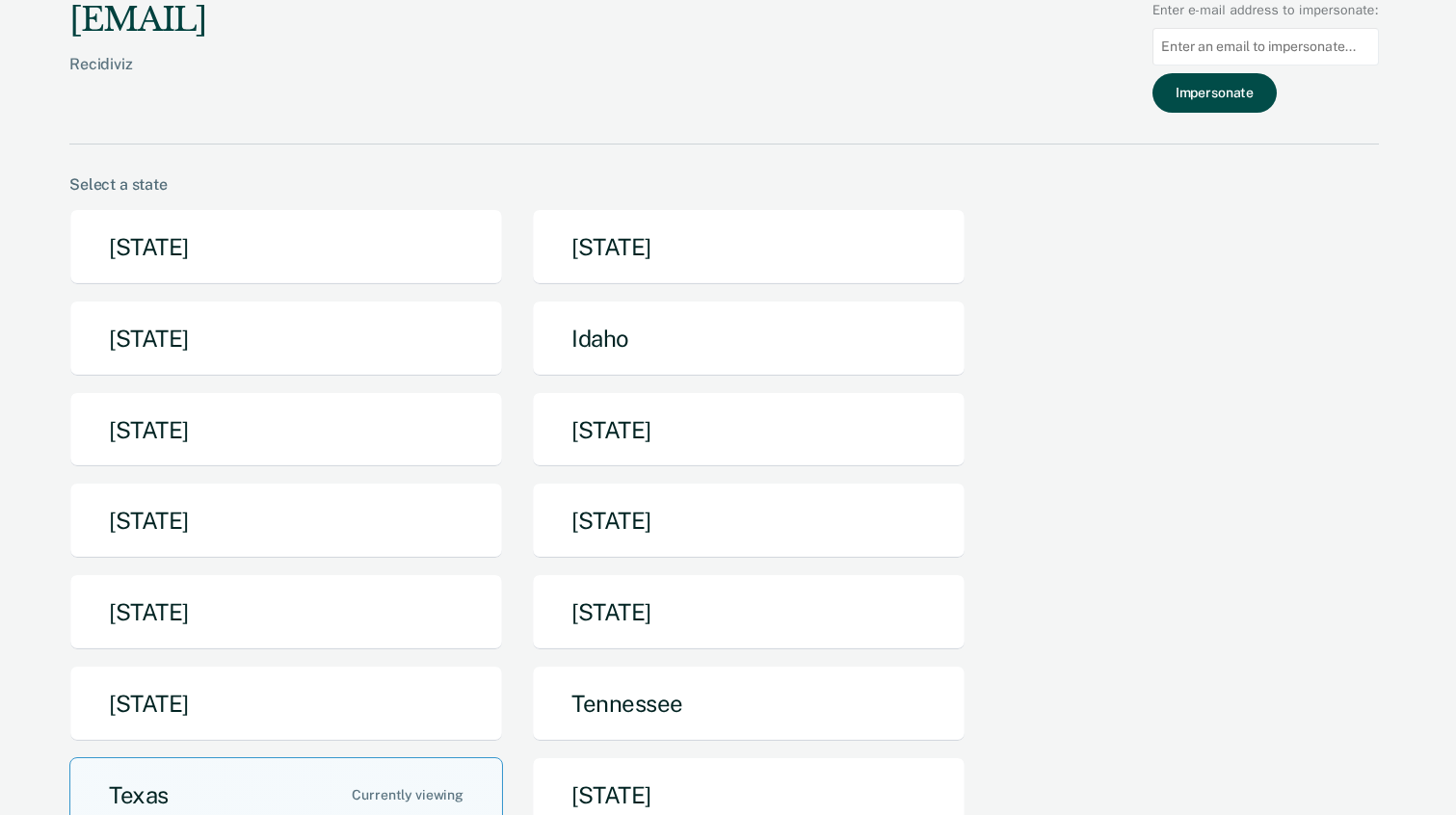 drag, startPoint x: 1318, startPoint y: 64, endPoint x: 1178, endPoint y: 89, distance: 142.21463 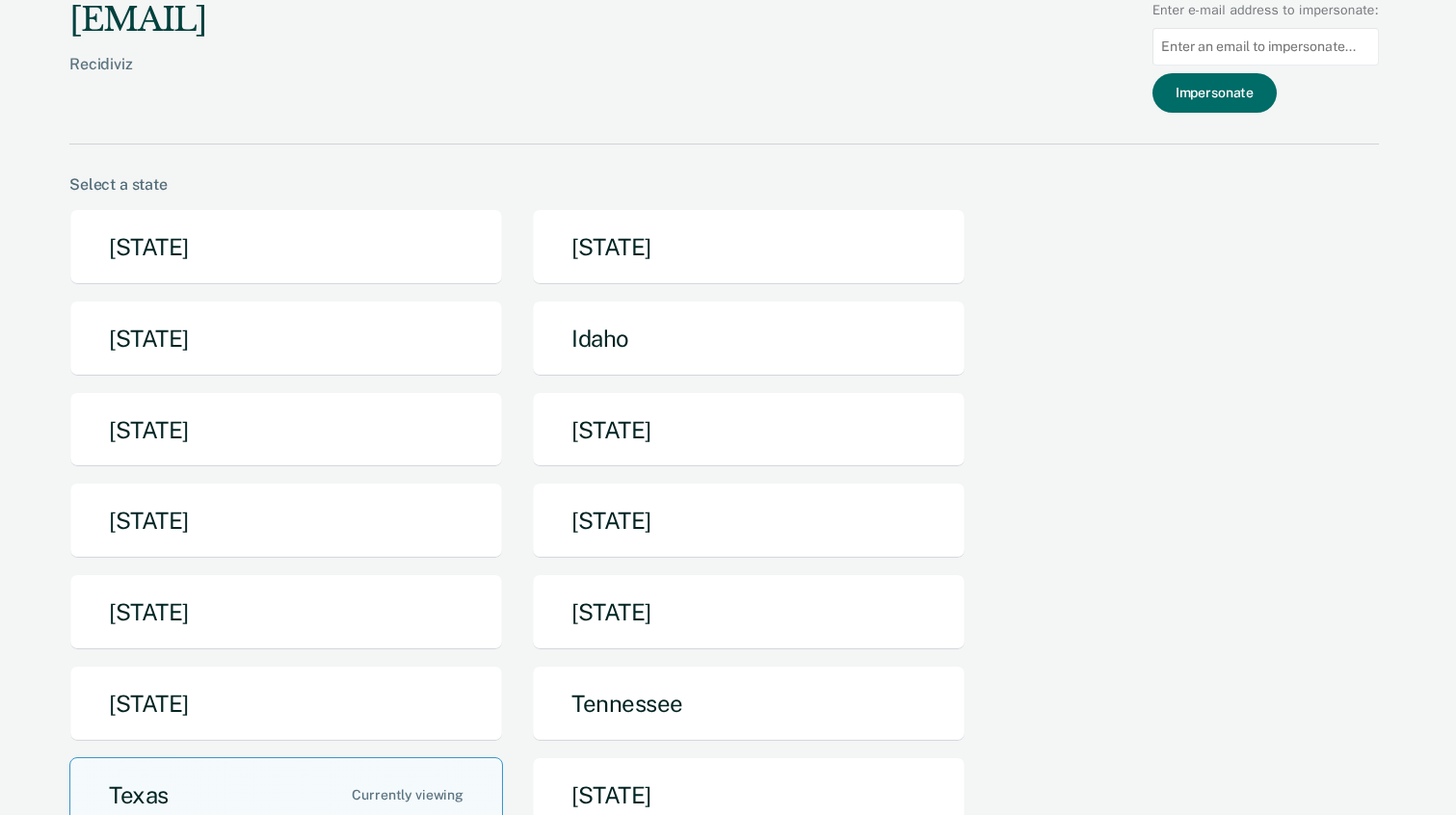 paste on "audra.wellington@tdcj.texas.gov" 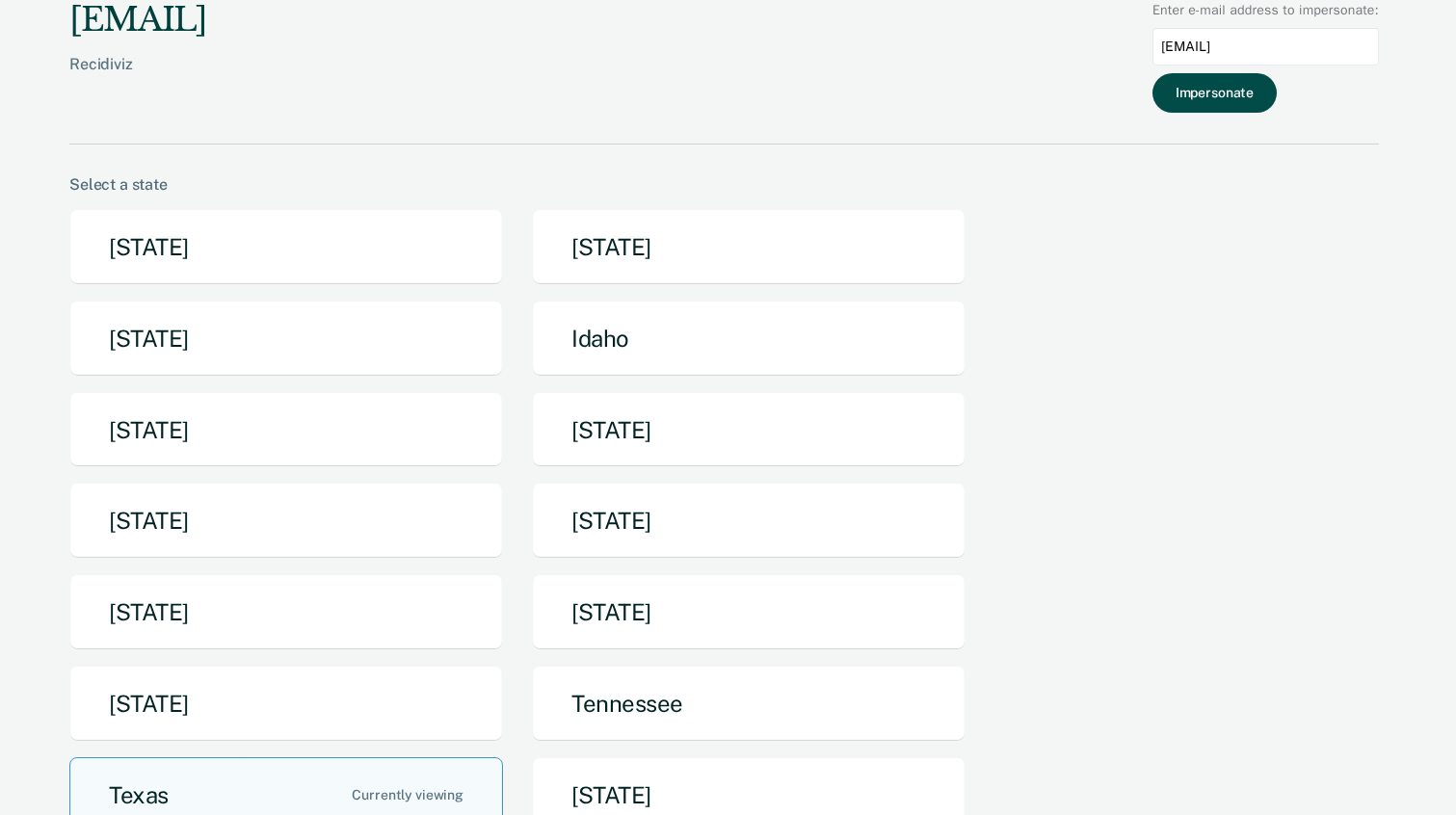 type on "audra.wellington@tdcj.texas.gov" 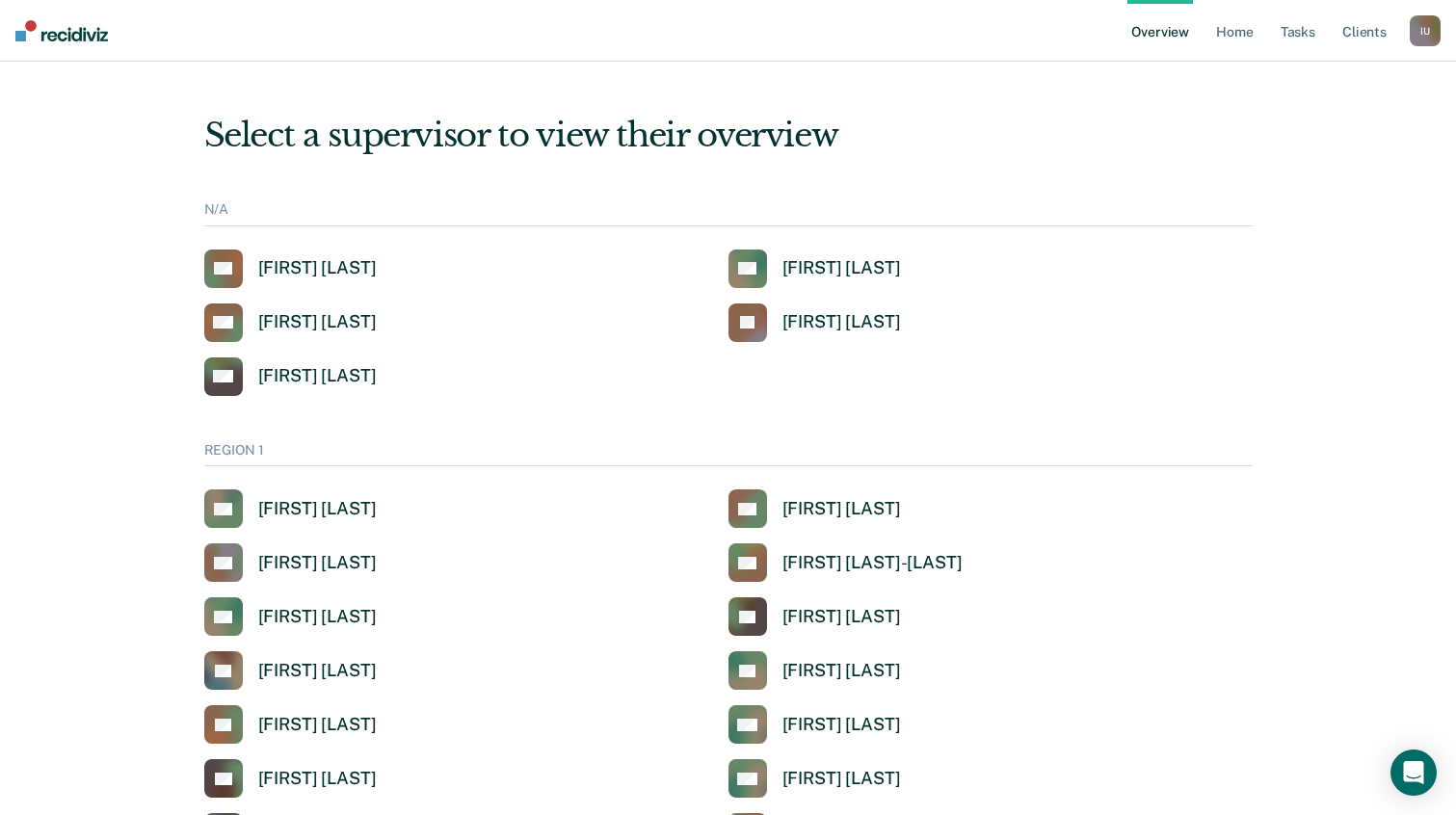 click on "Overview Home Tasks Client s" at bounding box center [1268, 31] 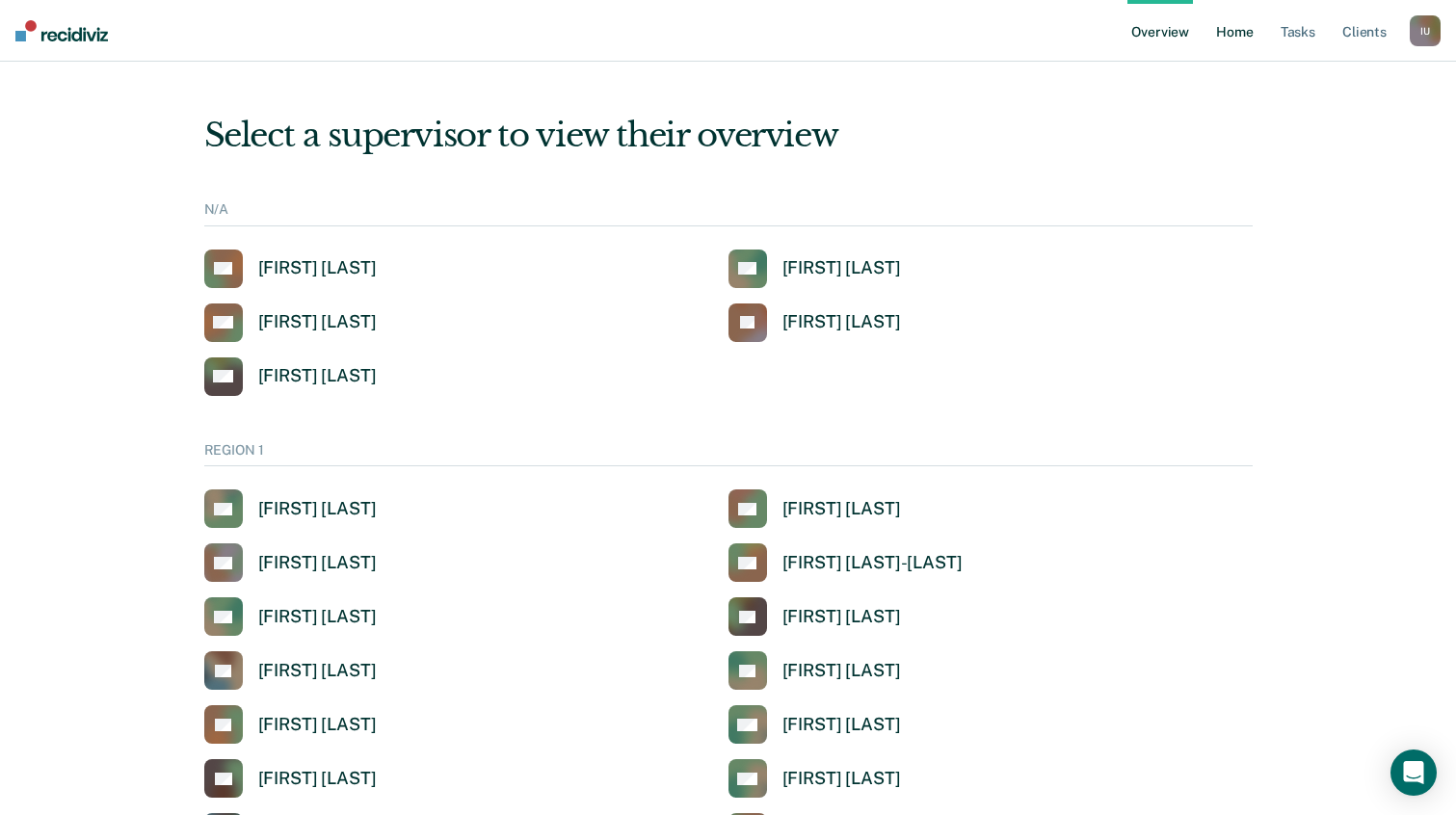click on "Home" at bounding box center (1234, 31) 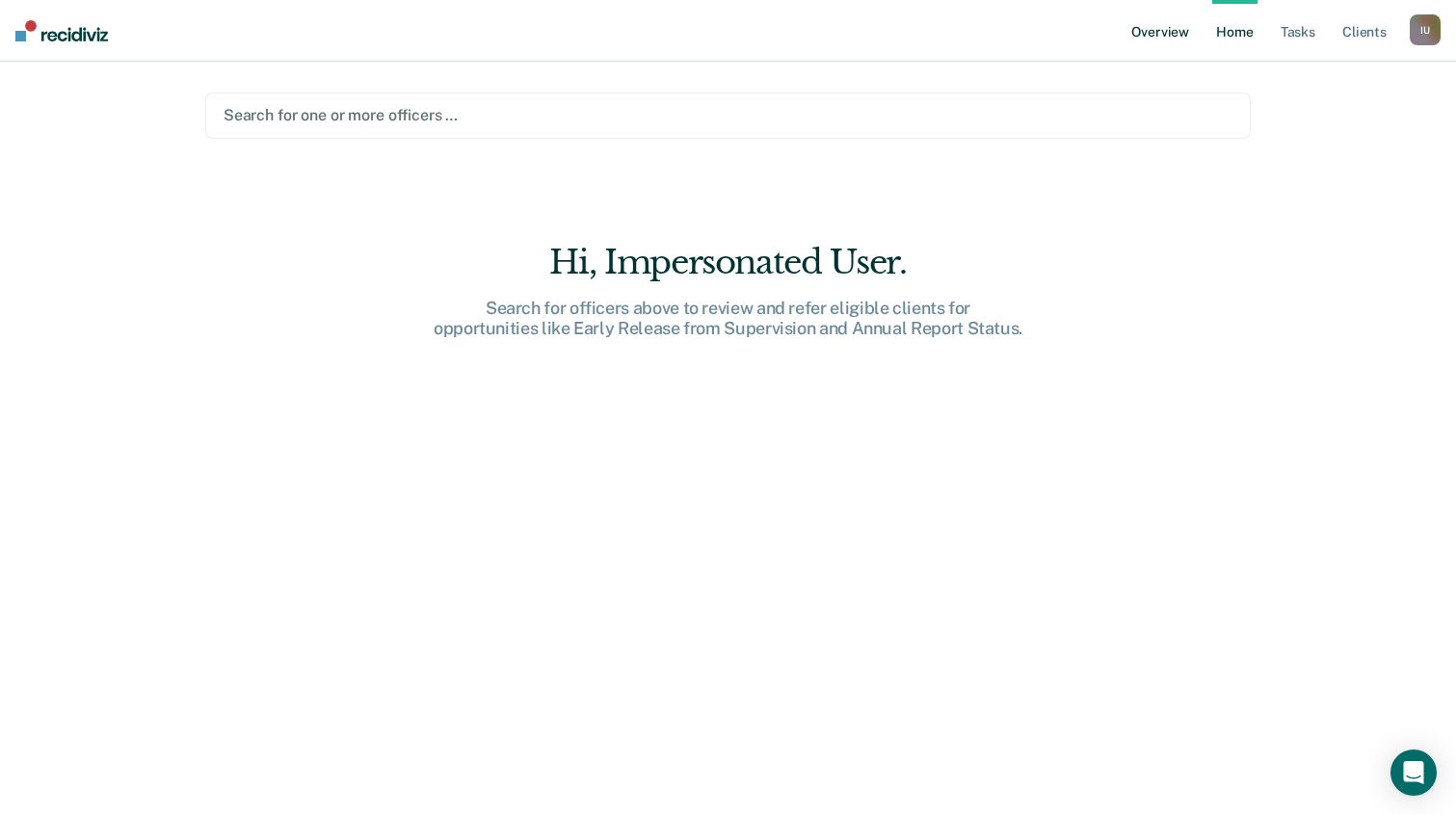 click on "Overview" at bounding box center [1160, 31] 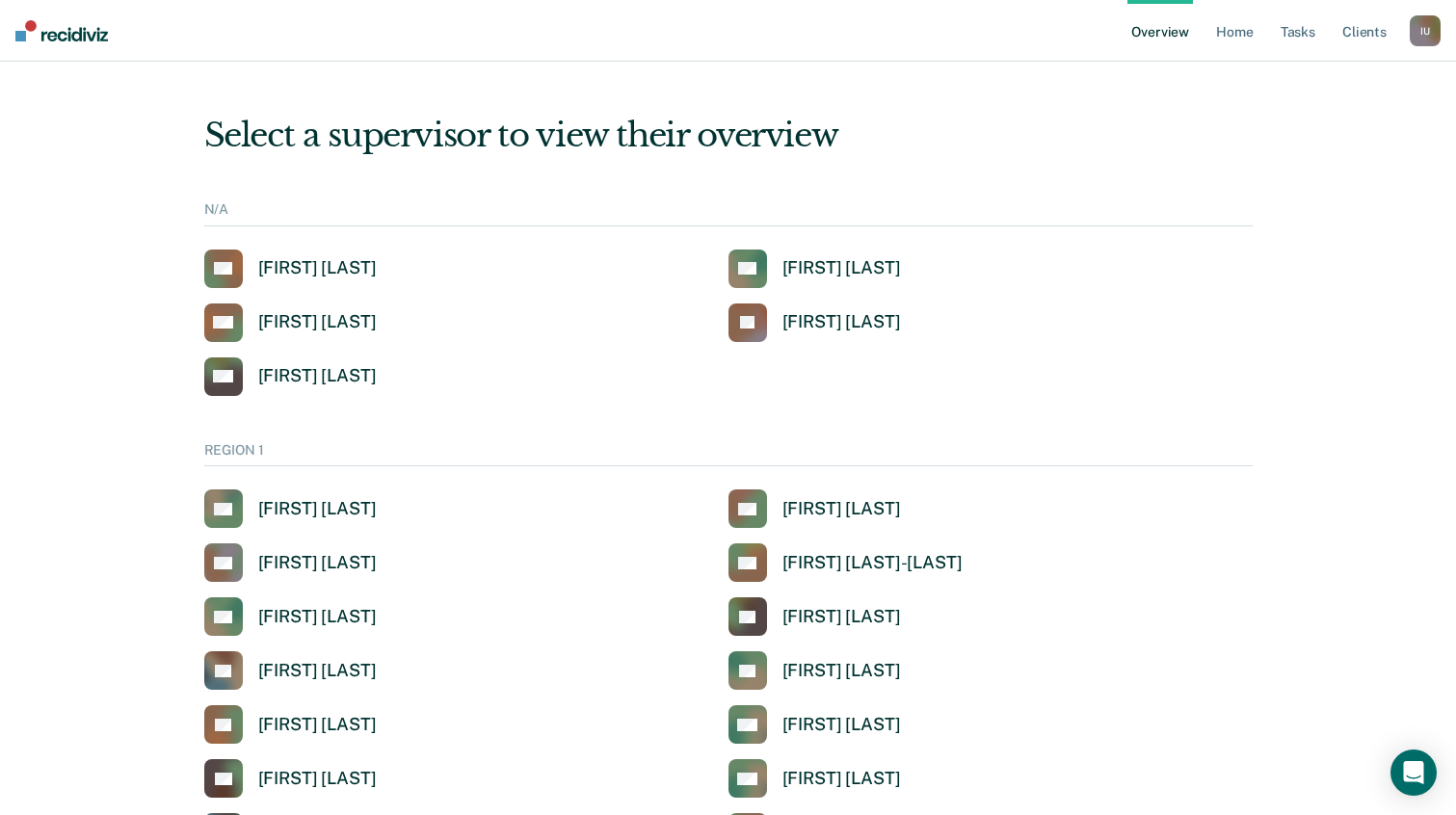 scroll, scrollTop: 1582, scrollLeft: 0, axis: vertical 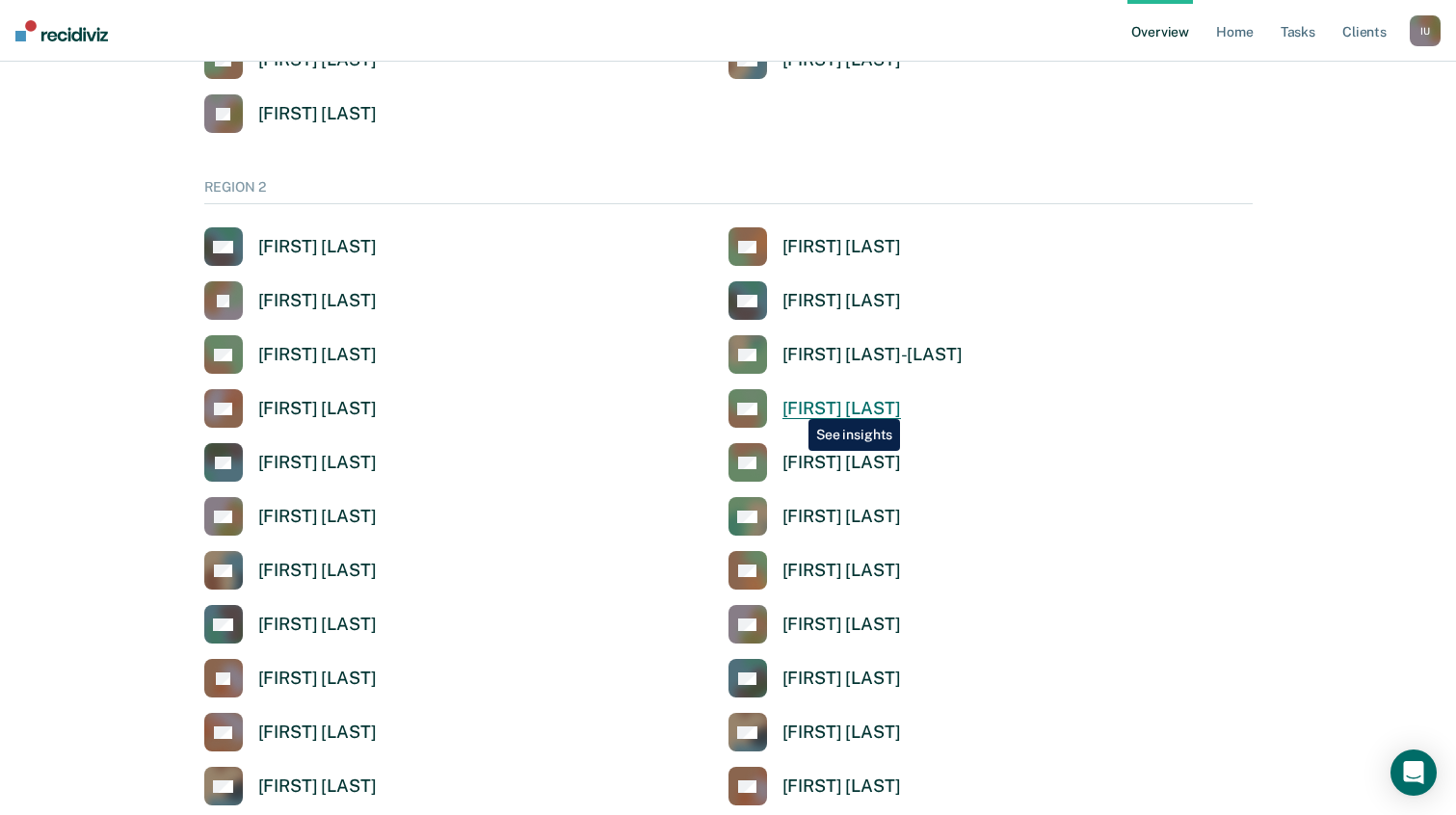 click on "[FIRST] [LAST]" at bounding box center [841, 408] 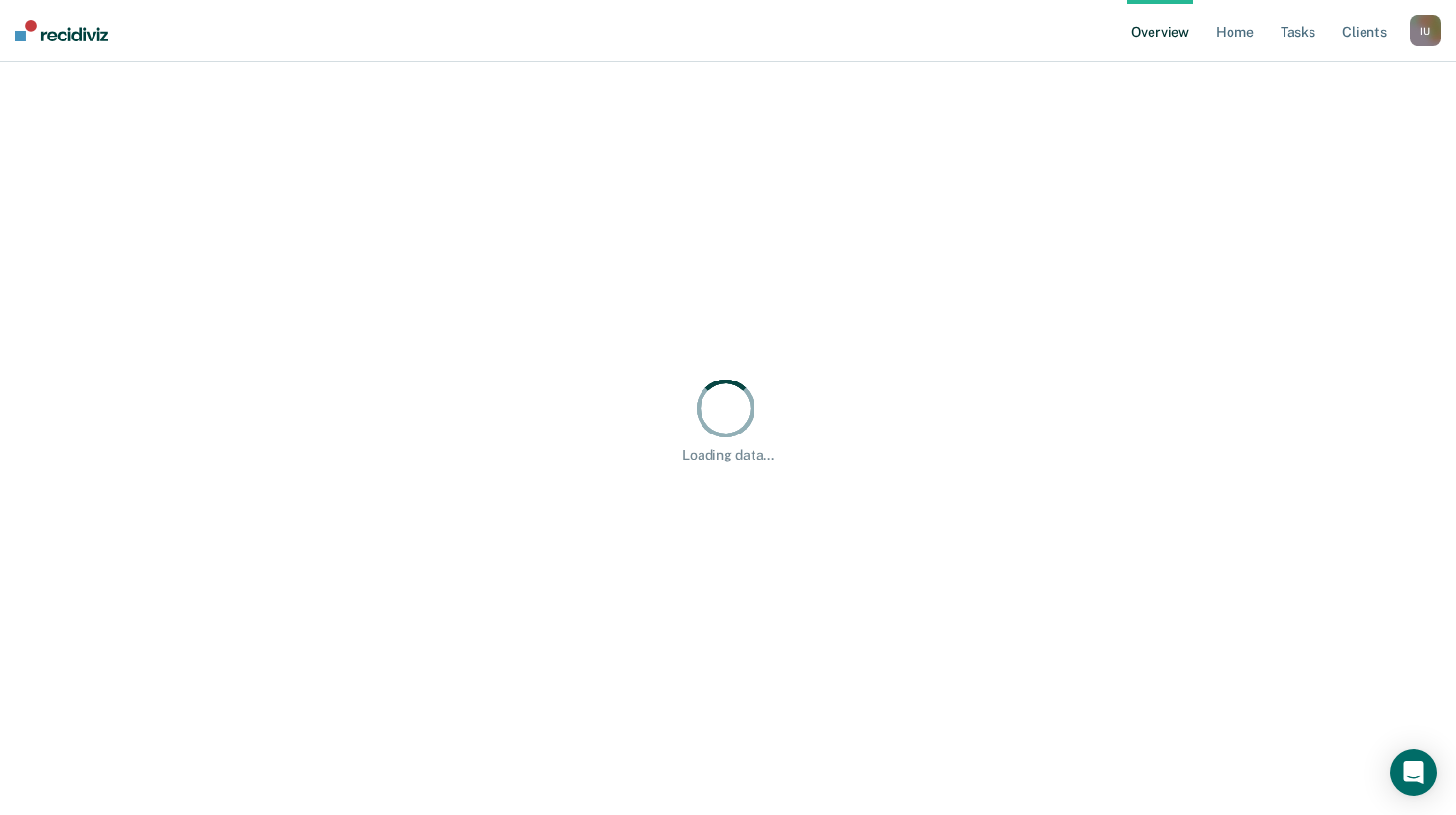 scroll, scrollTop: 0, scrollLeft: 0, axis: both 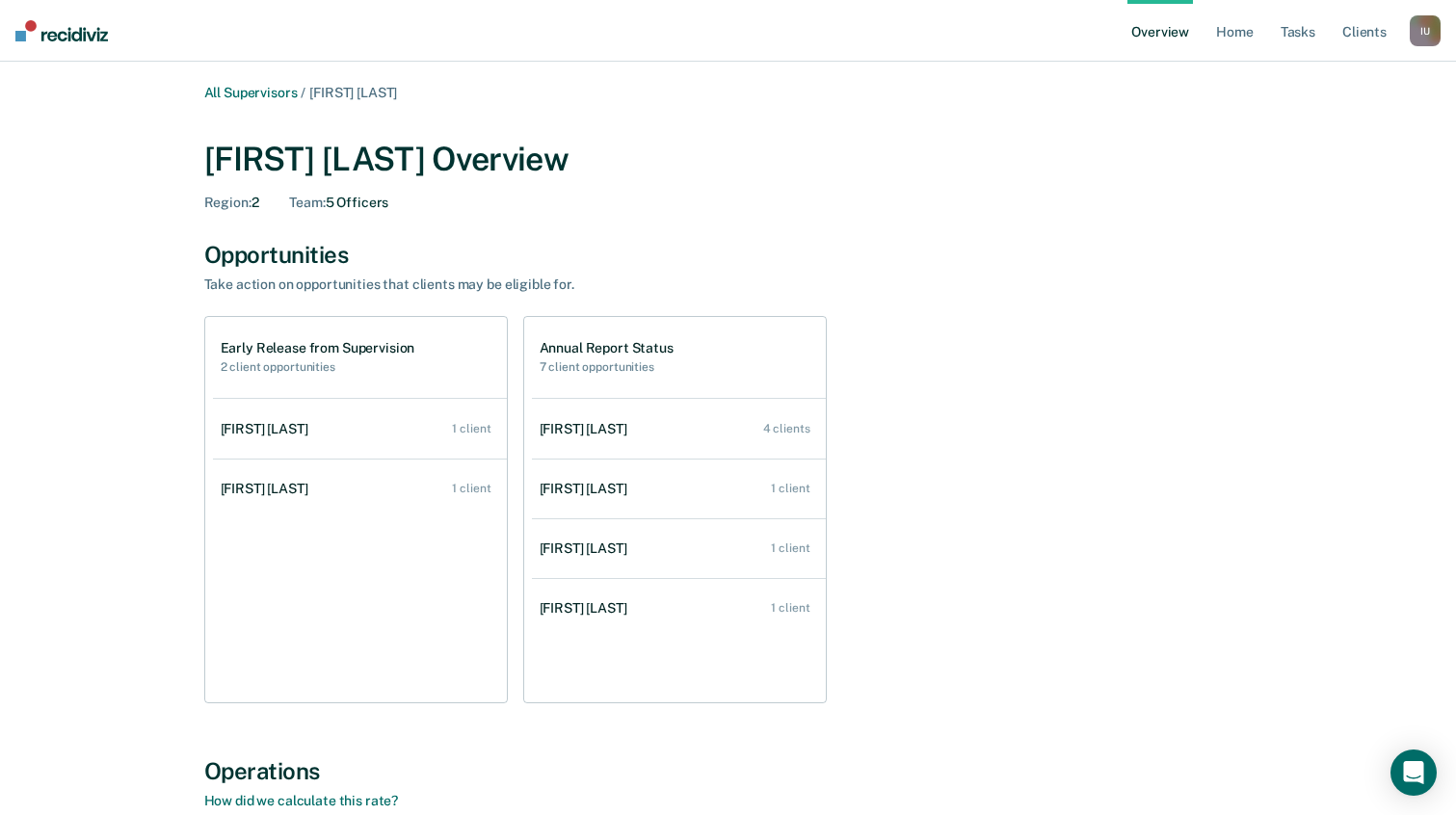 click on "I U" at bounding box center [1425, 31] 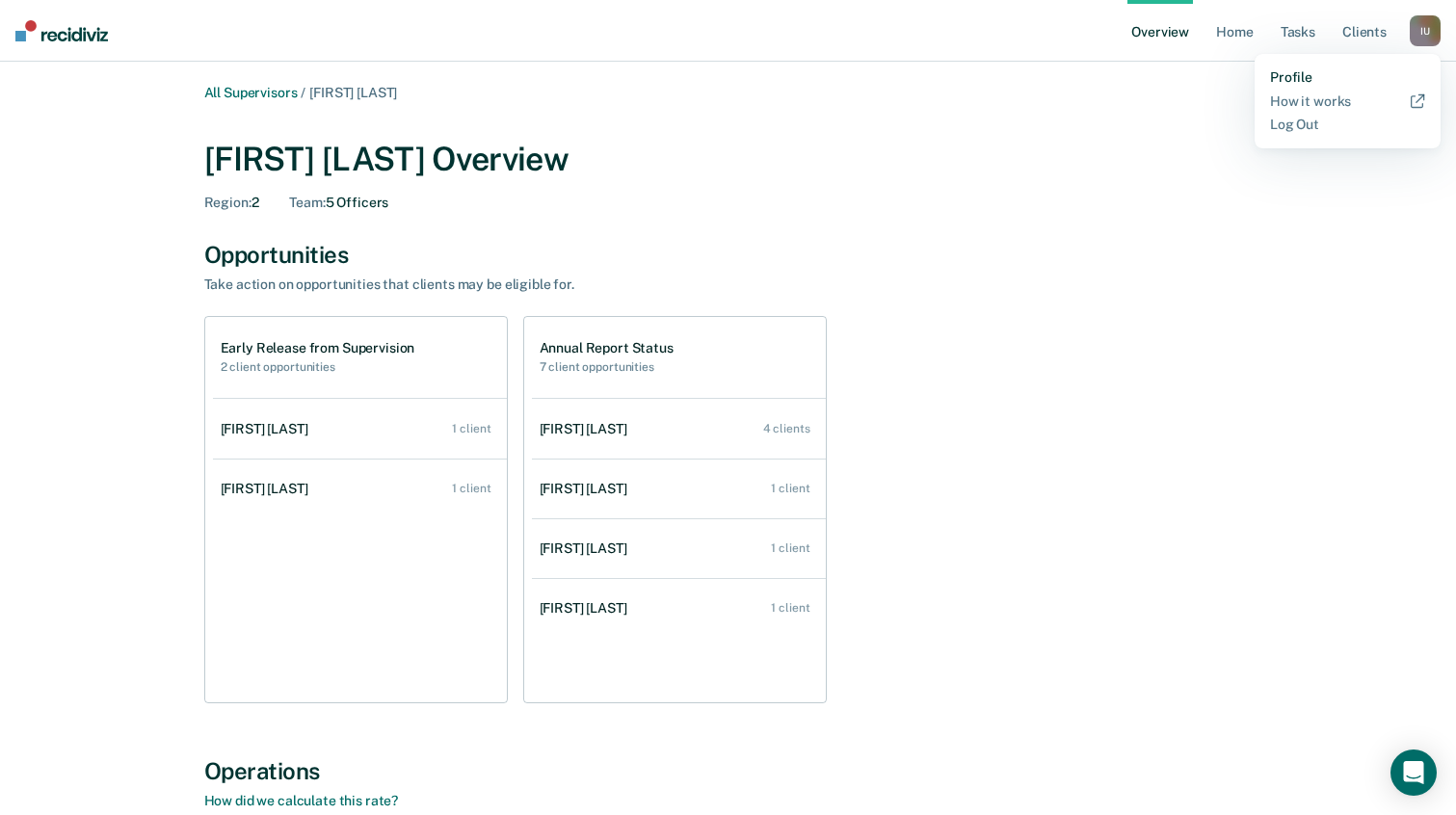 click on "Profile" at bounding box center (1347, 77) 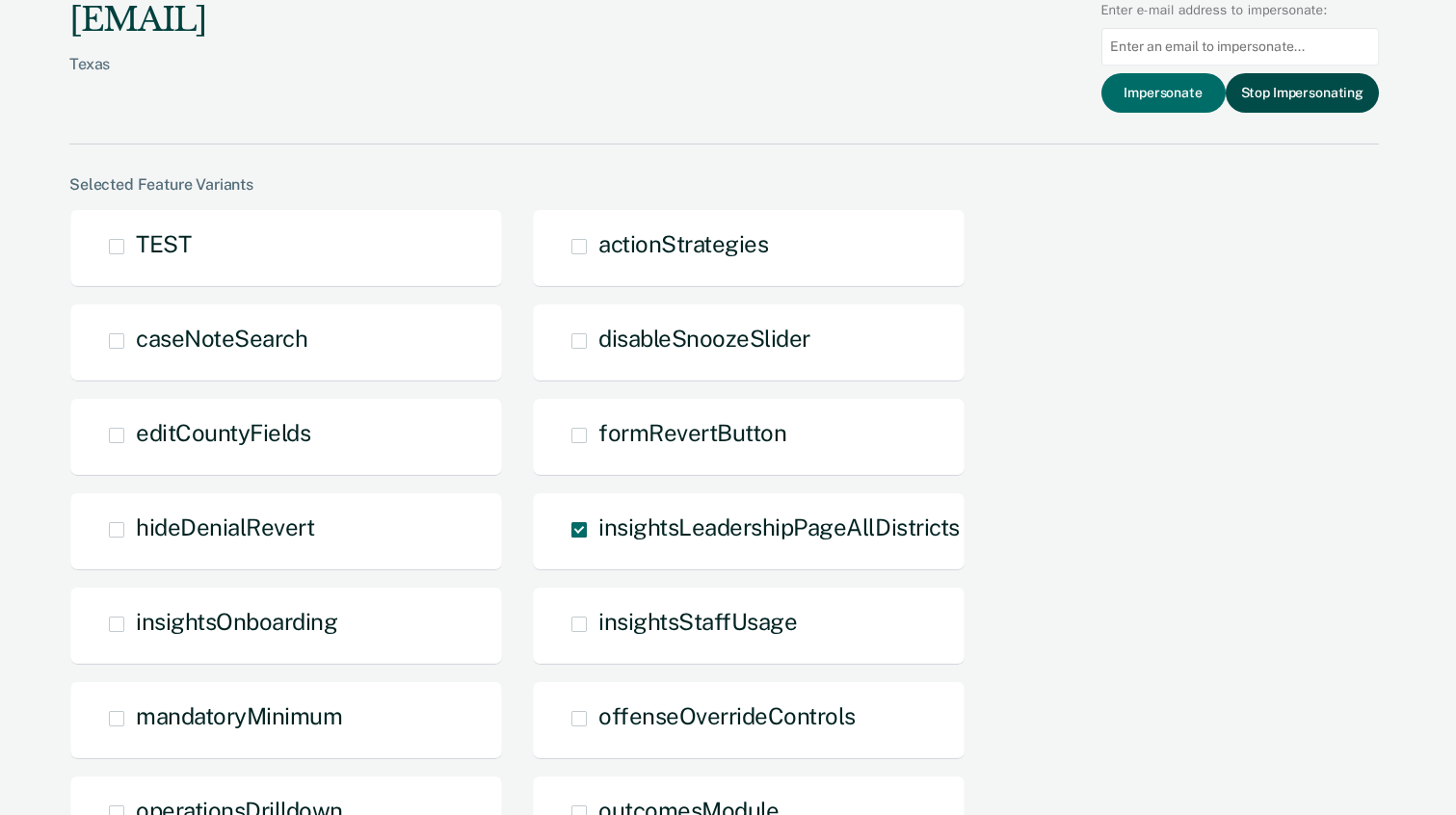 click on "Stop Impersonating" at bounding box center [1302, 92] 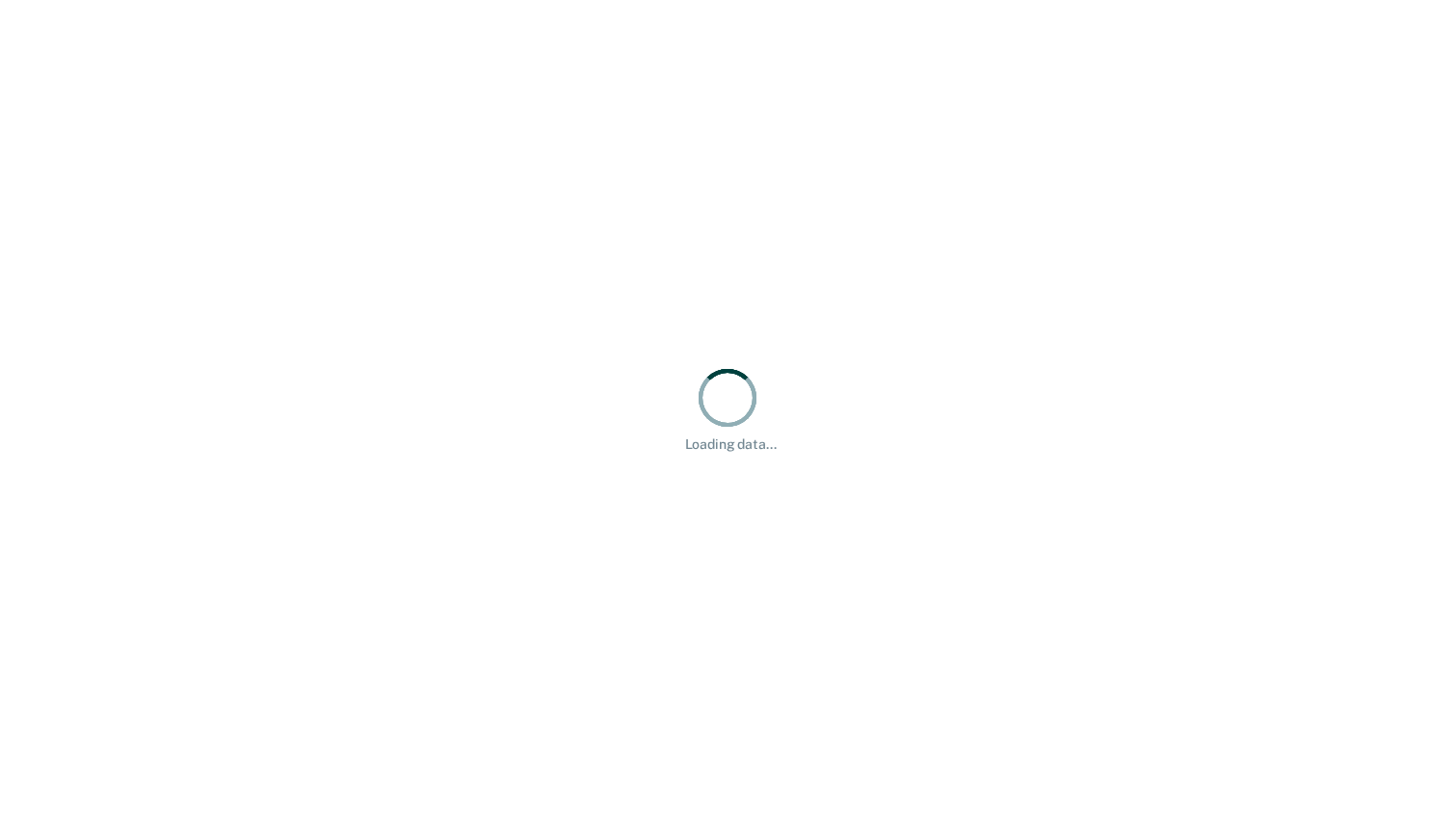 scroll, scrollTop: 0, scrollLeft: 0, axis: both 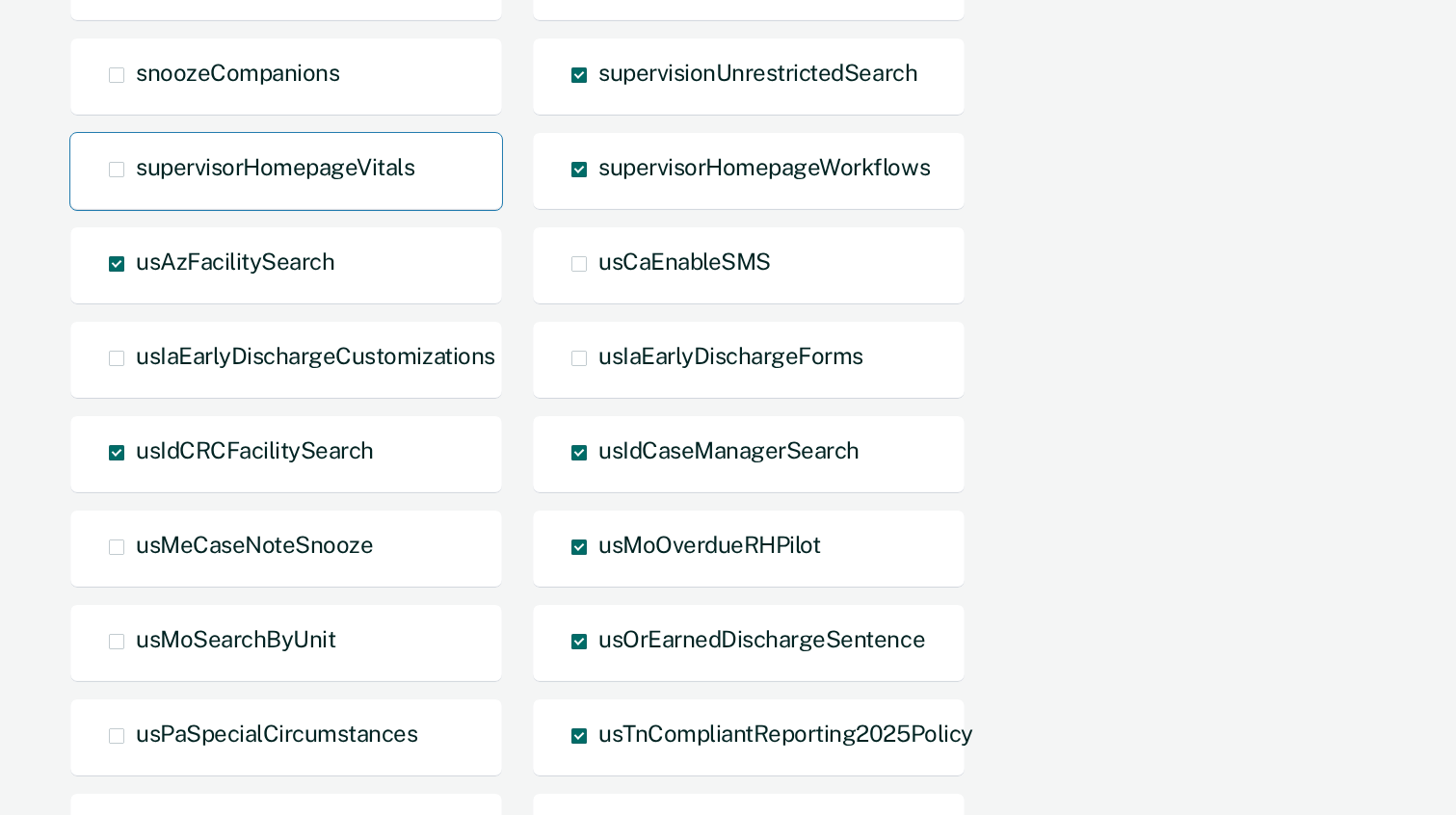 click on "supervisorHomepageVitals" at bounding box center (275, 167) 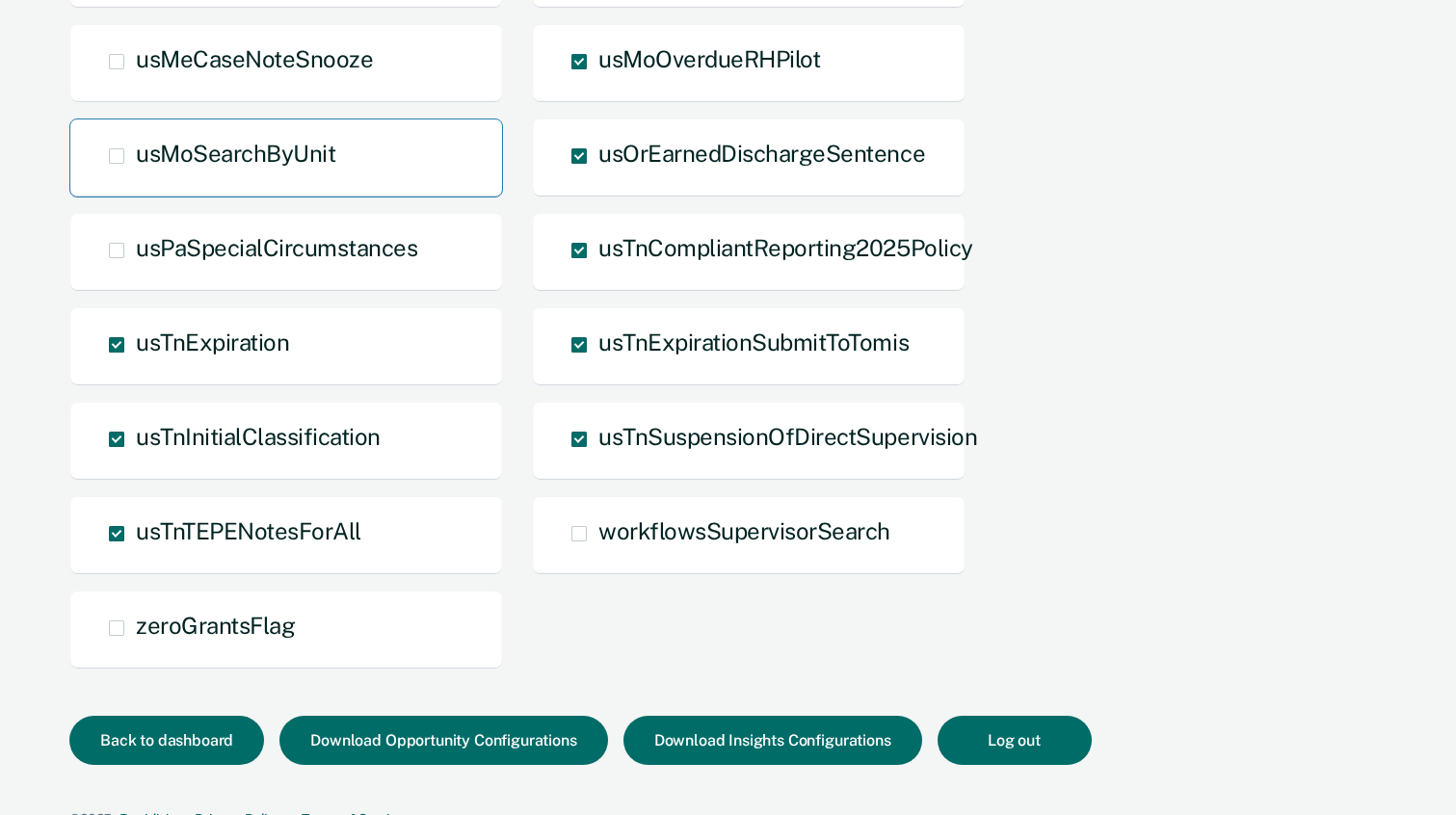 scroll, scrollTop: 2134, scrollLeft: 0, axis: vertical 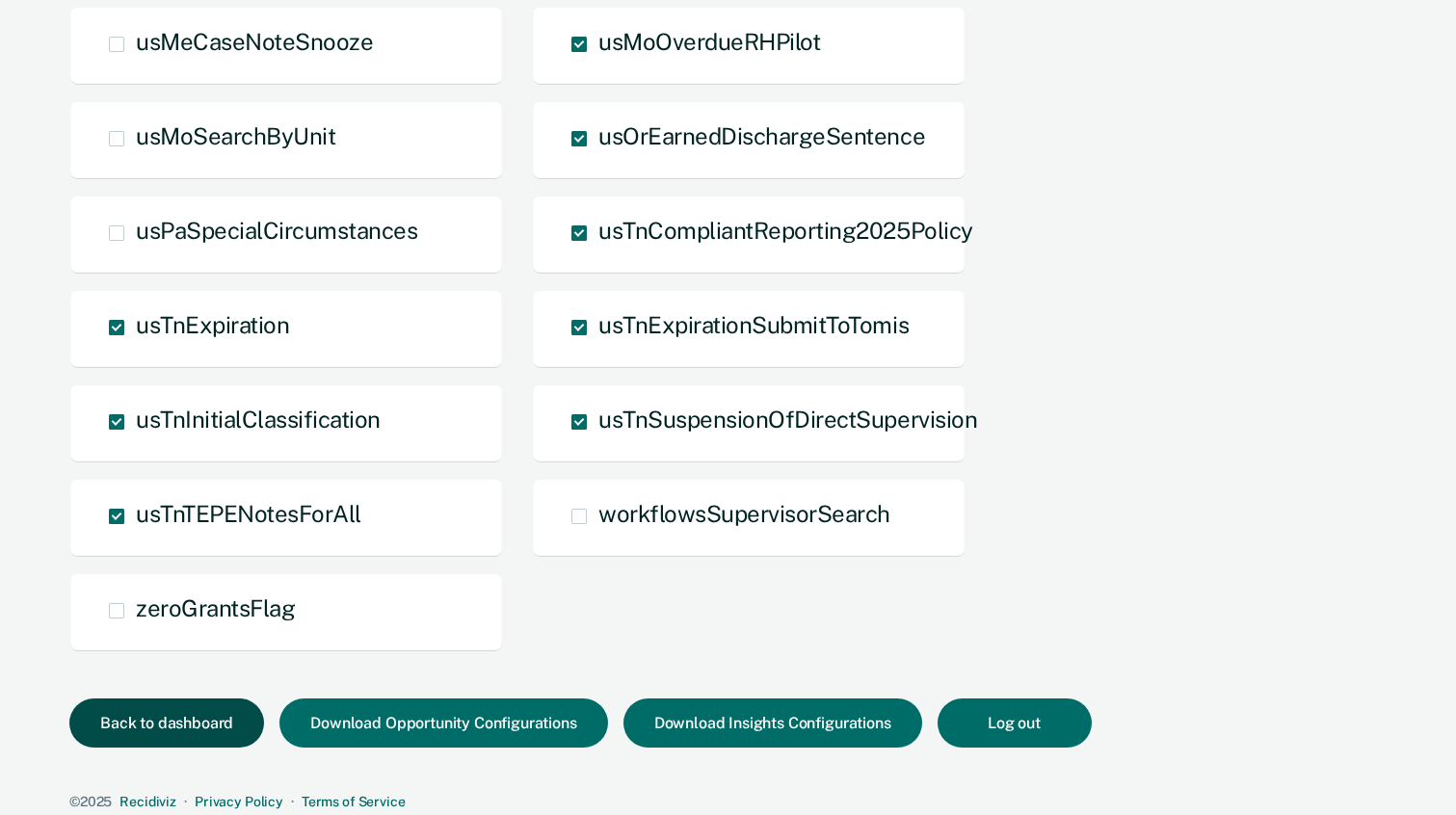 click on "Back to dashboard" at bounding box center (167, 723) 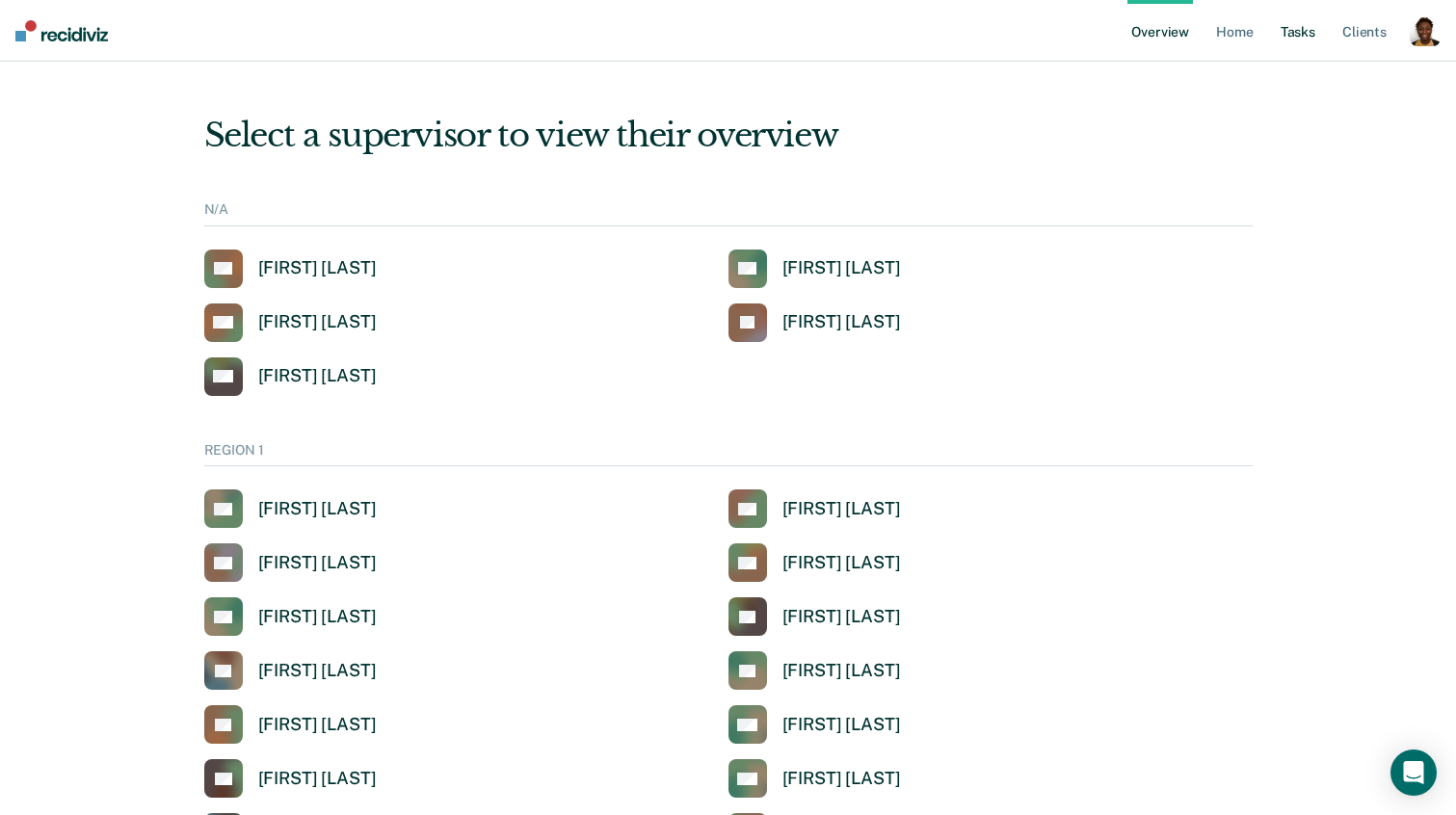 click on "Tasks" at bounding box center (1298, 31) 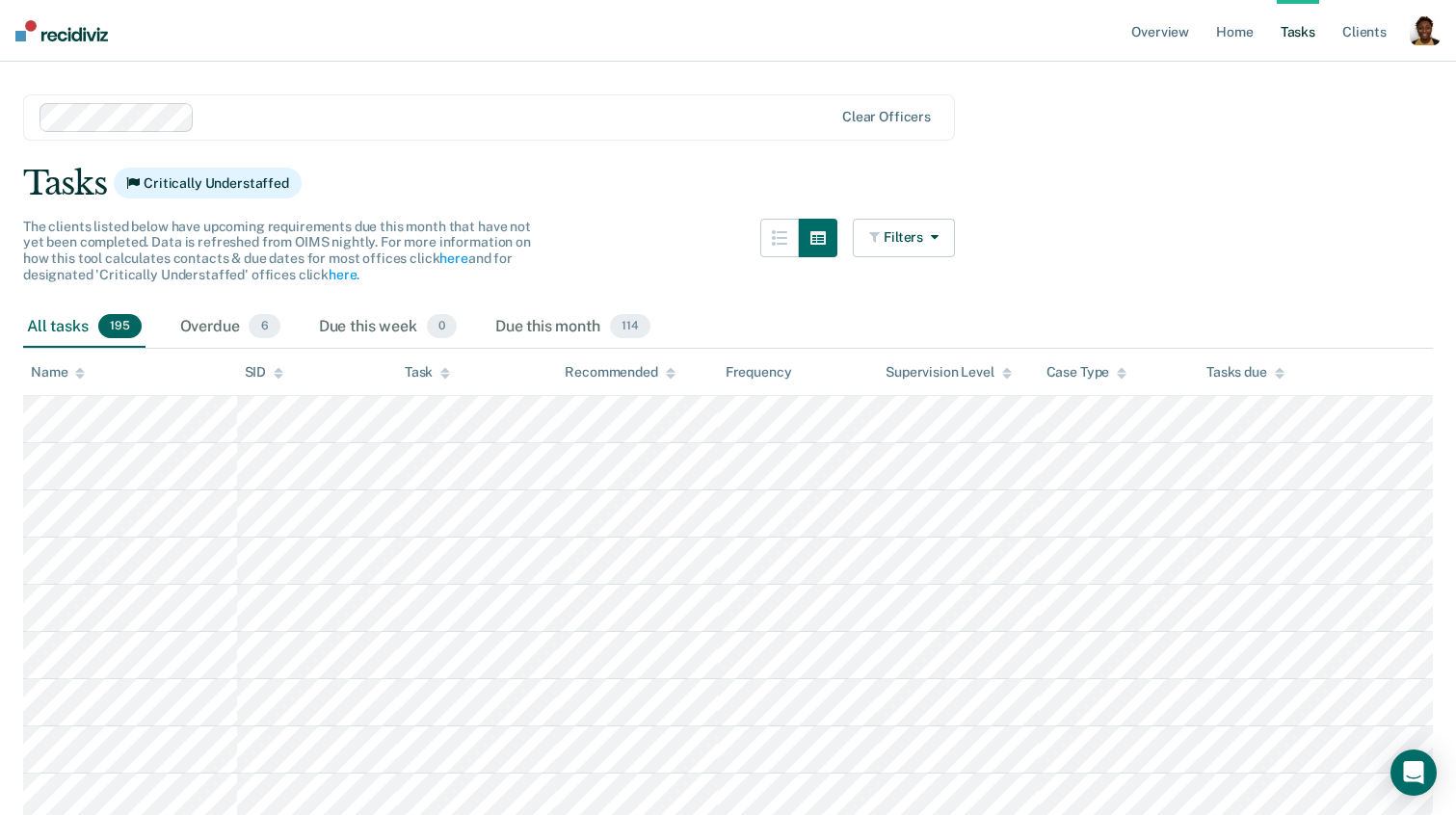 scroll, scrollTop: 0, scrollLeft: 0, axis: both 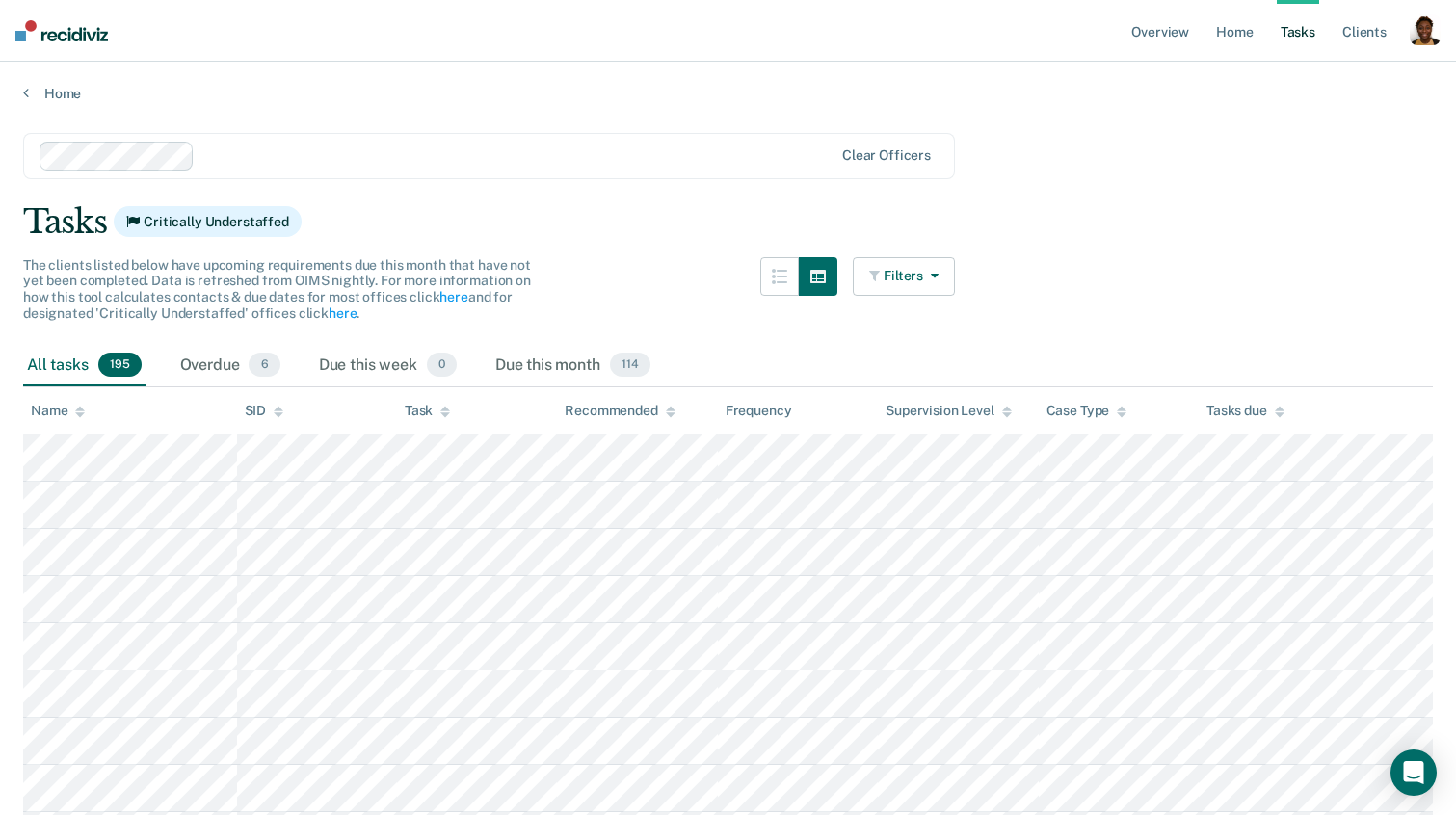click on "Filters" at bounding box center [904, 276] 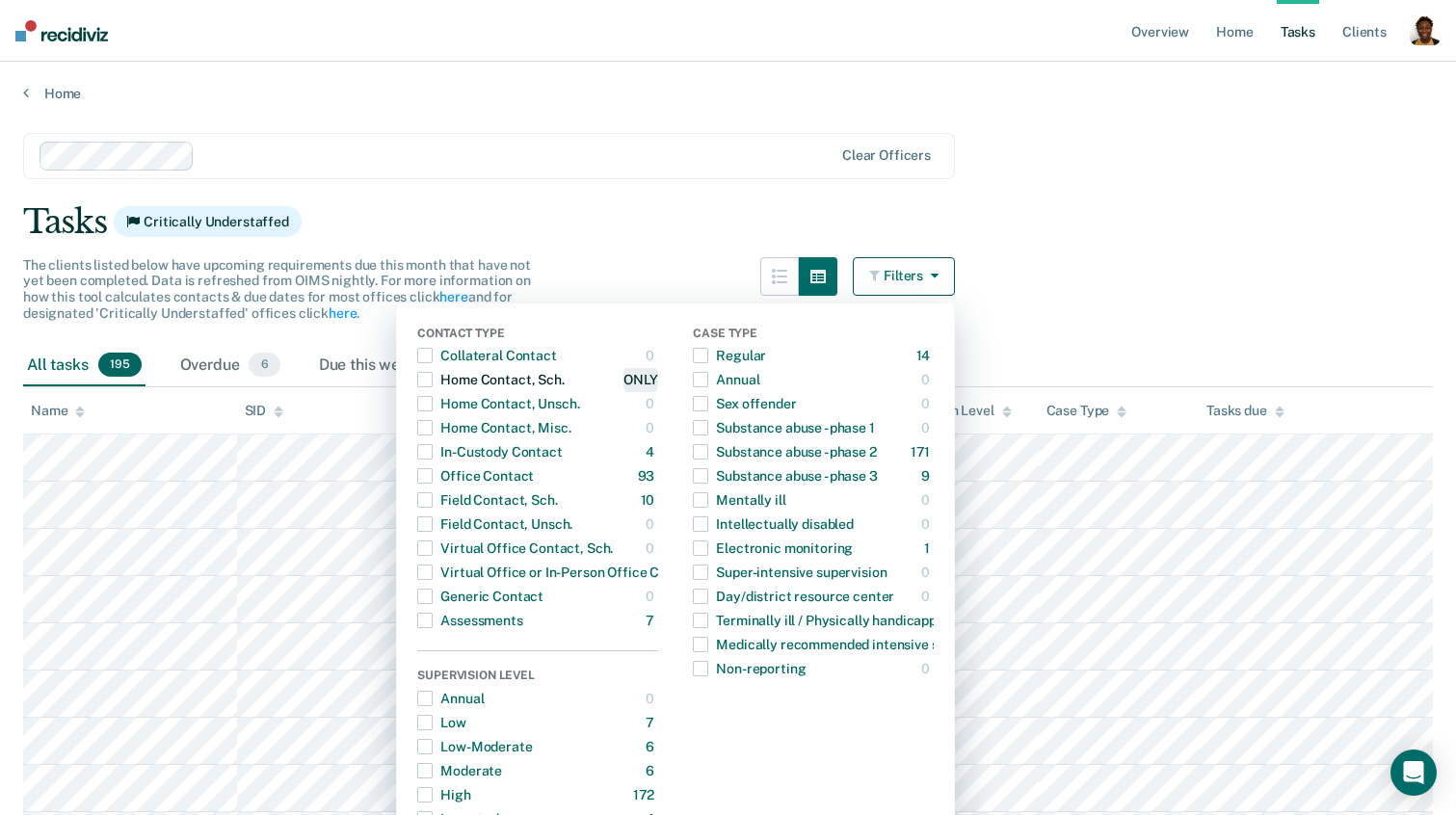 click on "ONLY" at bounding box center [641, 380] 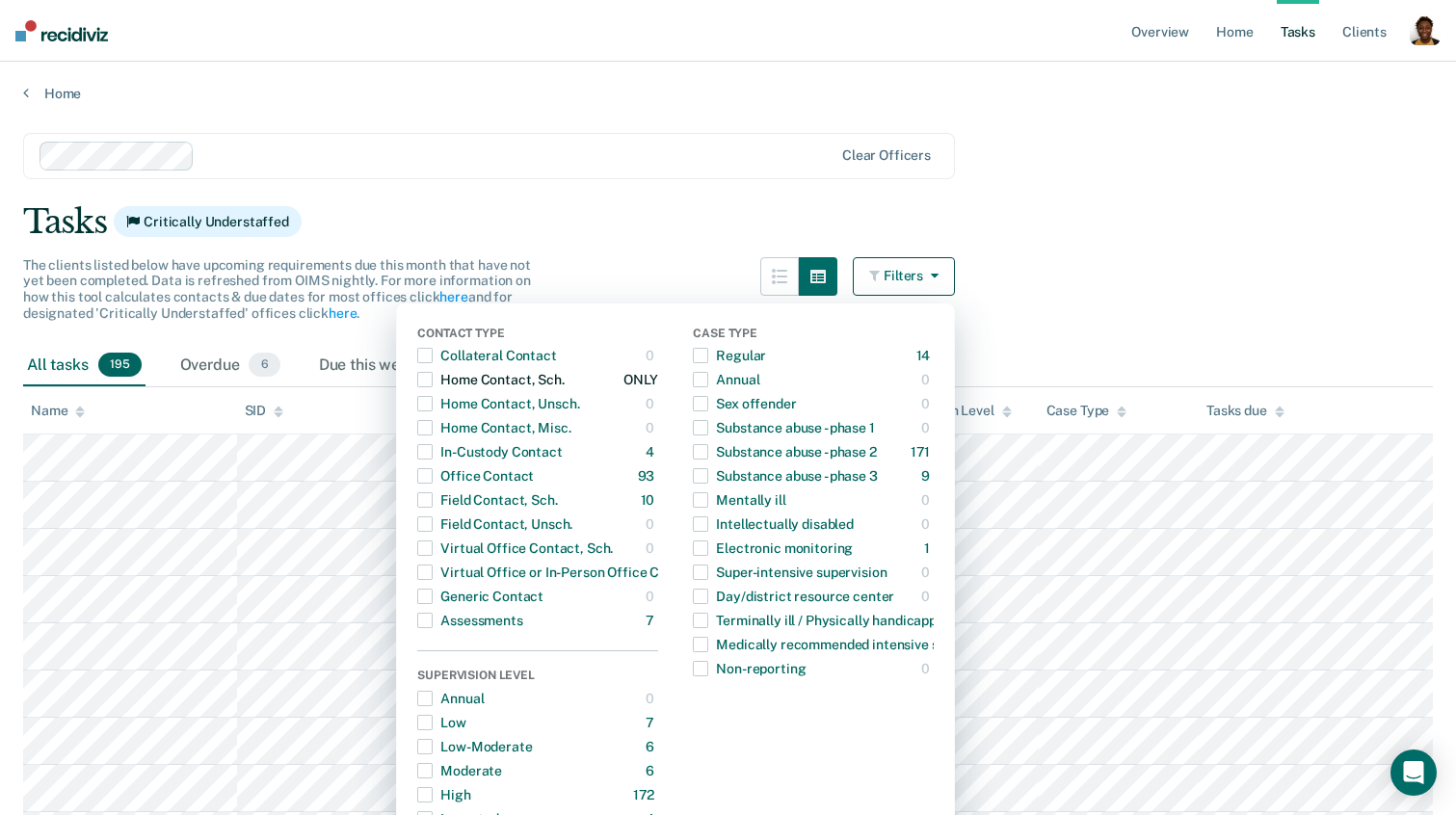 click at bounding box center (425, 380) 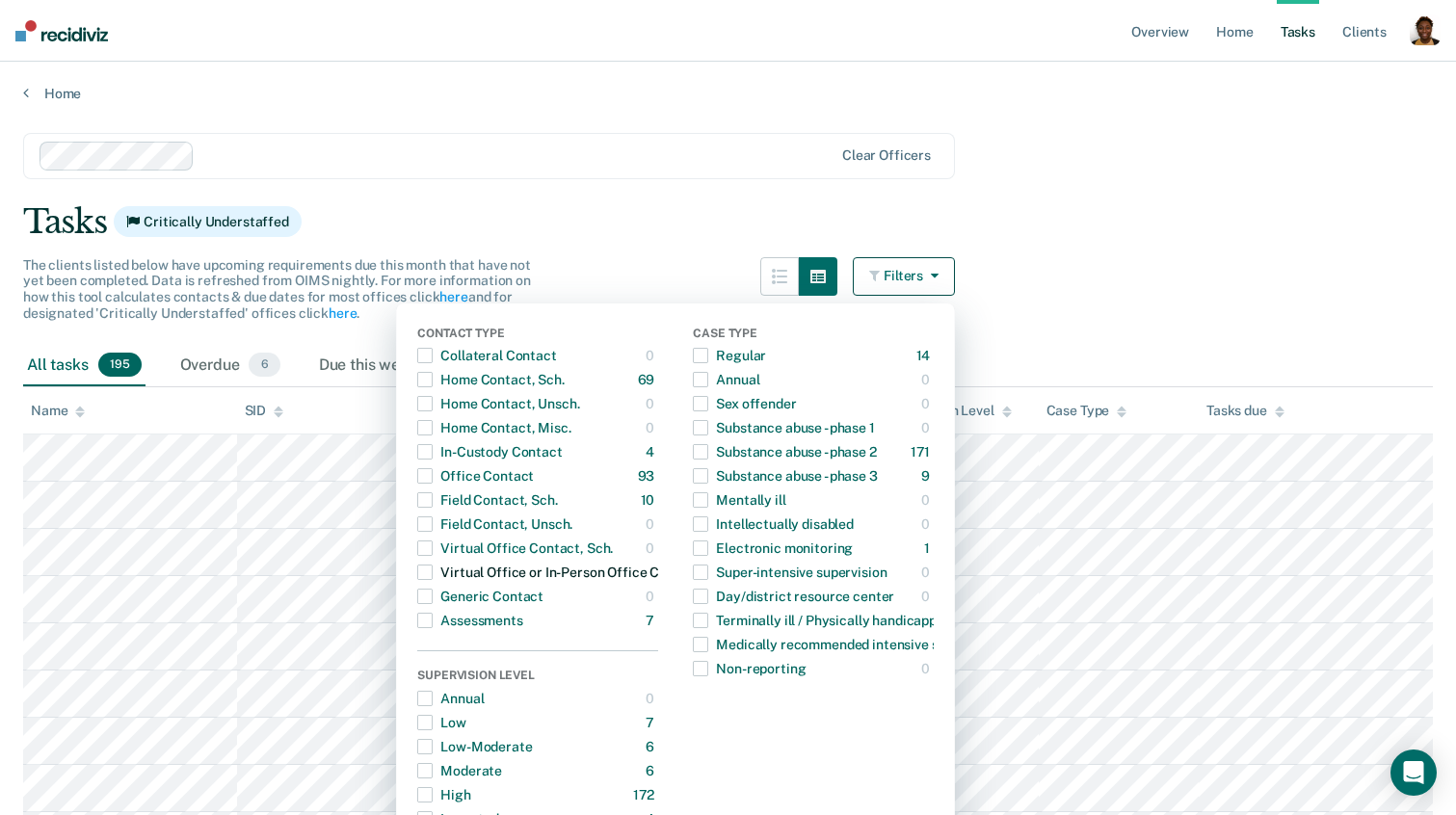 drag, startPoint x: 467, startPoint y: 574, endPoint x: 425, endPoint y: 554, distance: 46.518813 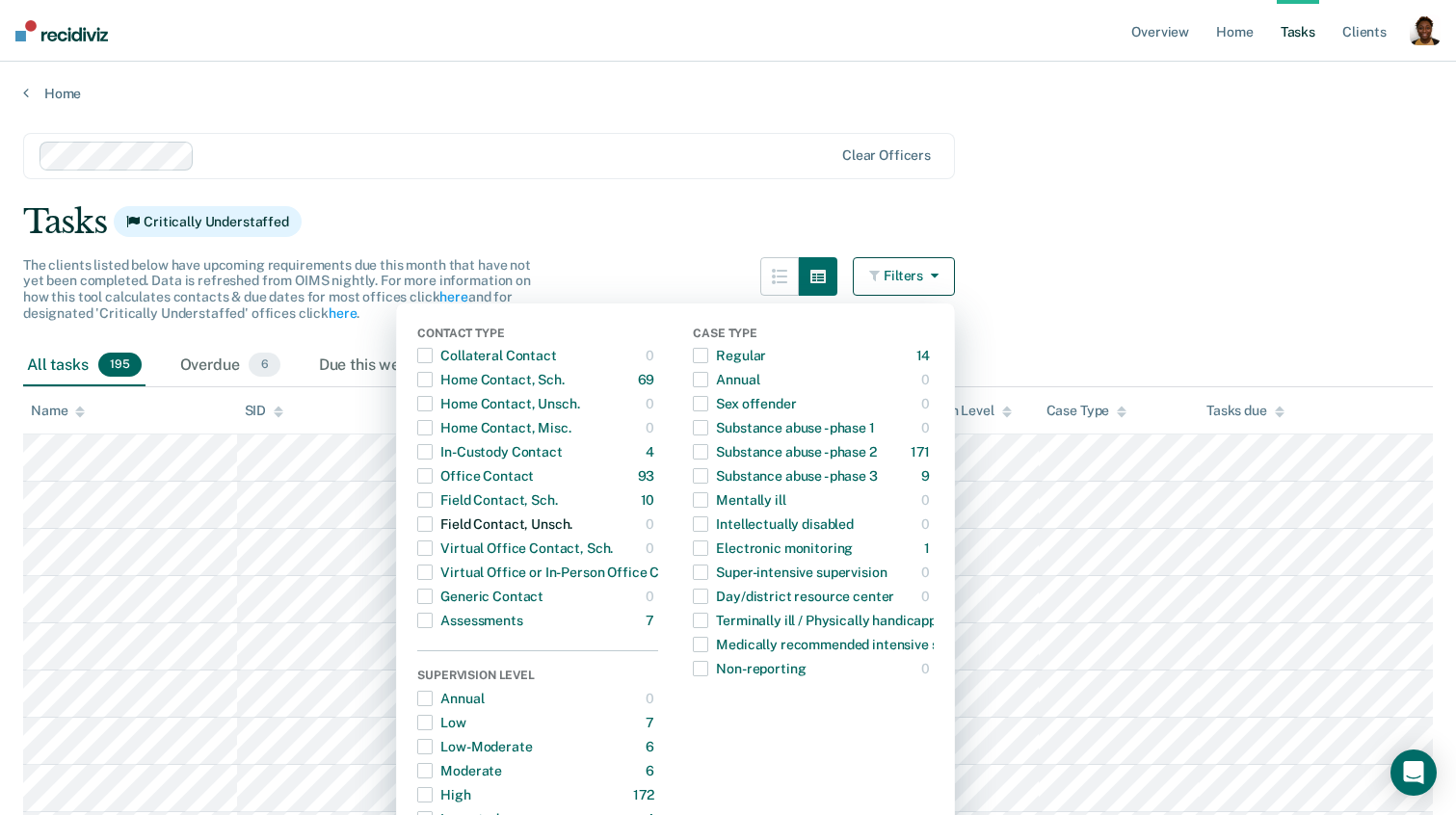 drag, startPoint x: 417, startPoint y: 525, endPoint x: 428, endPoint y: 524, distance: 11.045361 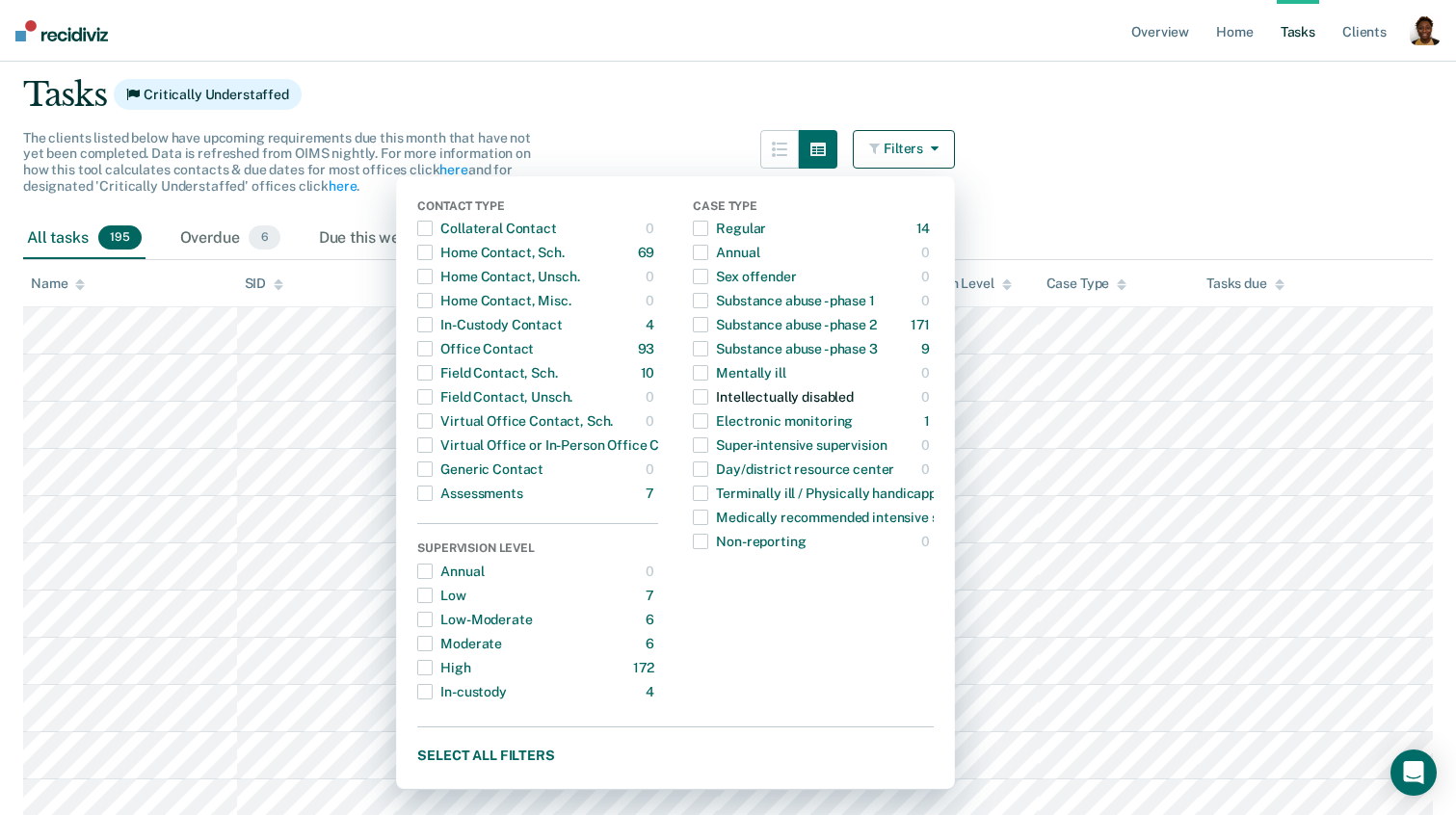 scroll, scrollTop: 88, scrollLeft: 0, axis: vertical 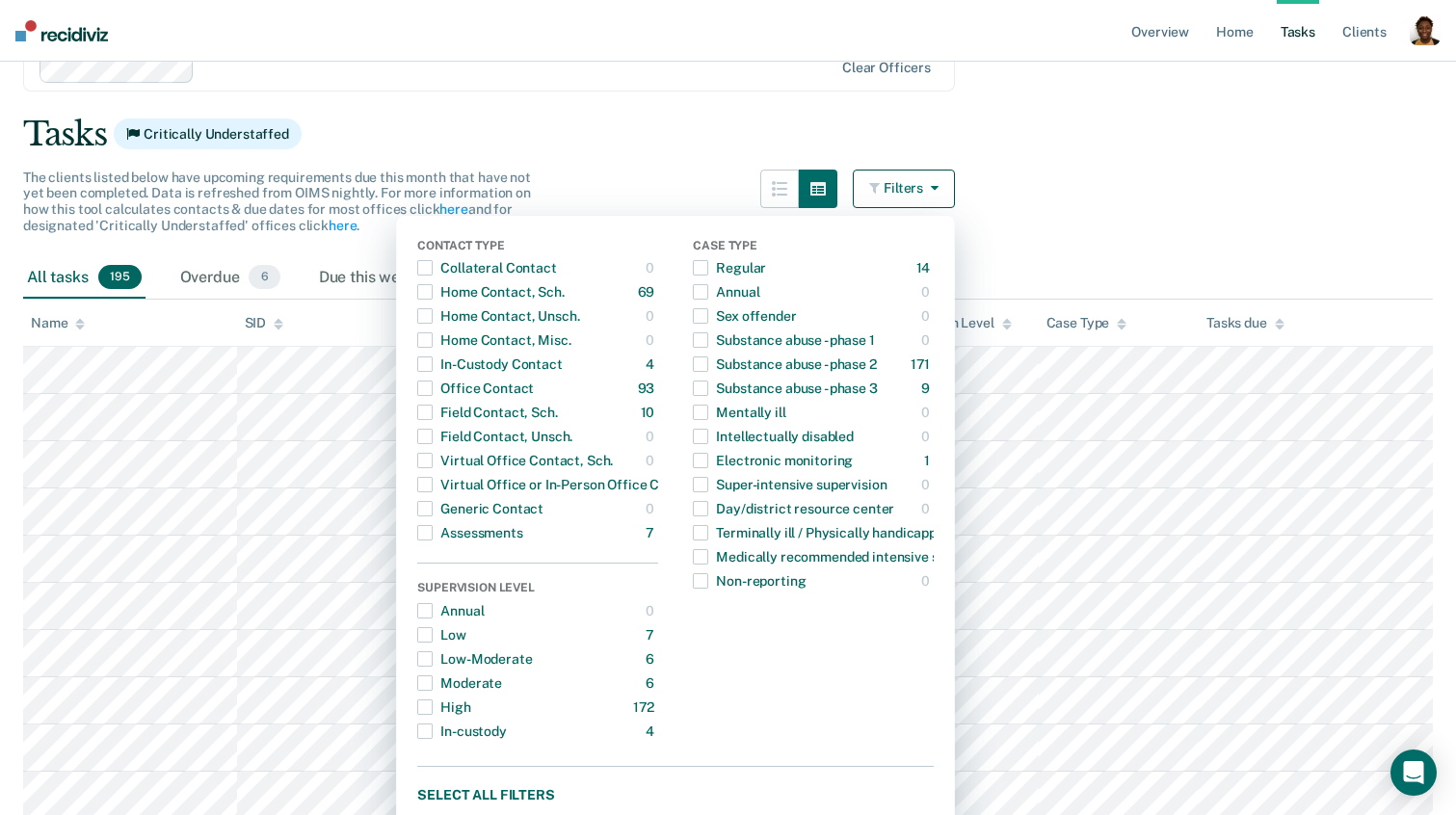 click on "Tasks Critically Understaffed" at bounding box center (728, 134) 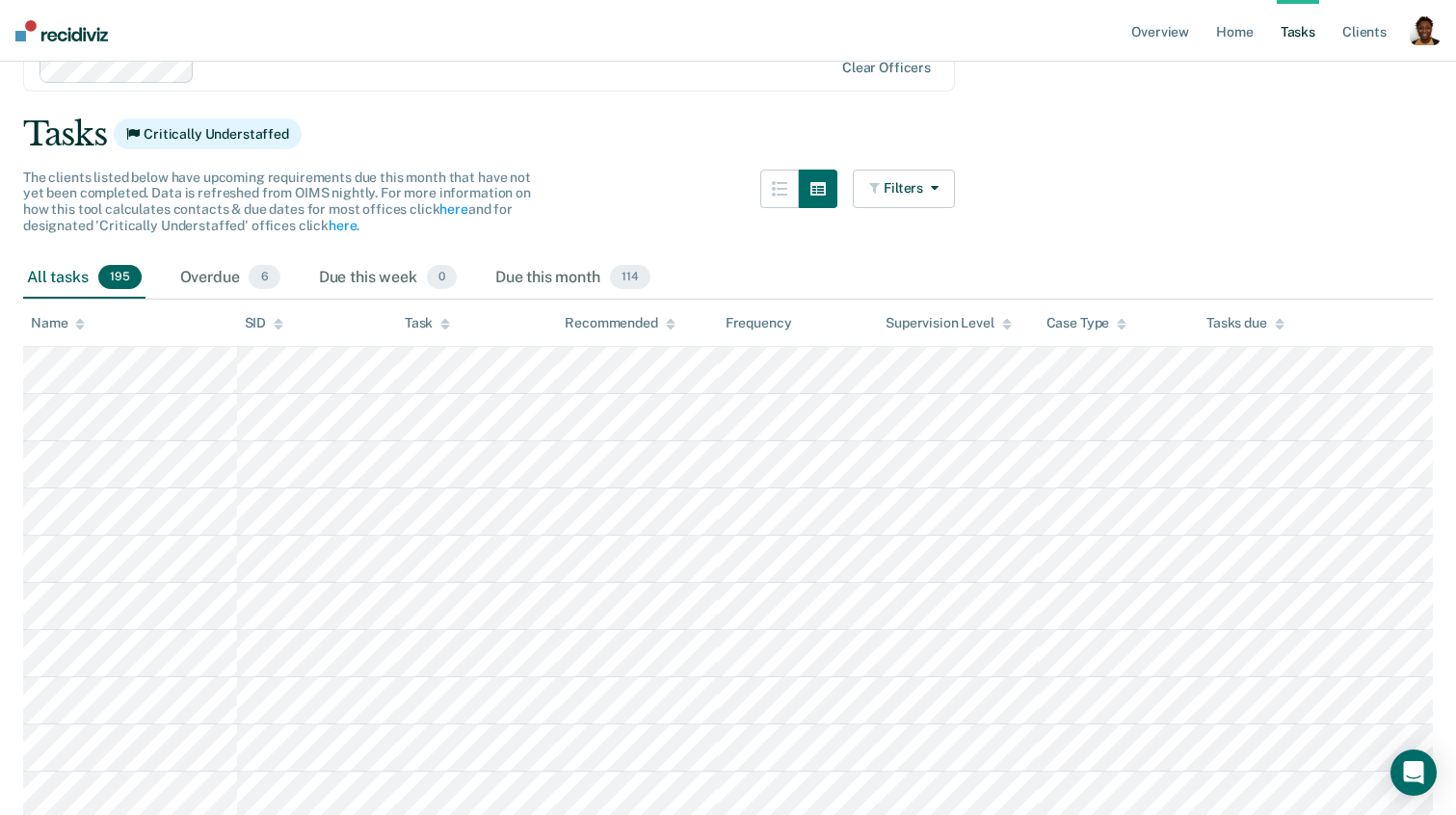 drag, startPoint x: 906, startPoint y: 197, endPoint x: 780, endPoint y: 346, distance: 195.13329 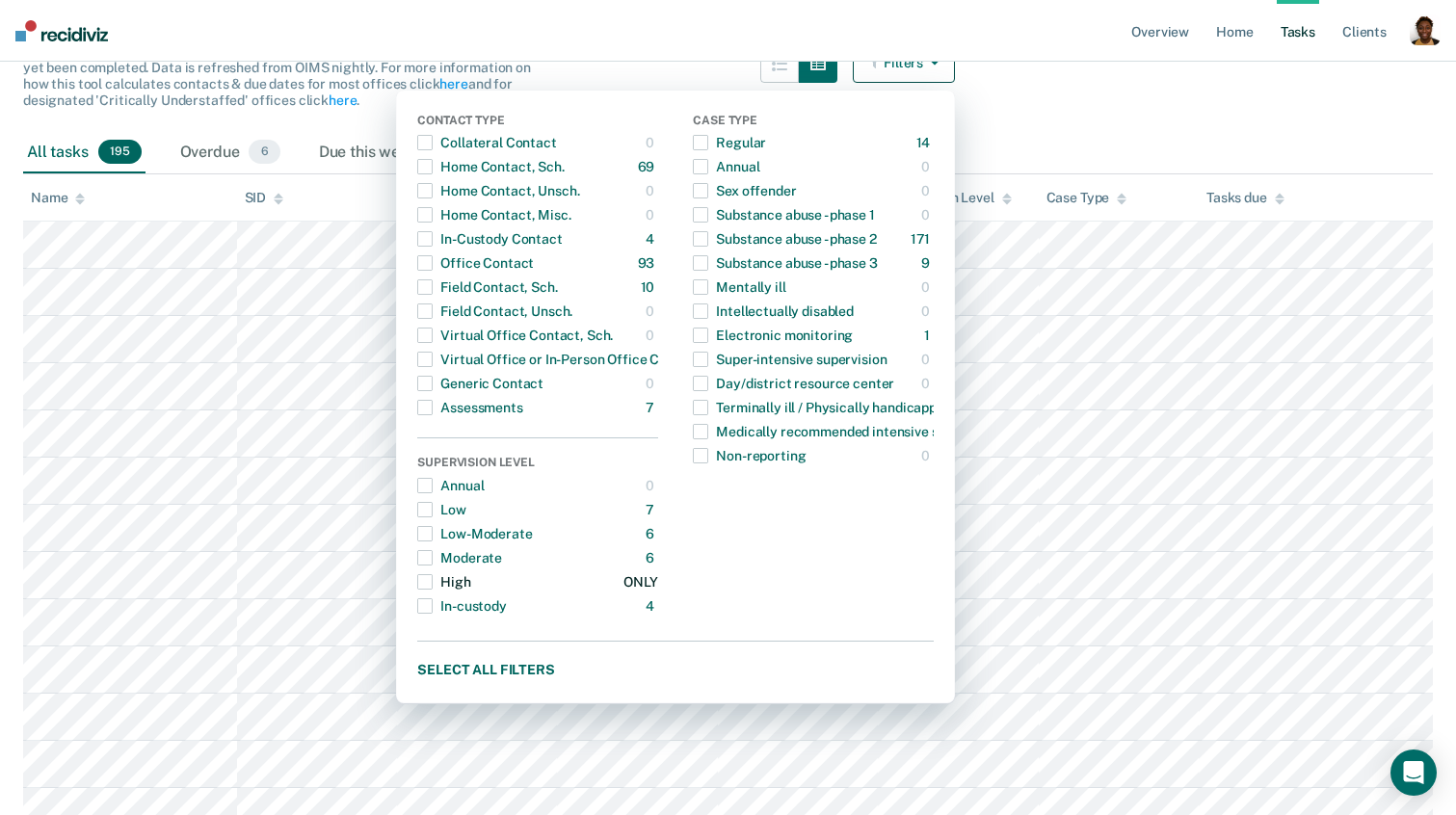 scroll, scrollTop: 237, scrollLeft: 0, axis: vertical 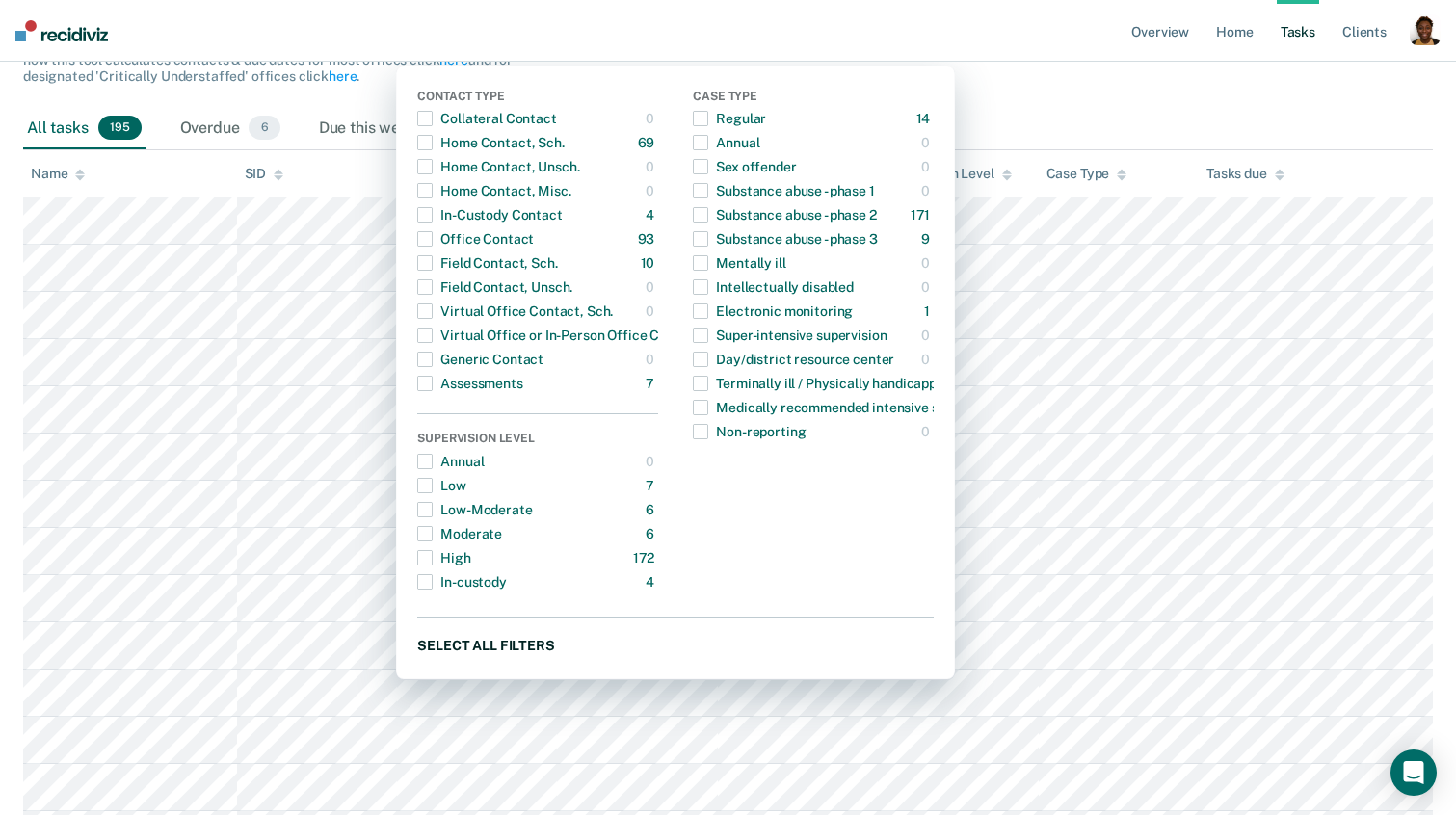 click on "Select all filters" at bounding box center [675, 644] 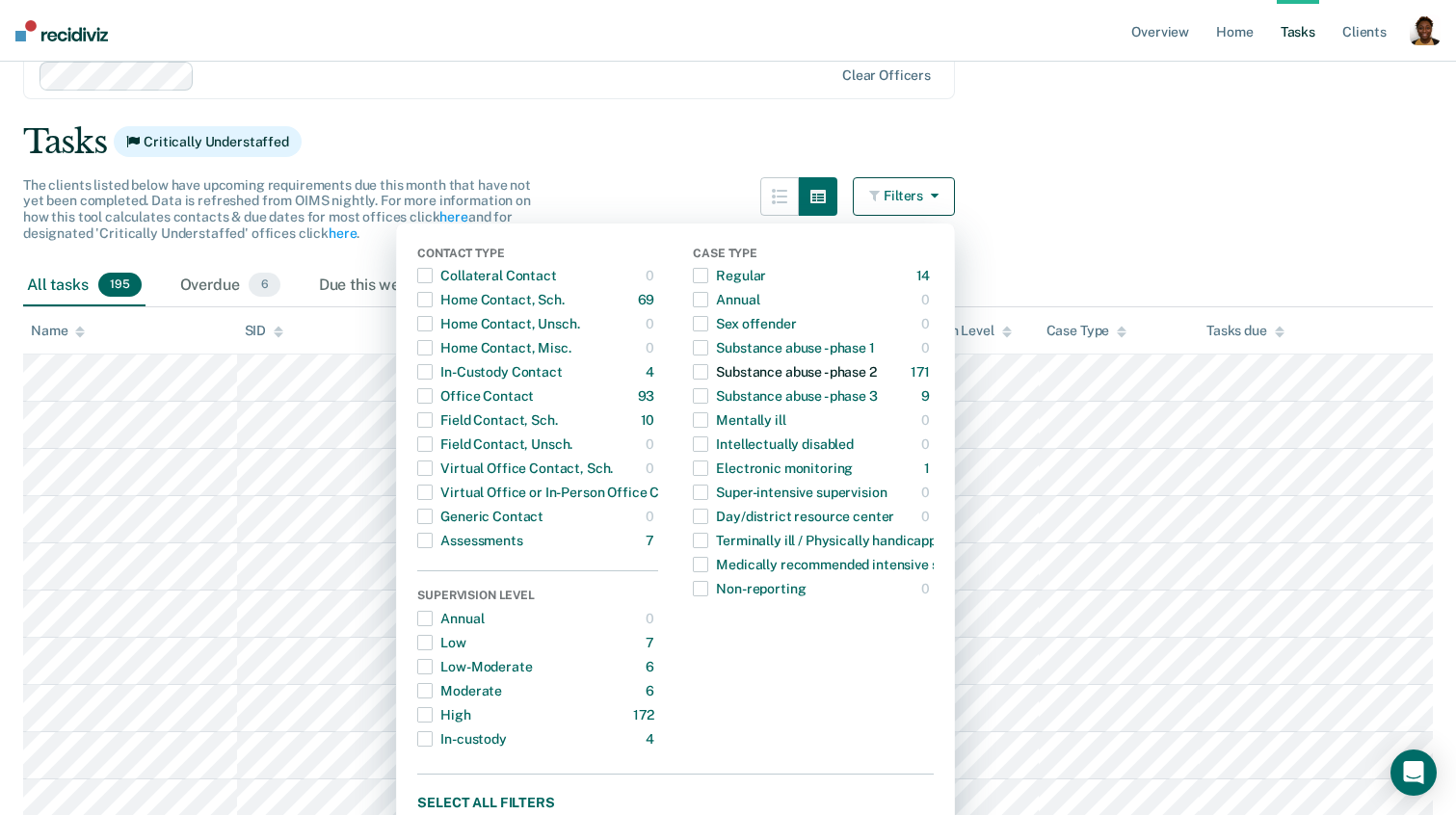 scroll, scrollTop: 72, scrollLeft: 0, axis: vertical 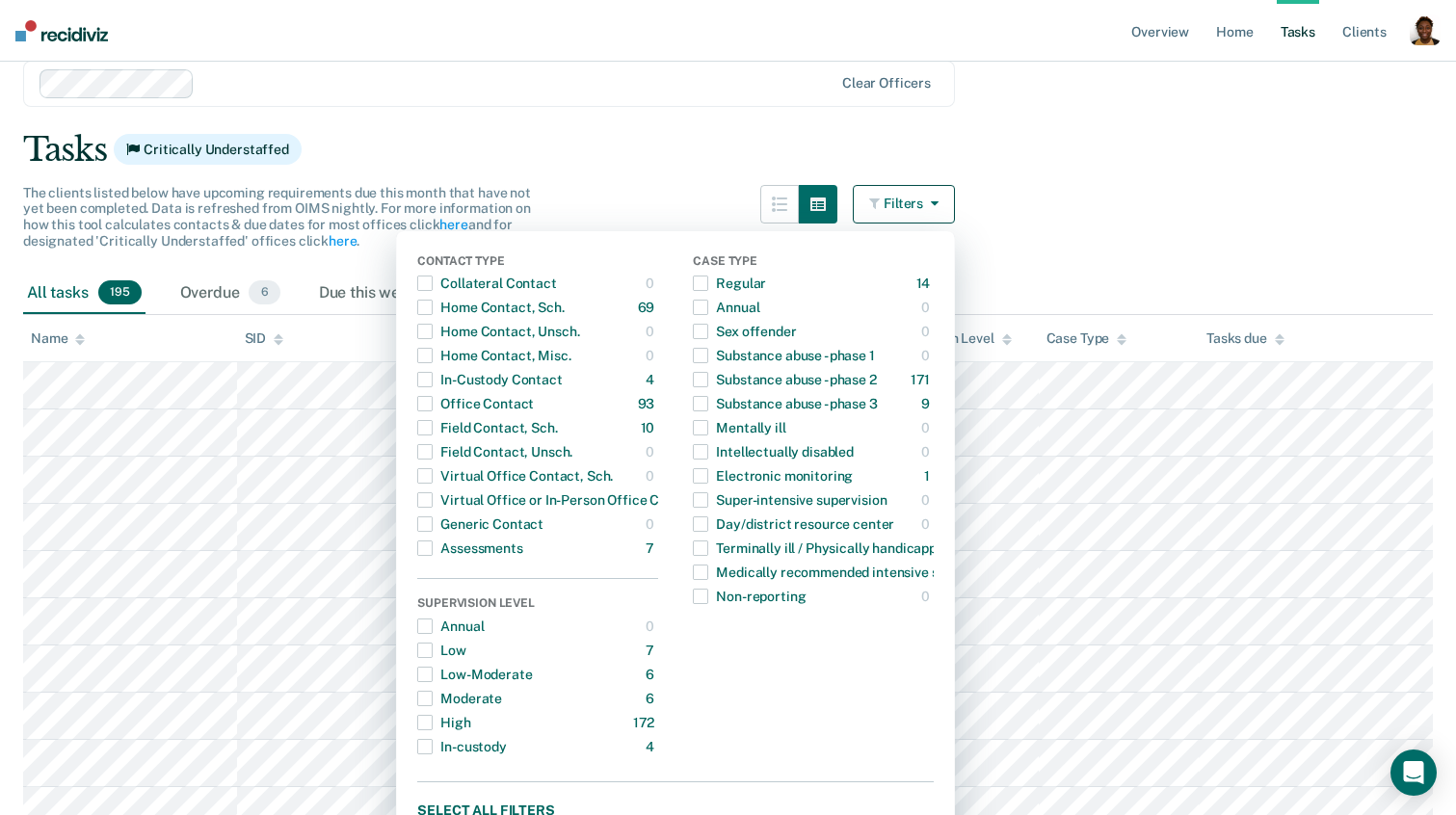 click on "Clear   officers Tasks Critically Understaffed The clients listed below have upcoming requirements due this month
that have not yet been completed. Data is refreshed from OIMS nightly.
For more information on how this tool calculates contacts & due dates
for most offices click  here
and for designated 'Critically Understaffed' offices click
here .  Filters Contact Type Collateral Contact 0 ONLY Home Contact, Sch. 69 ONLY Home Contact, Unsch. 0 ONLY Home Contact, Misc. 0 ONLY In-Custody Contact 4 ONLY Office Contact 93 ONLY Field Contact, Sch. 10 ONLY Field Contact, Unsch. 0 ONLY Virtual Office Contact, Sch. 0 ONLY Virtual Office or In-Person Office Contact 12 ONLY Generic Contact 0 ONLY Assessments 7 ONLY Supervision Level Annual 0 ONLY Low 7 ONLY Low-Moderate 6 ONLY Moderate 6 ONLY High 172 ONLY In-custody 4 ONLY Case Type Regular 14 ONLY Annual 0 ONLY Sex offender 0 ONLY Substance abuse - phase 1 0 ONLY Substance abuse - phase 2 171 ONLY 9 ONLY 0 ONLY 0 1" at bounding box center [728, 4834] 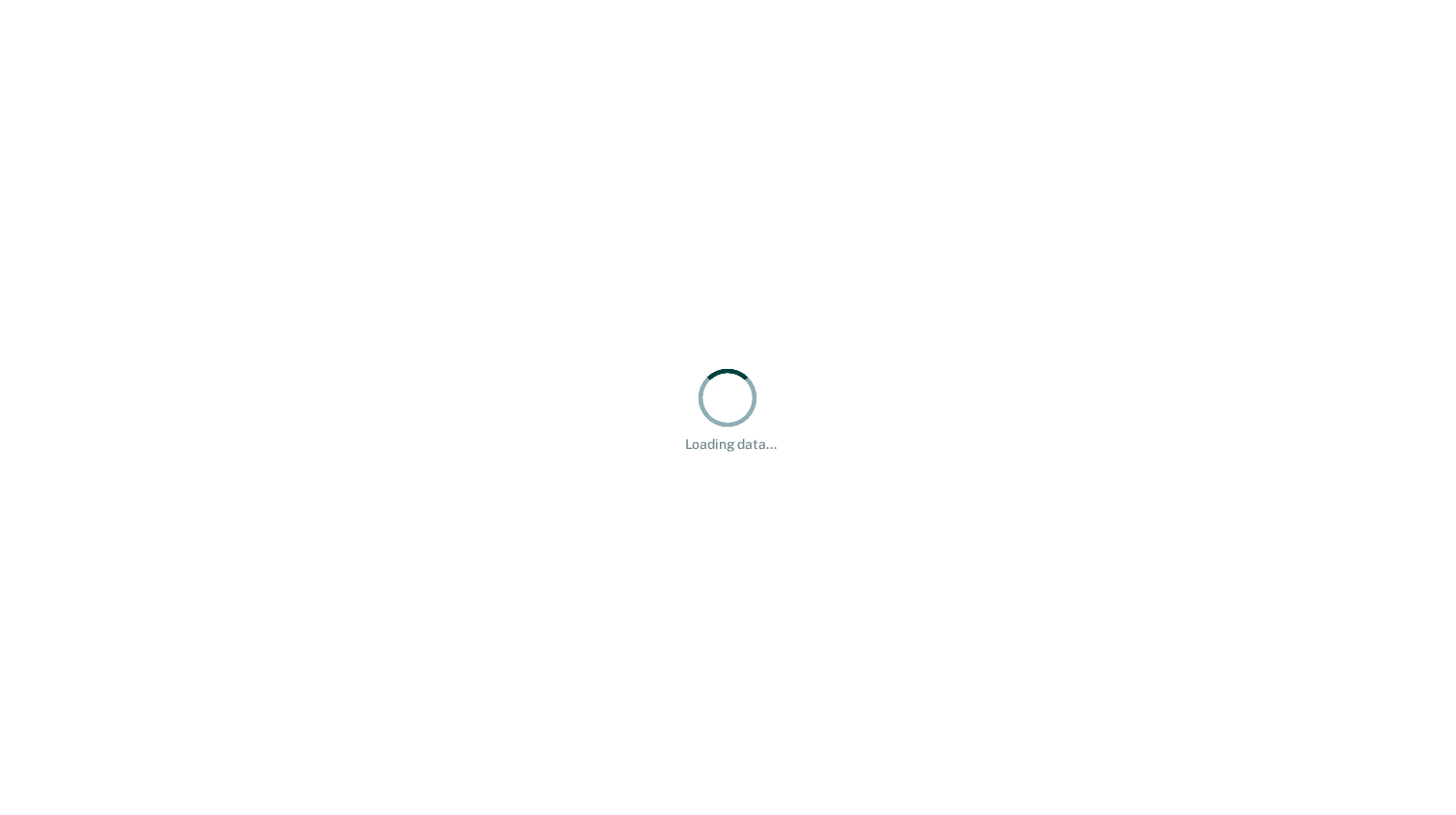 scroll, scrollTop: 0, scrollLeft: 0, axis: both 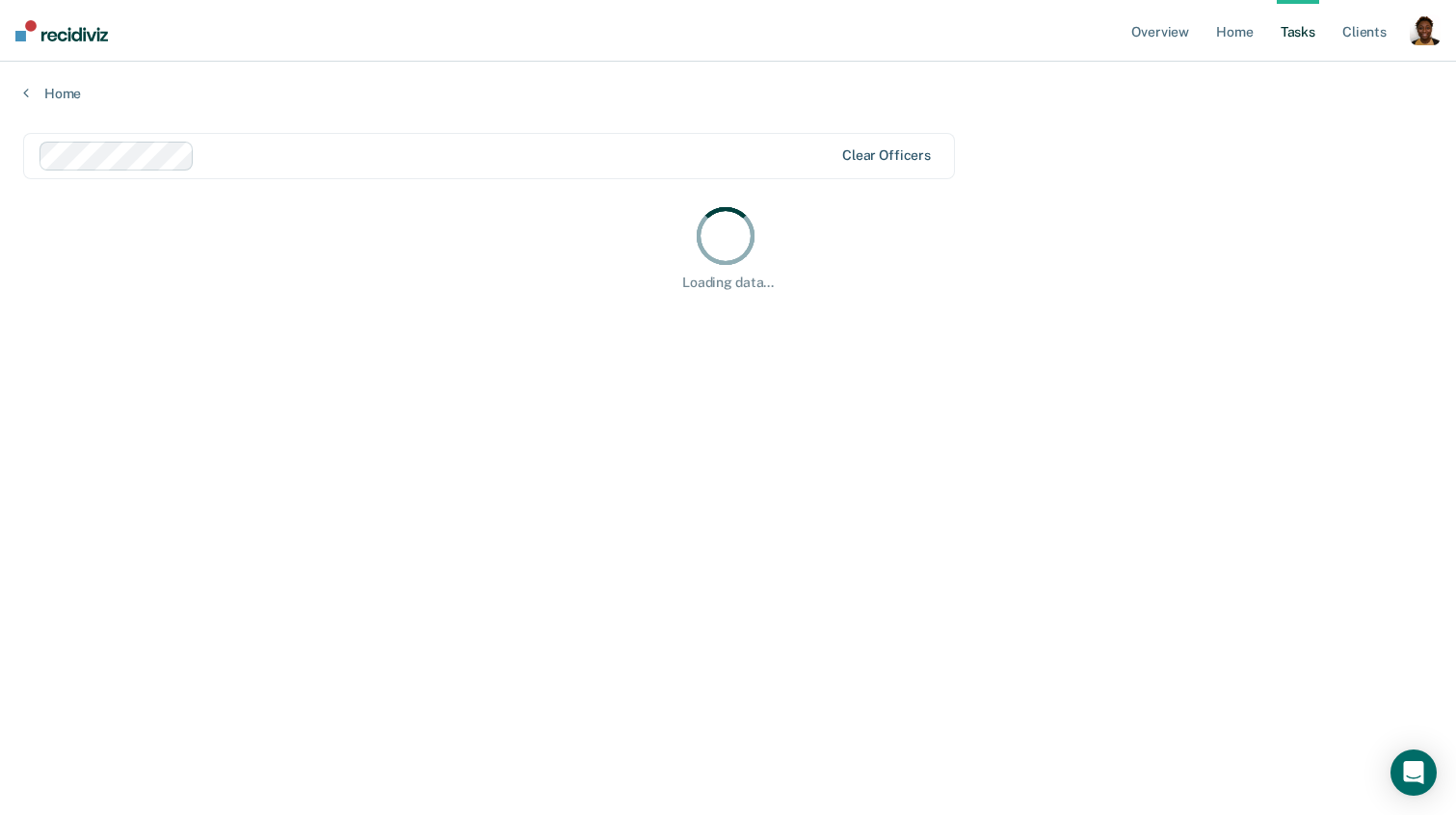 click on "Clear   officers" at bounding box center [489, 156] 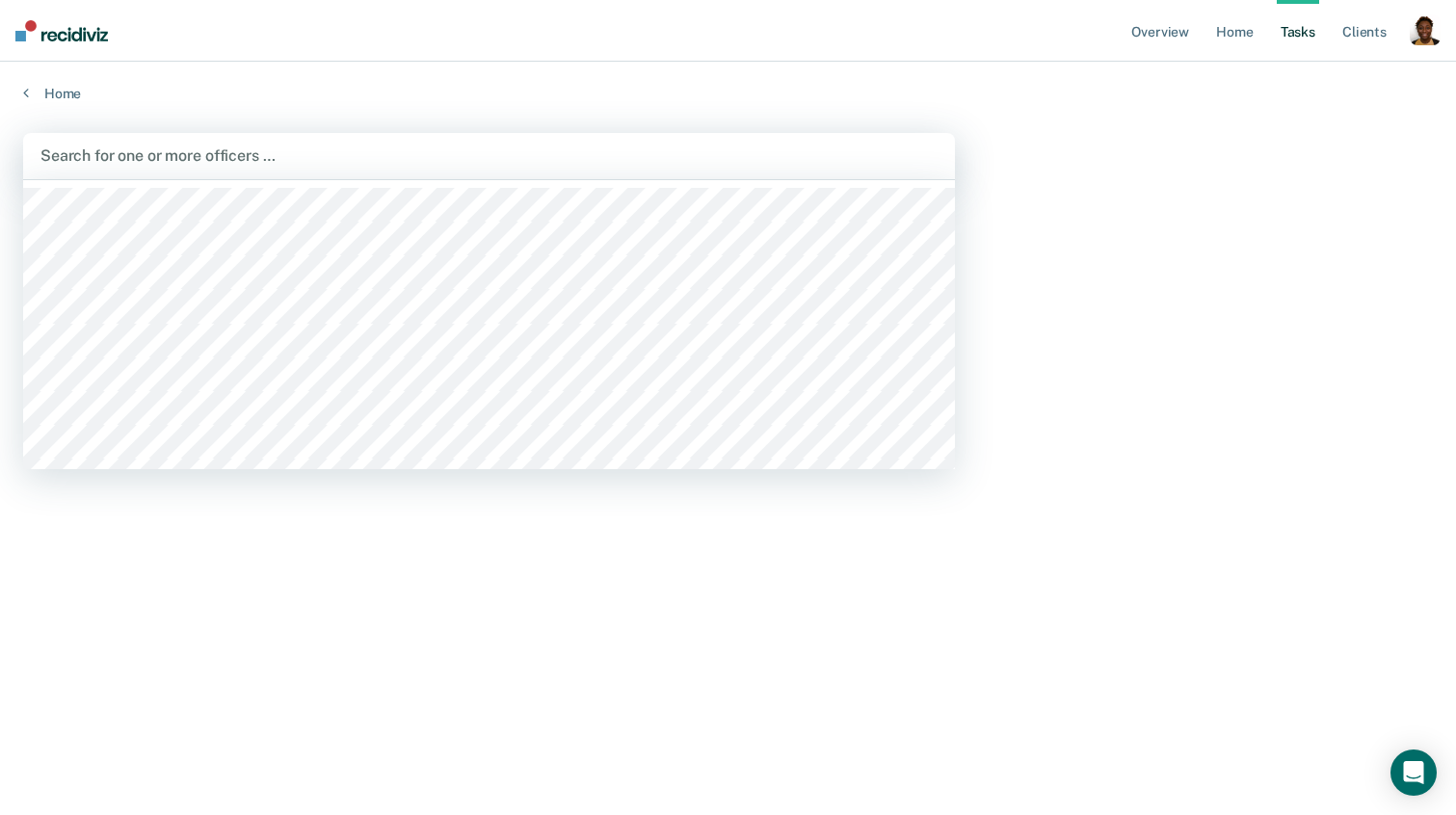 click at bounding box center [489, 155] 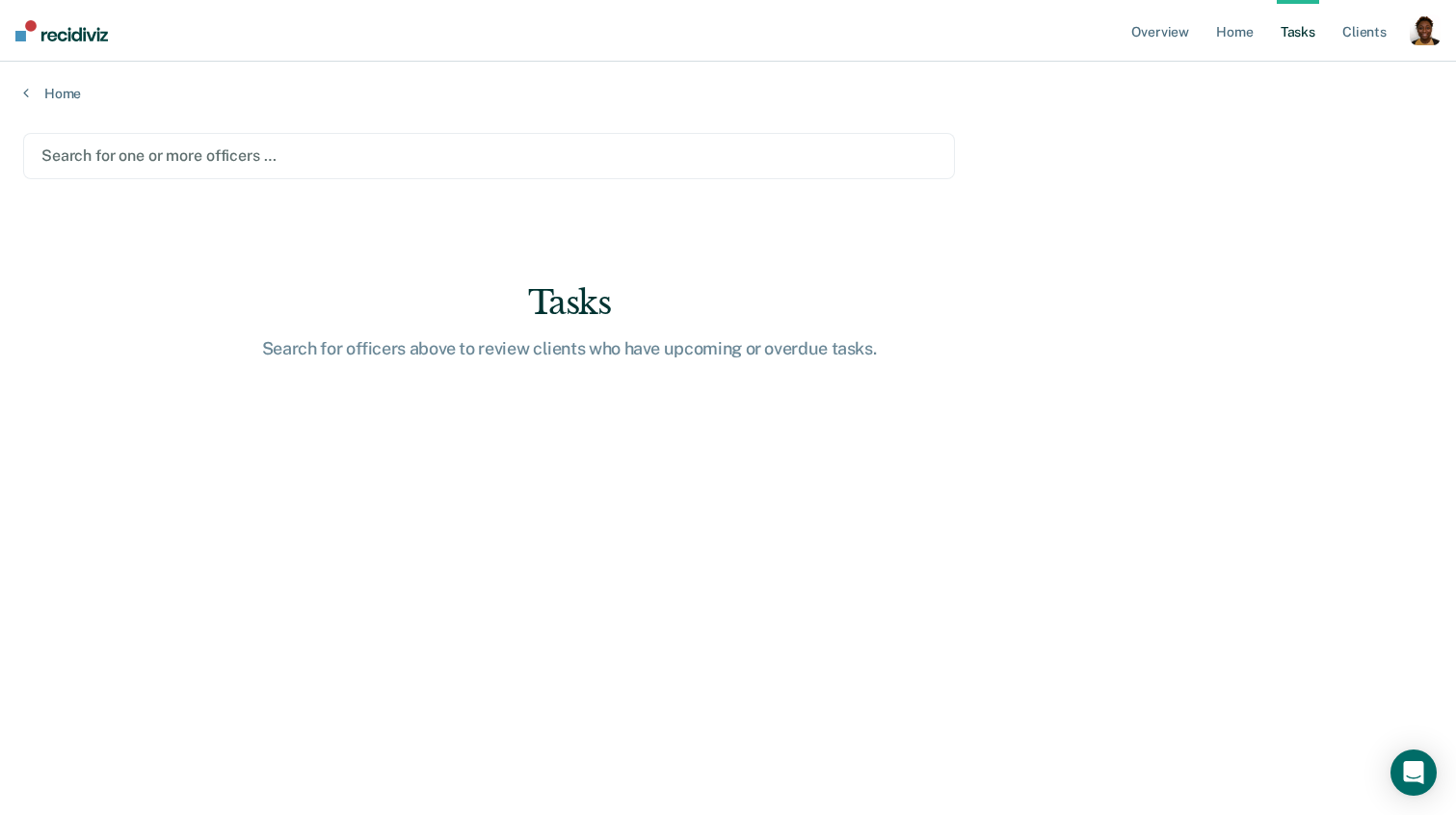 click at bounding box center [489, 155] 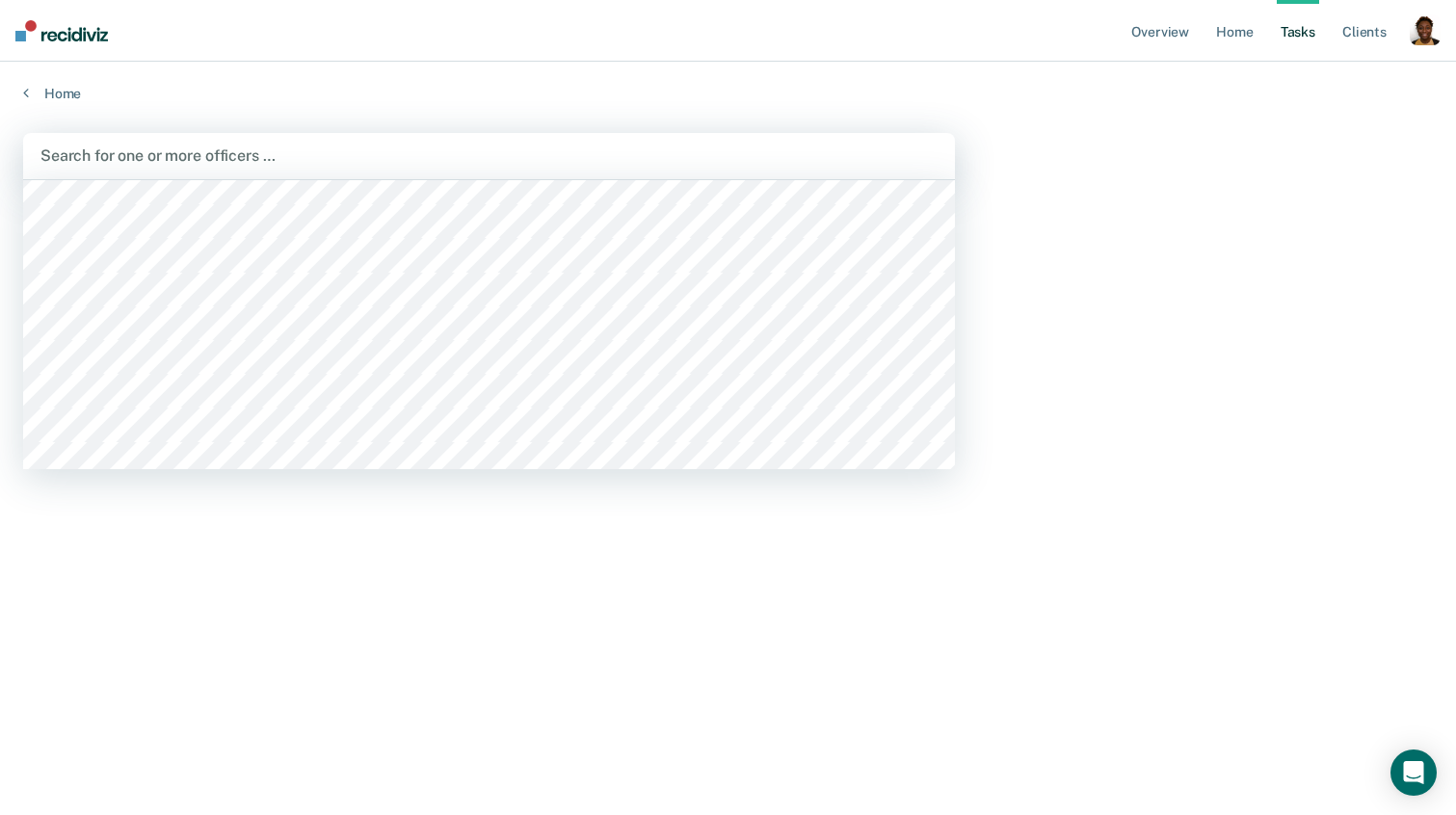 scroll, scrollTop: 2335, scrollLeft: 0, axis: vertical 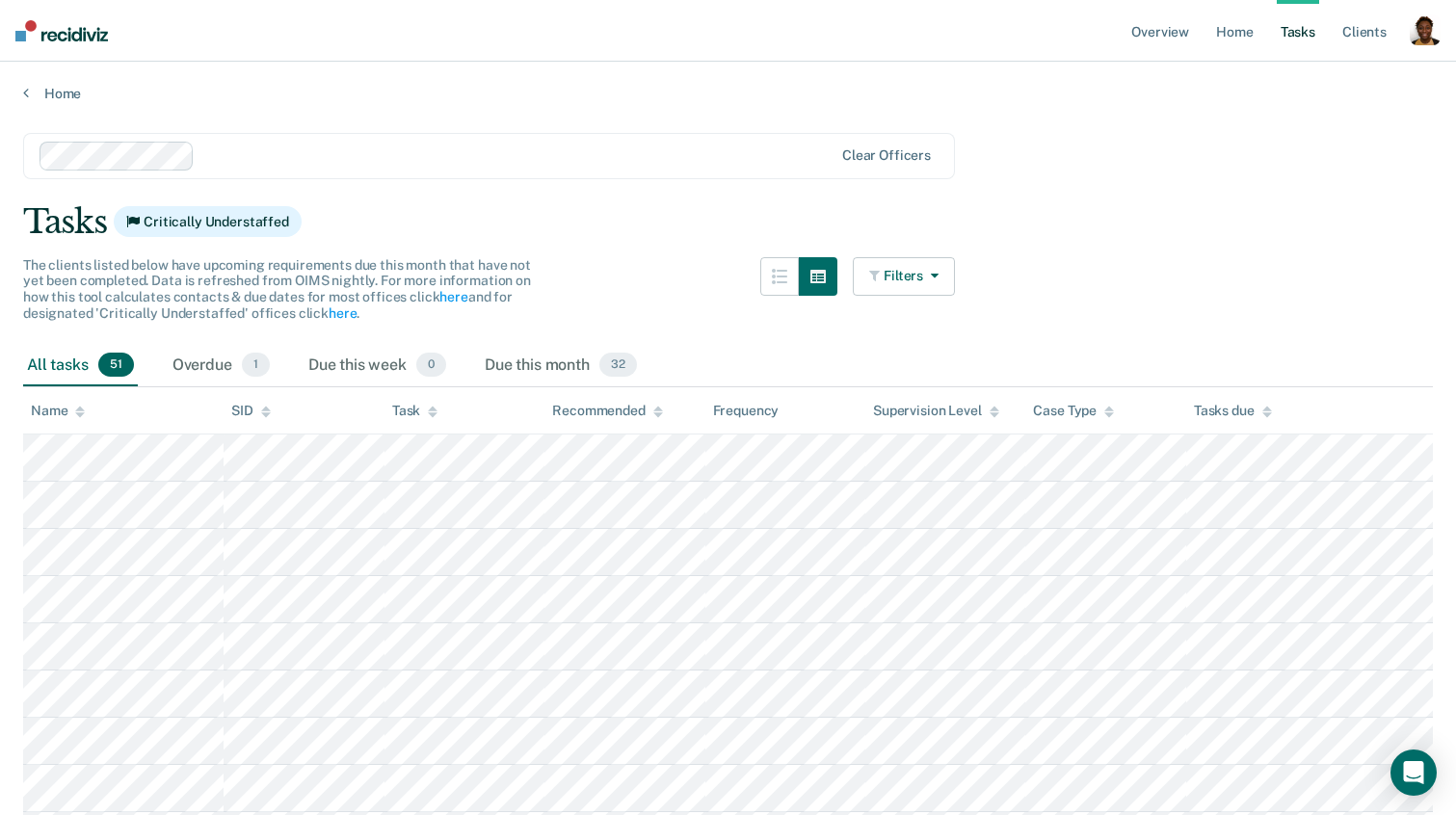 click on "Filters" at bounding box center (904, 276) 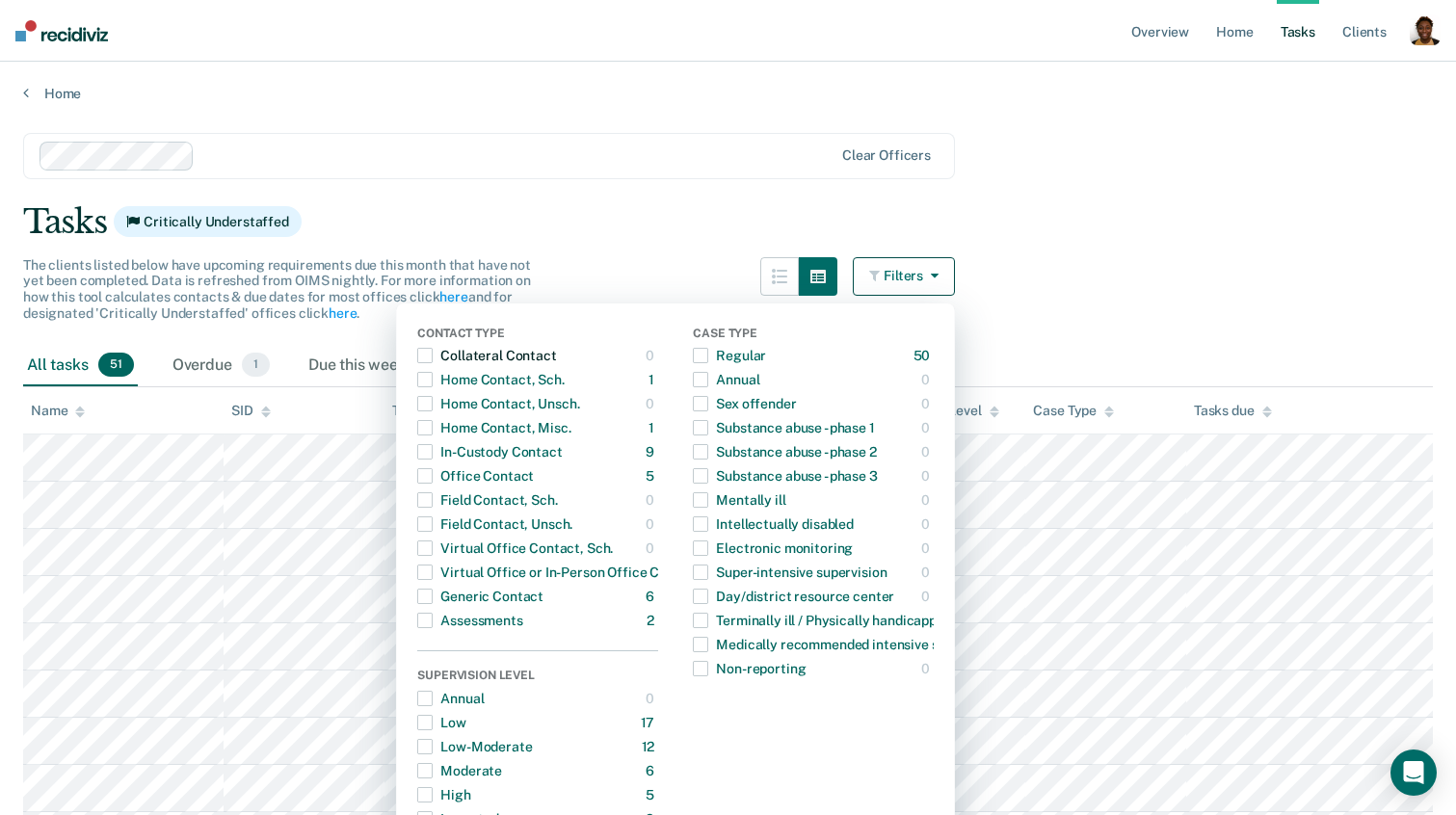 click on "Collateral Contact" at bounding box center (487, 355) 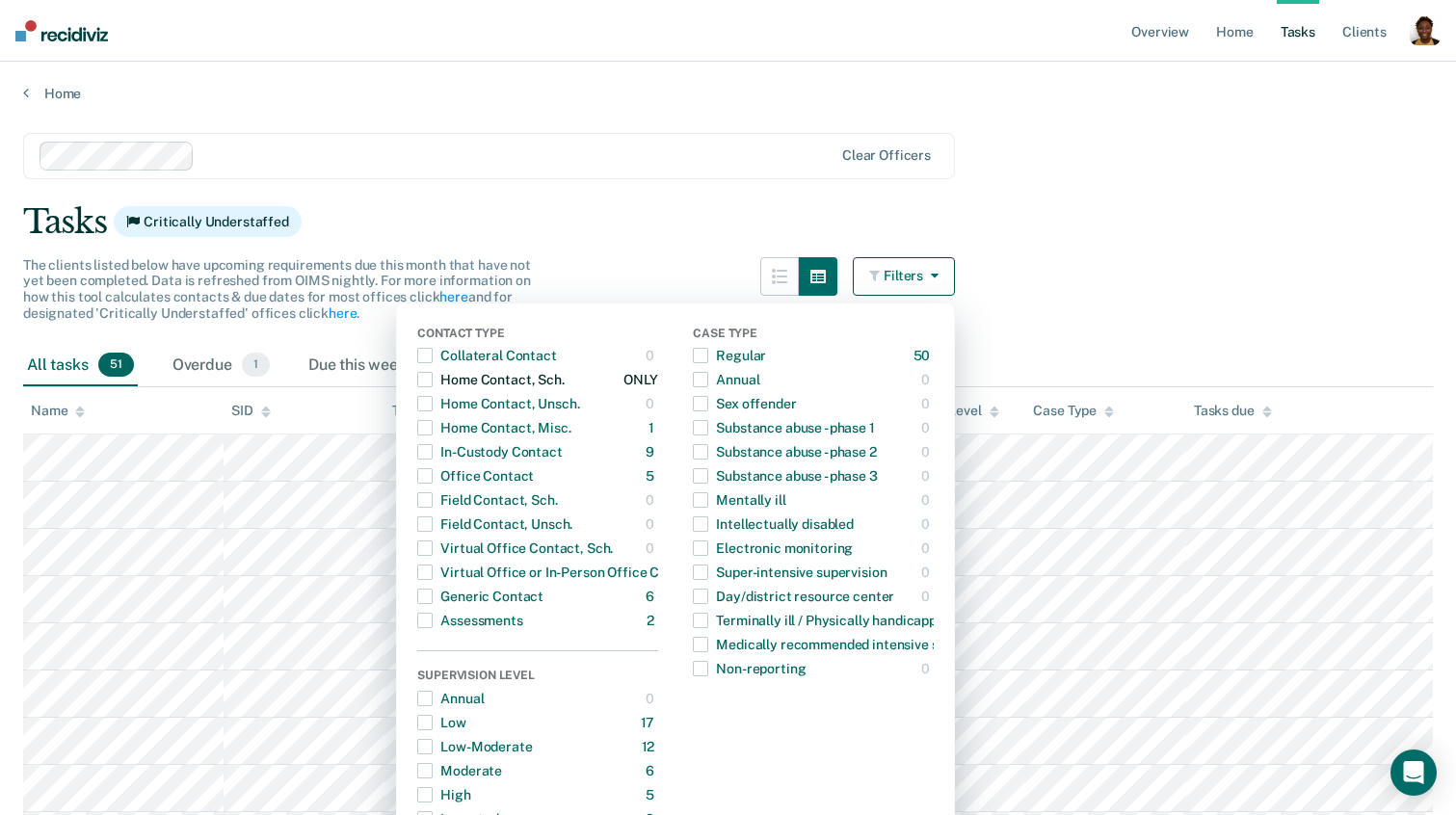 click on "Home Contact, Sch." at bounding box center [490, 380] 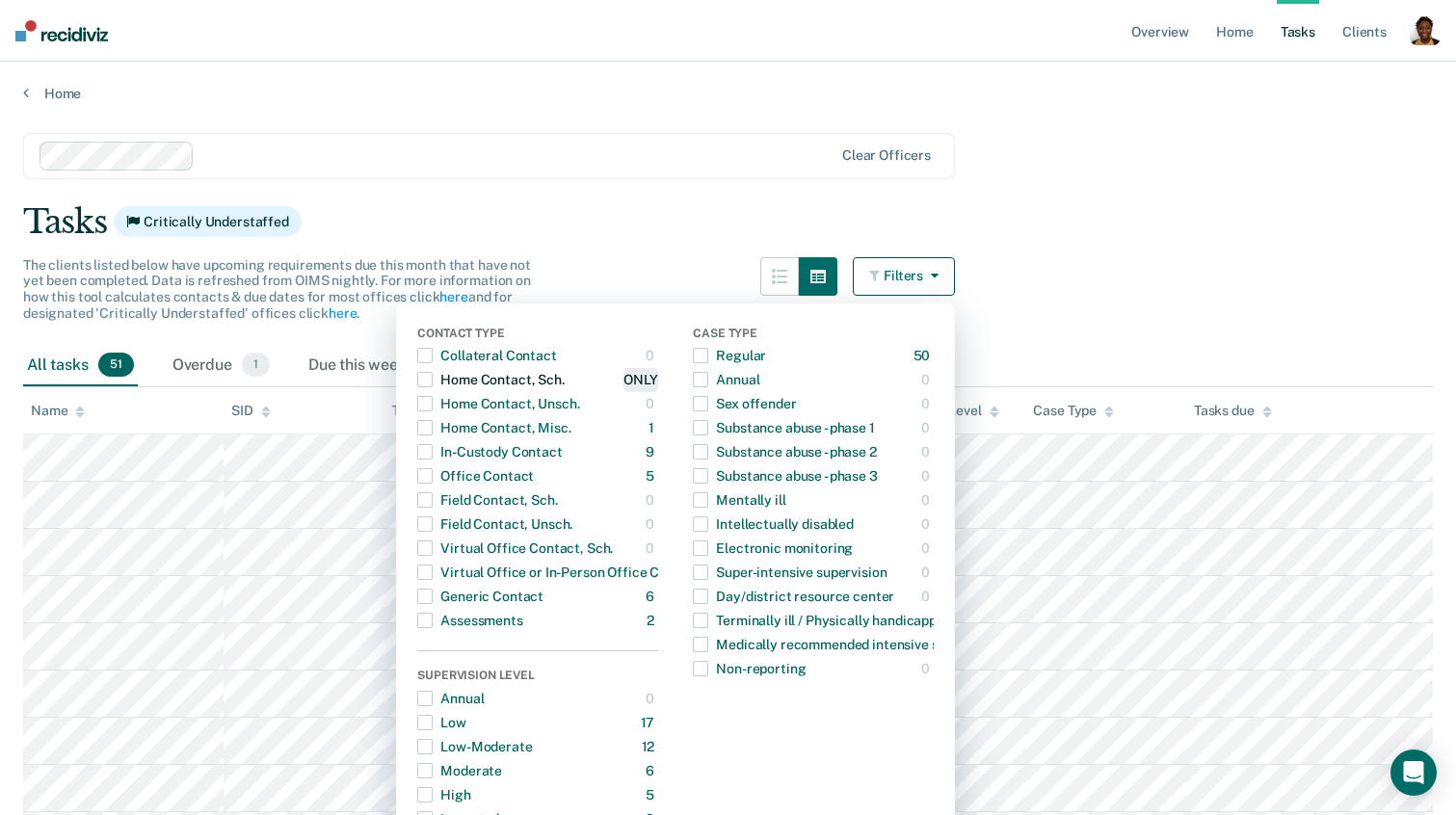 click on "ONLY" at bounding box center (641, 380) 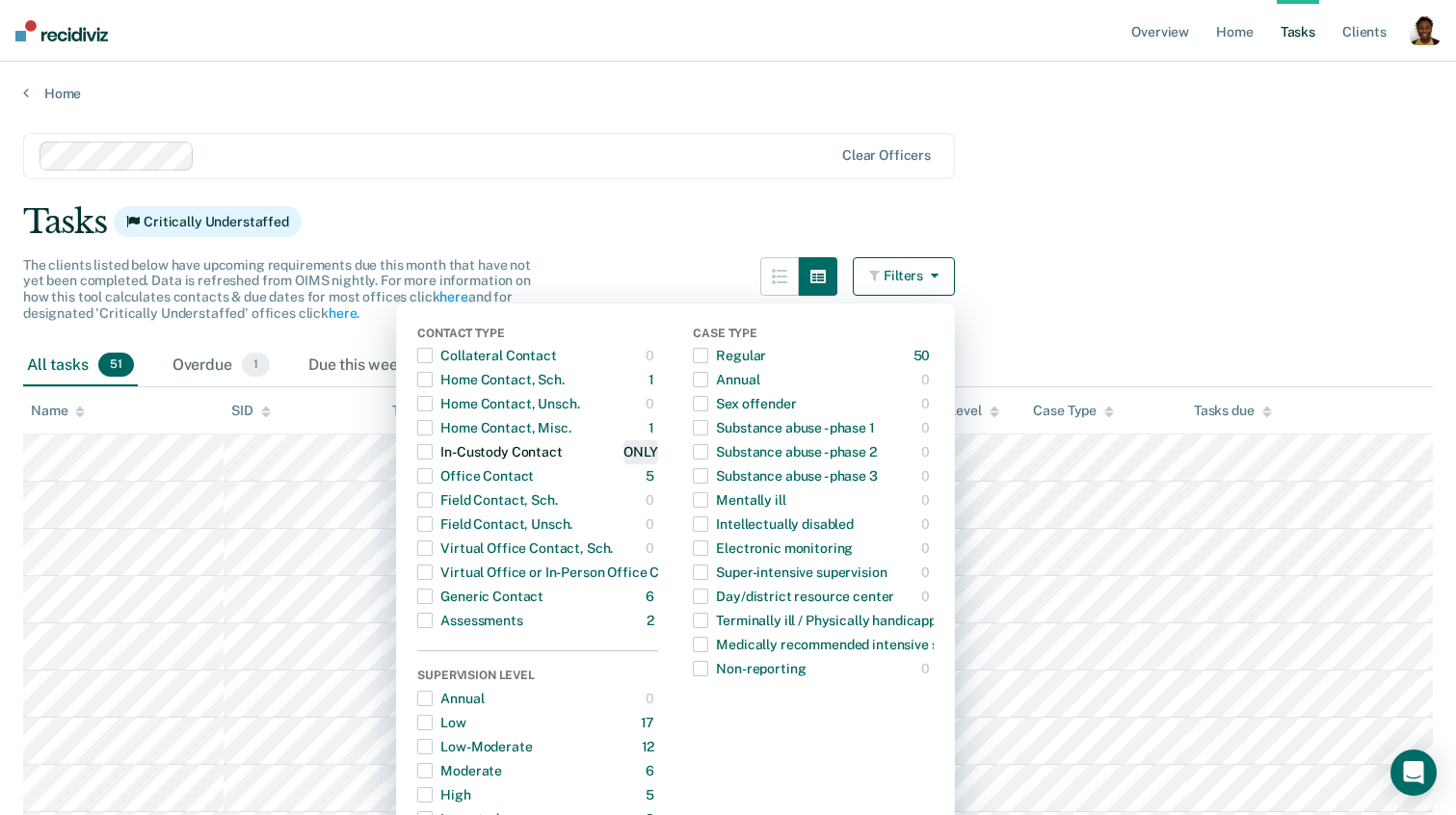 click on "ONLY" at bounding box center [641, 452] 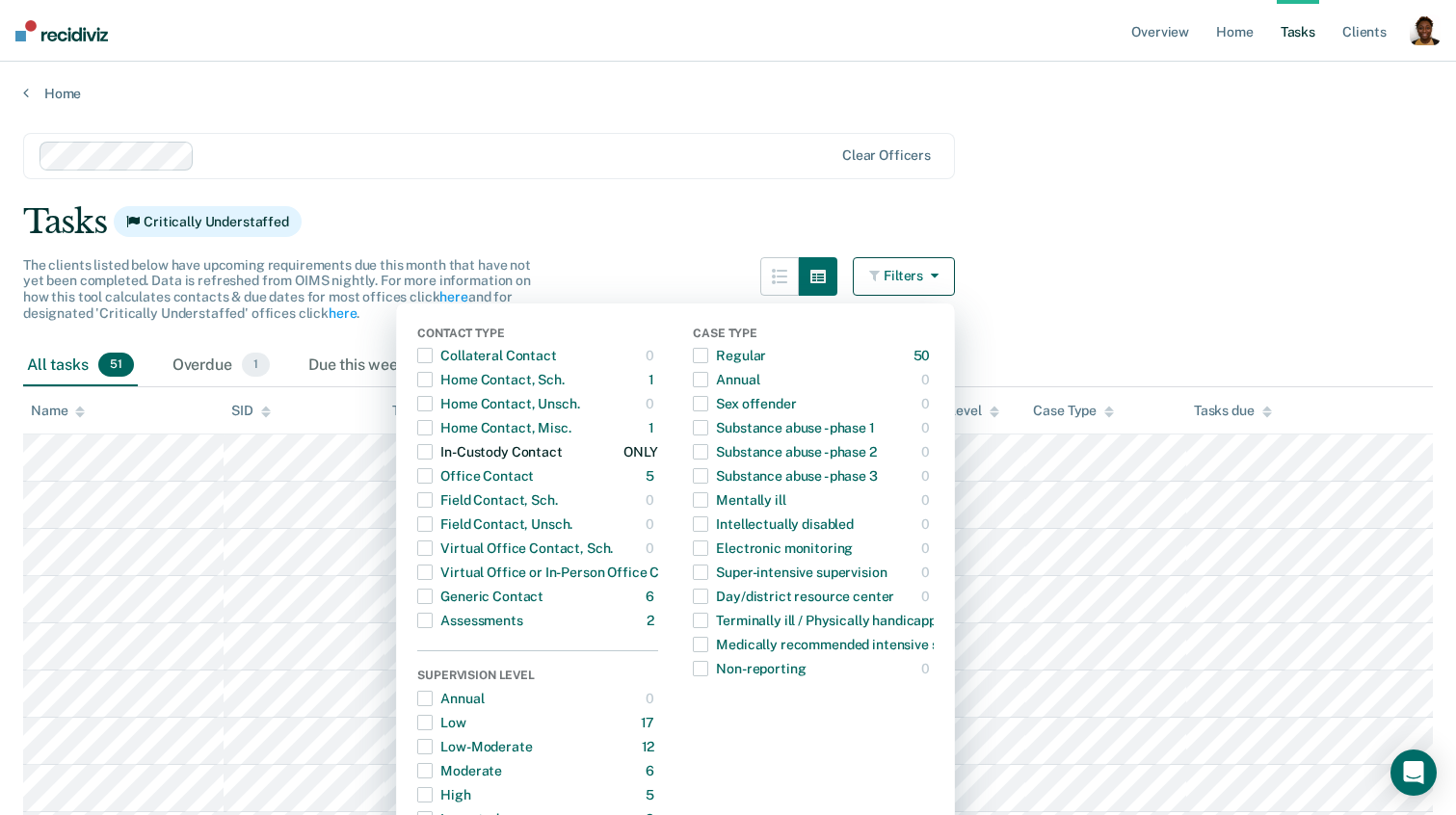 click at bounding box center (425, 452) 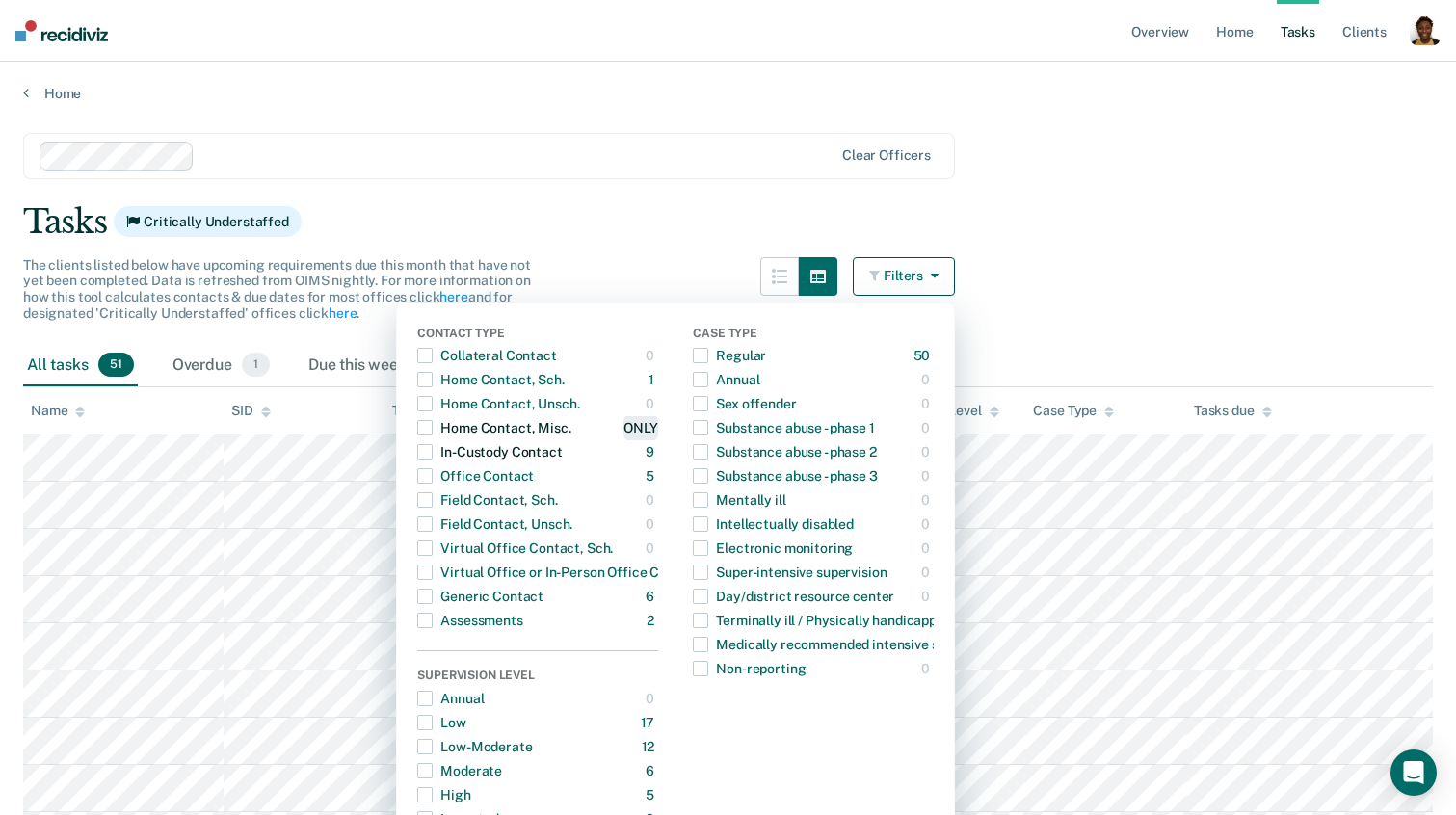 drag, startPoint x: 432, startPoint y: 452, endPoint x: 649, endPoint y: 435, distance: 217.66488 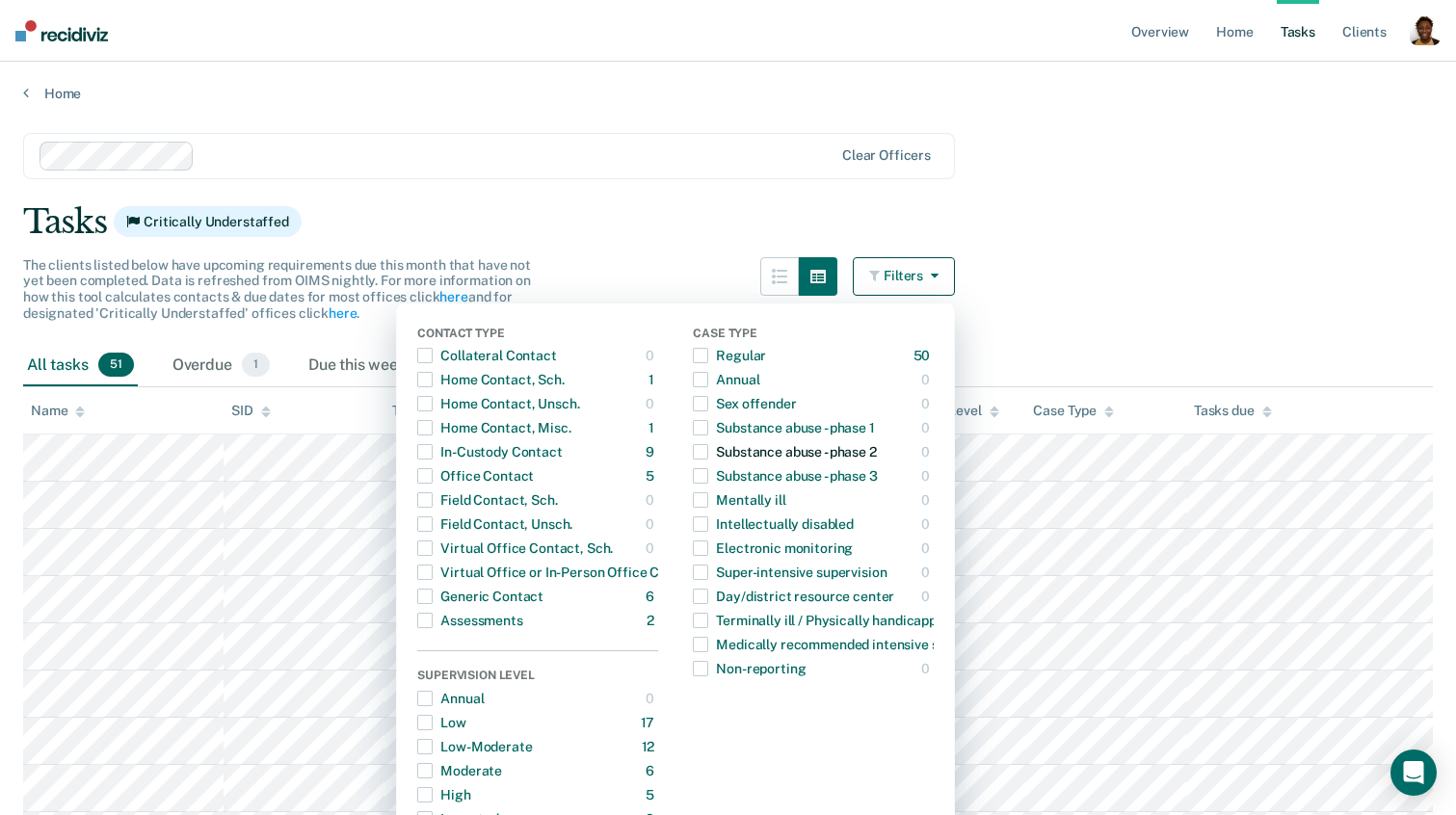 drag, startPoint x: 698, startPoint y: 462, endPoint x: 702, endPoint y: 452, distance: 10.77033 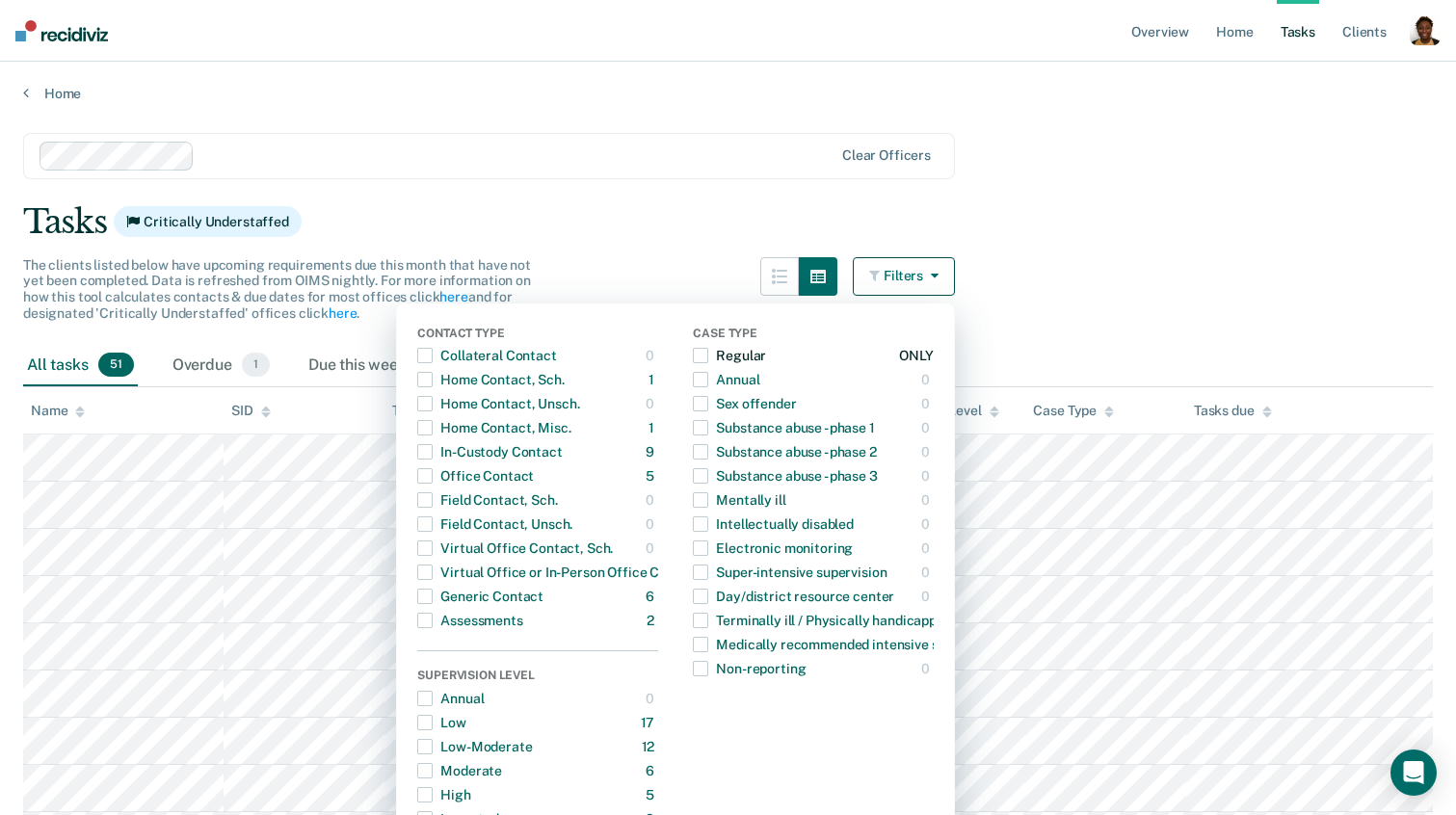 click at bounding box center (701, 355) 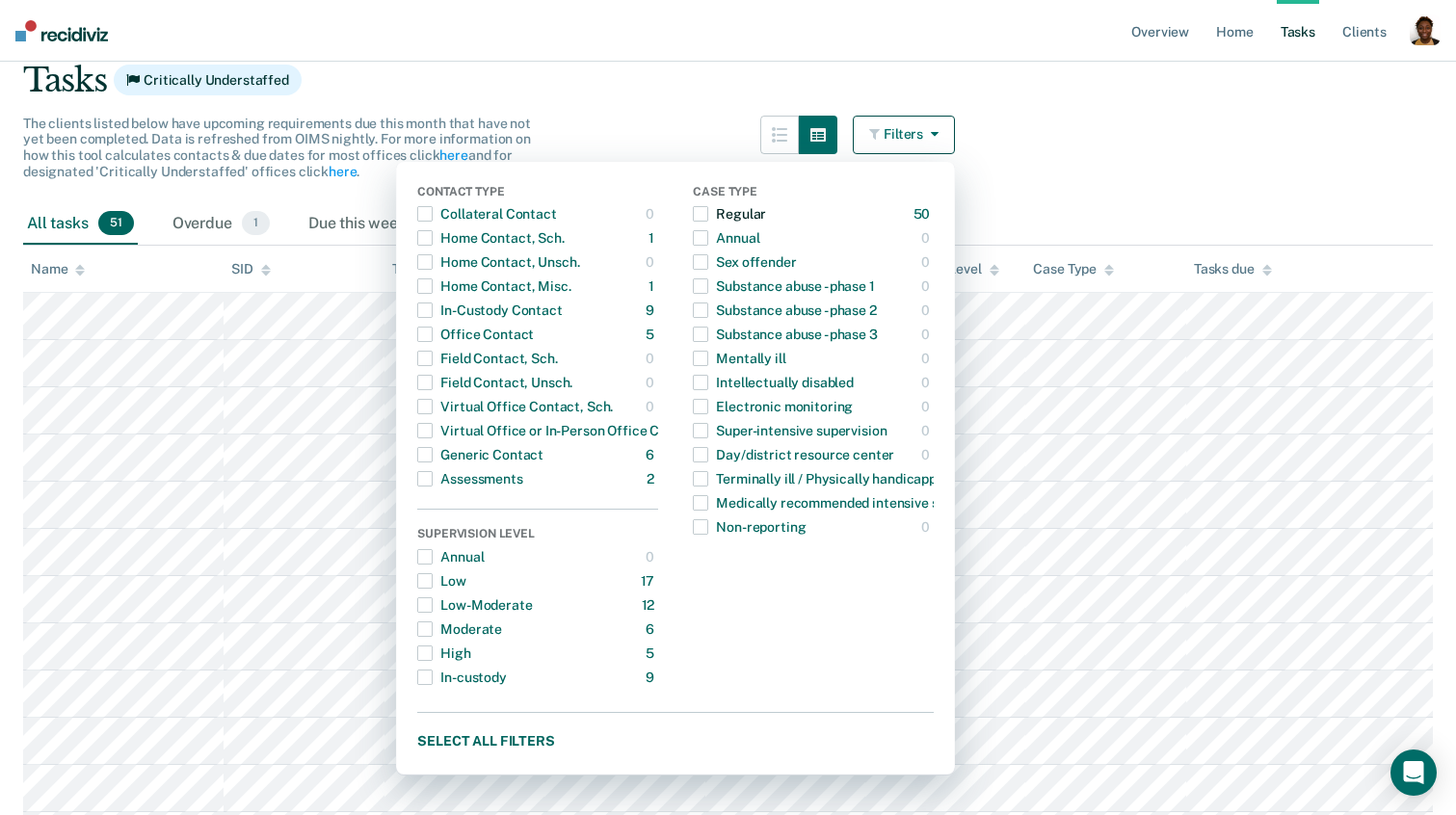 scroll, scrollTop: 158, scrollLeft: 0, axis: vertical 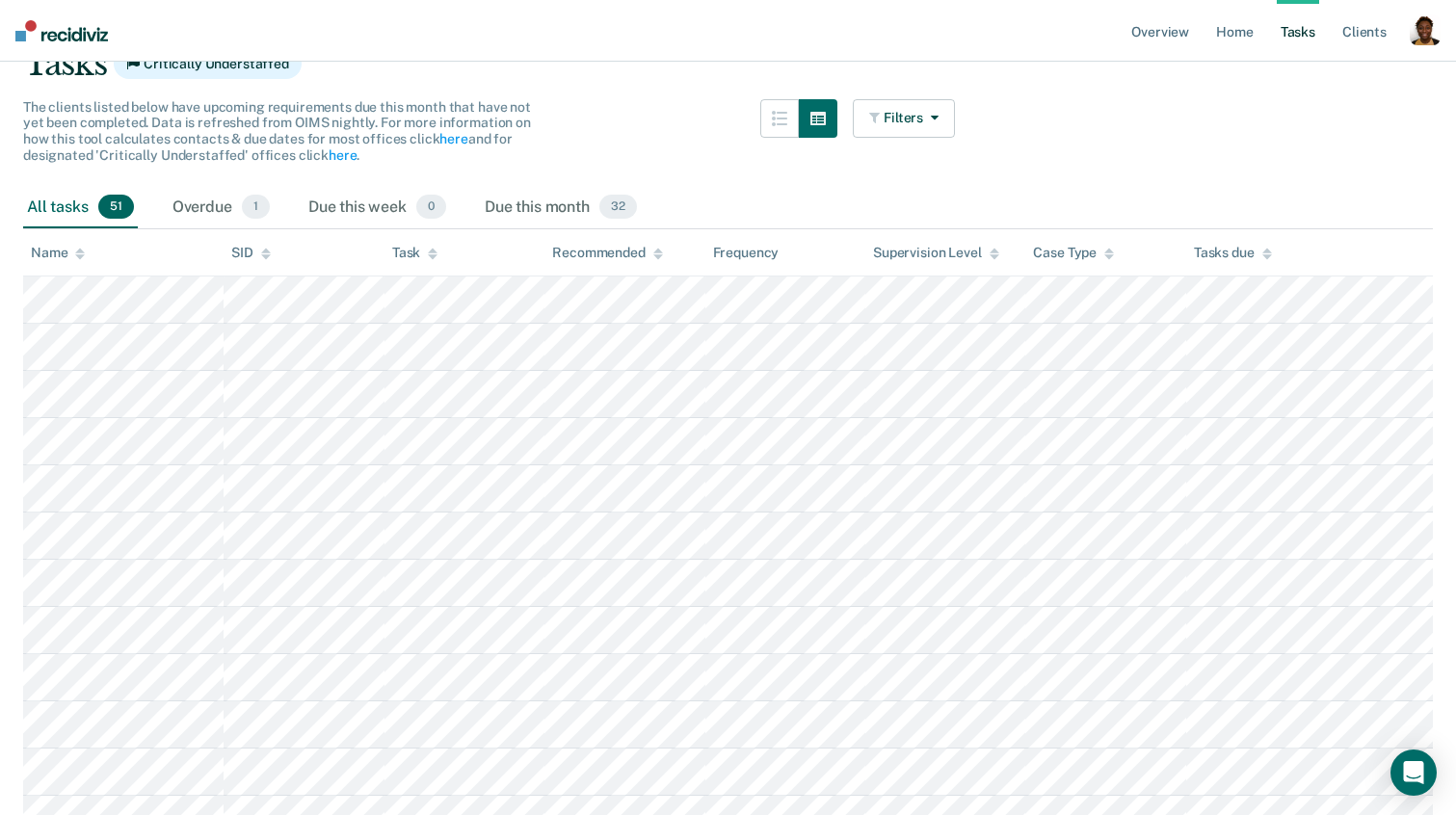 type 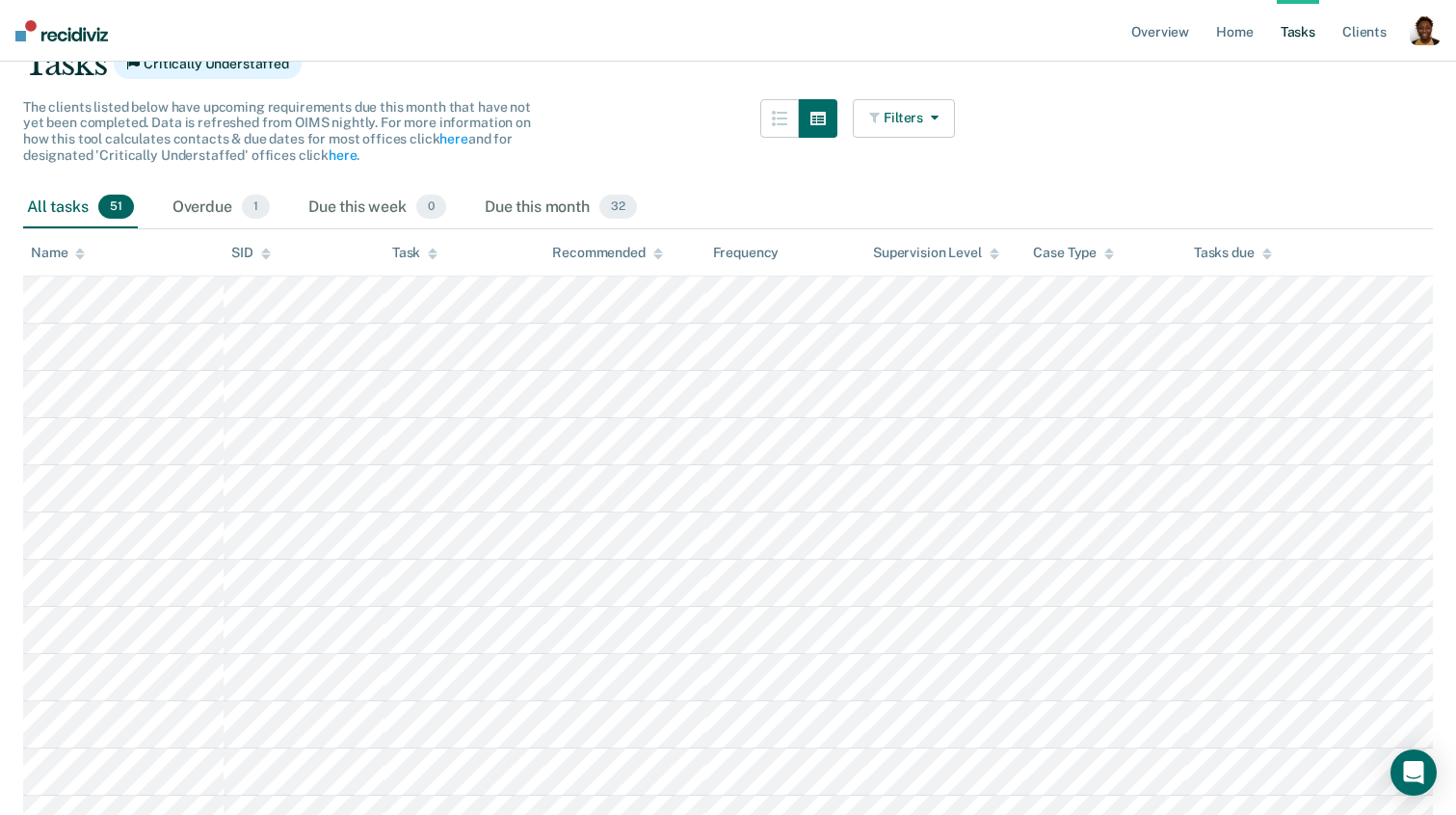 click on "Filters" at bounding box center (904, 118) 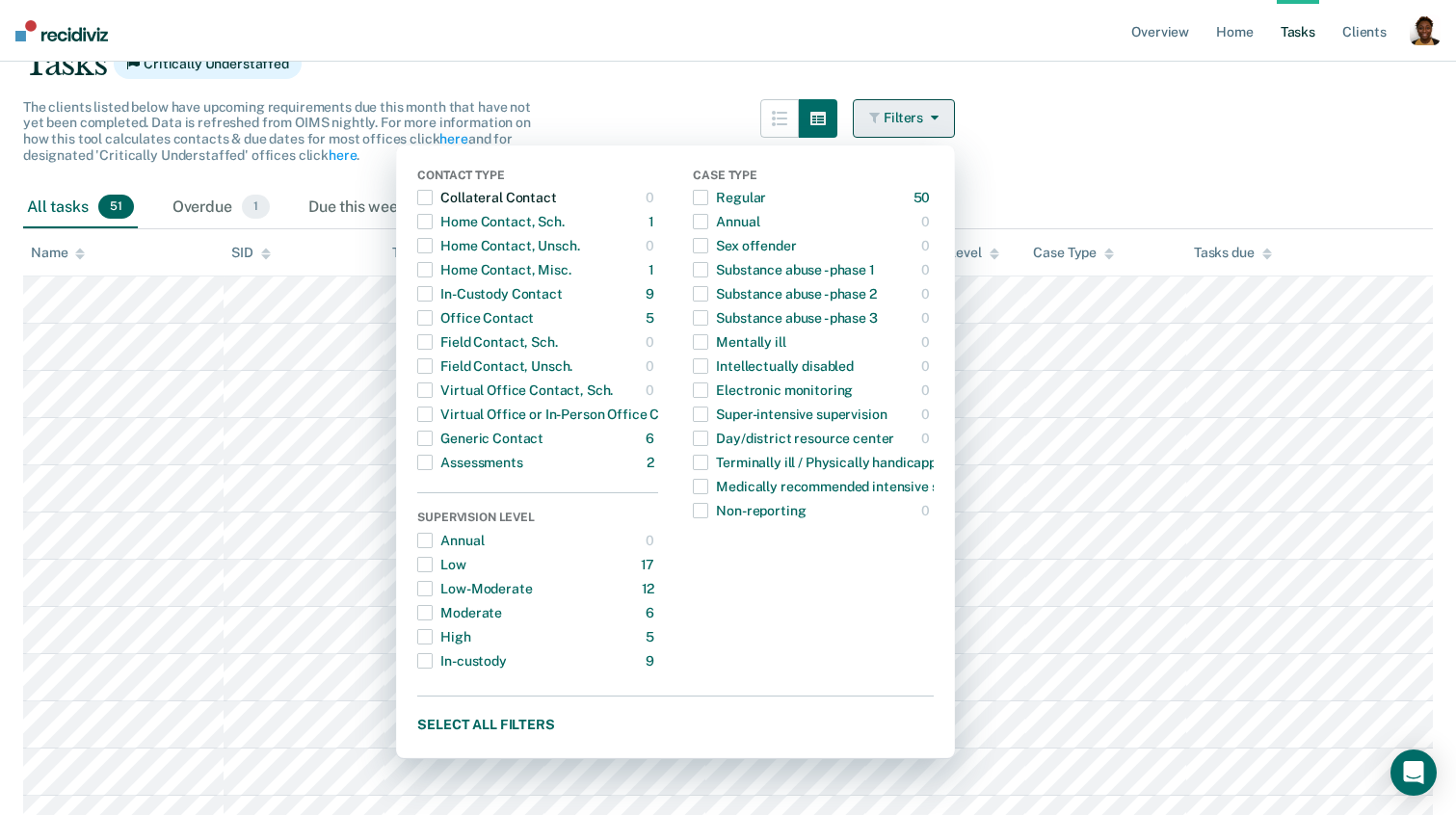 type 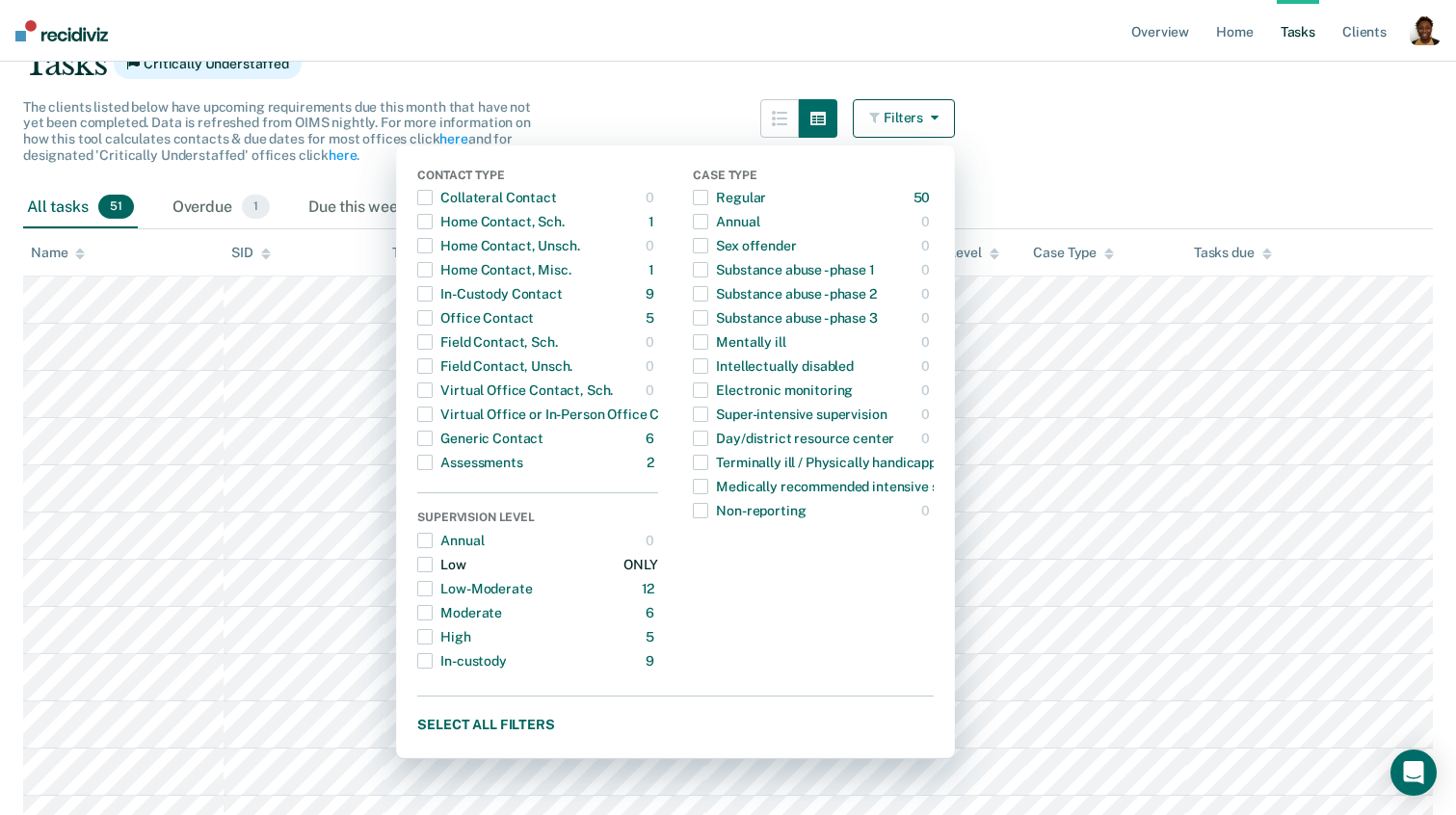 click on "Low" at bounding box center [441, 565] 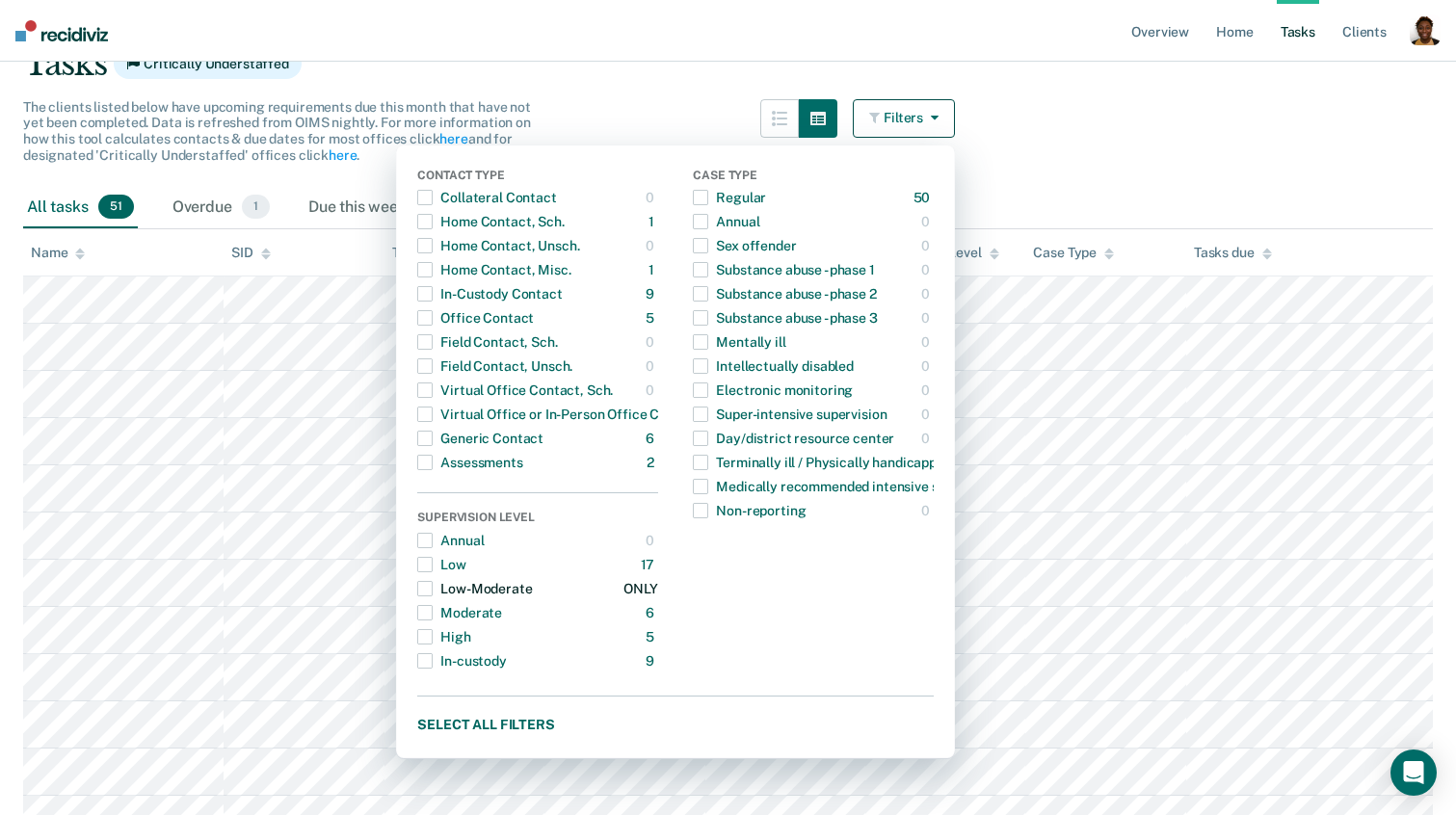 drag, startPoint x: 425, startPoint y: 589, endPoint x: 442, endPoint y: 585, distance: 17.464249 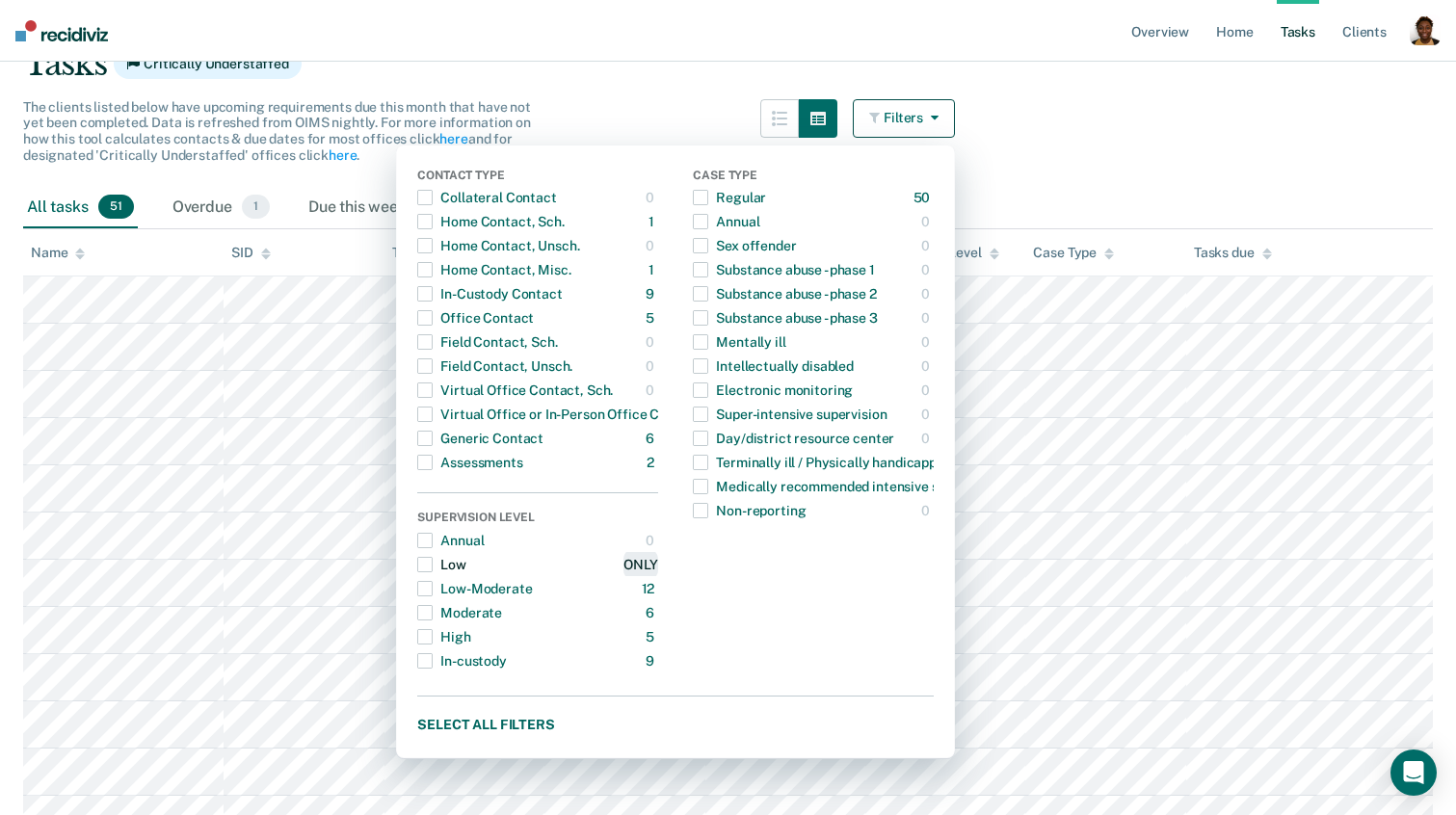 click on "ONLY" at bounding box center (641, 565) 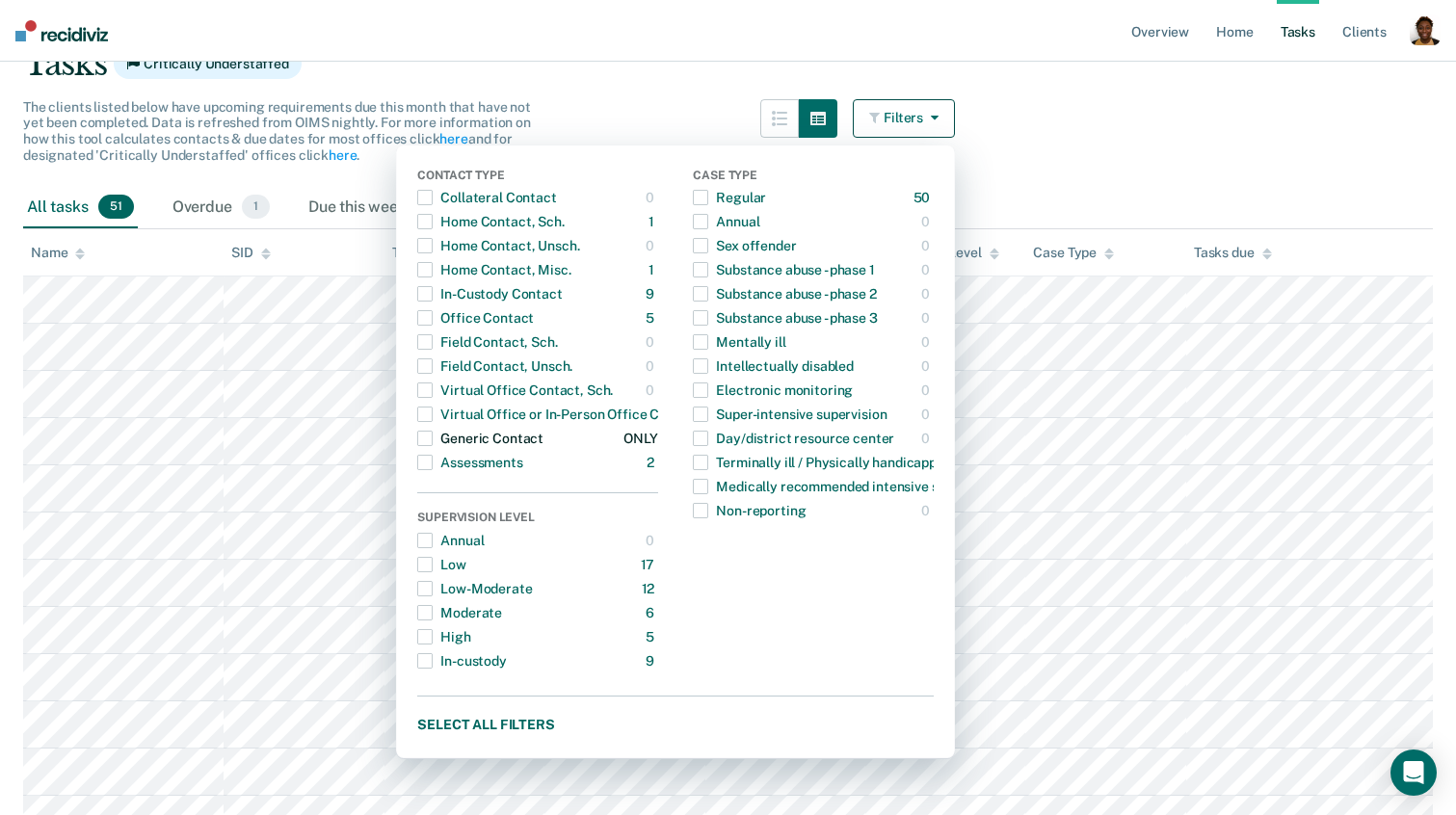 click on "Generic Contact" at bounding box center (480, 438) 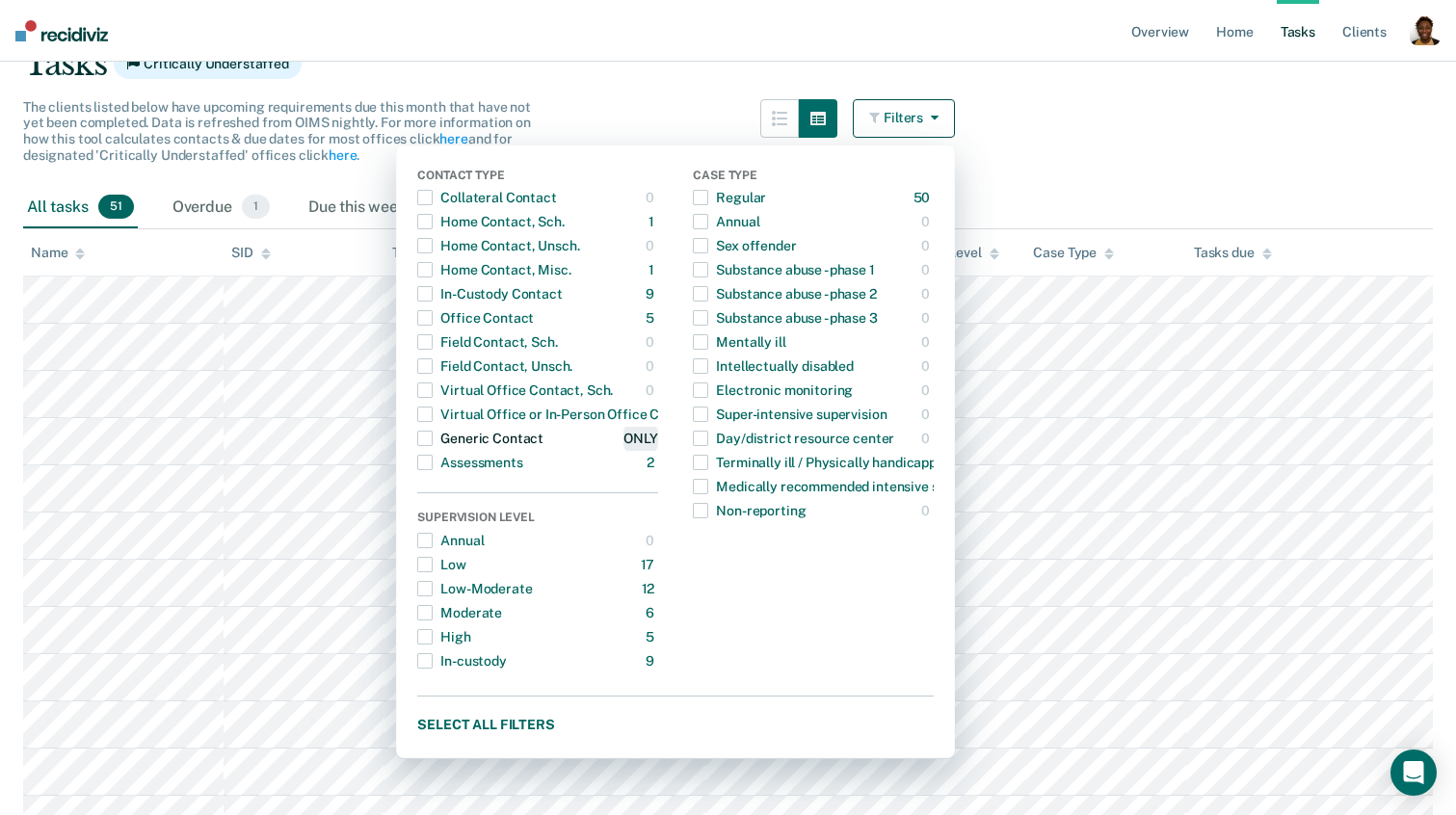 click on "ONLY" at bounding box center (641, 438) 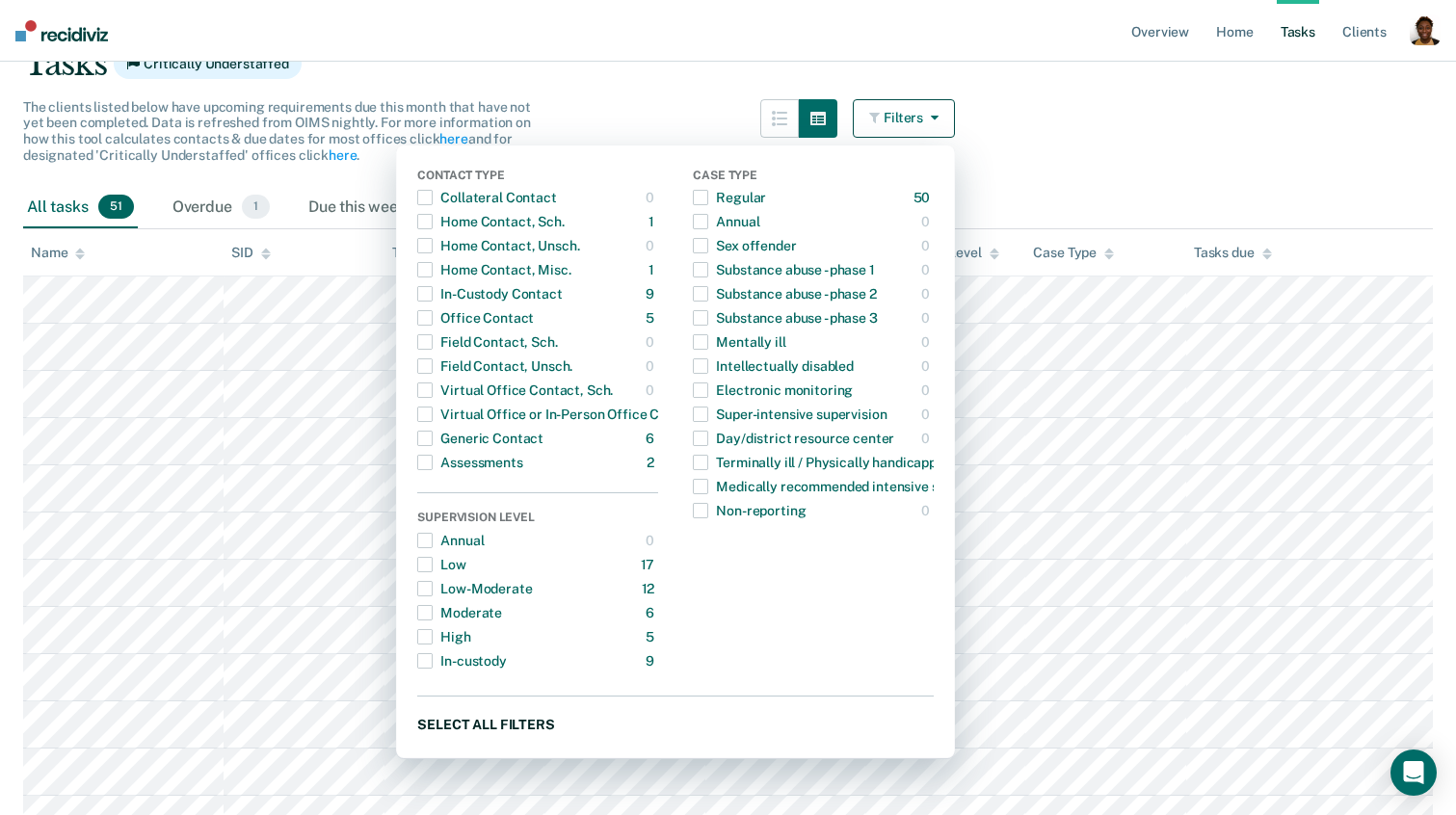 click on "Select all filters" at bounding box center [675, 723] 